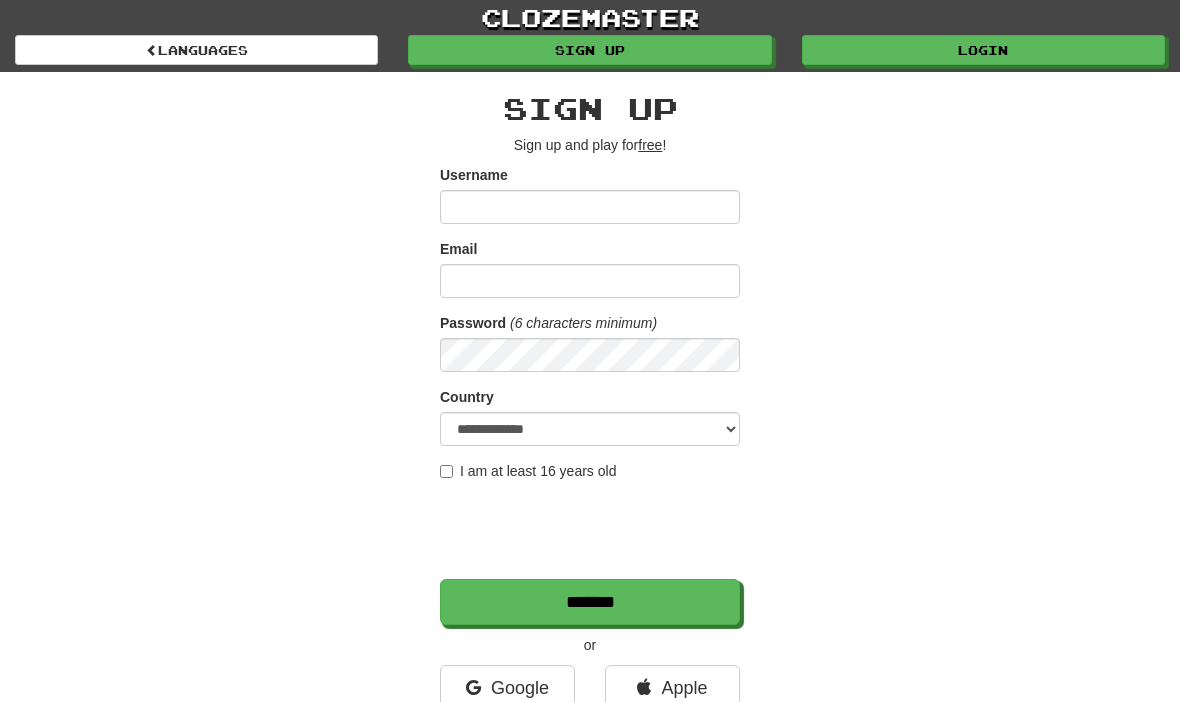 scroll, scrollTop: 0, scrollLeft: 0, axis: both 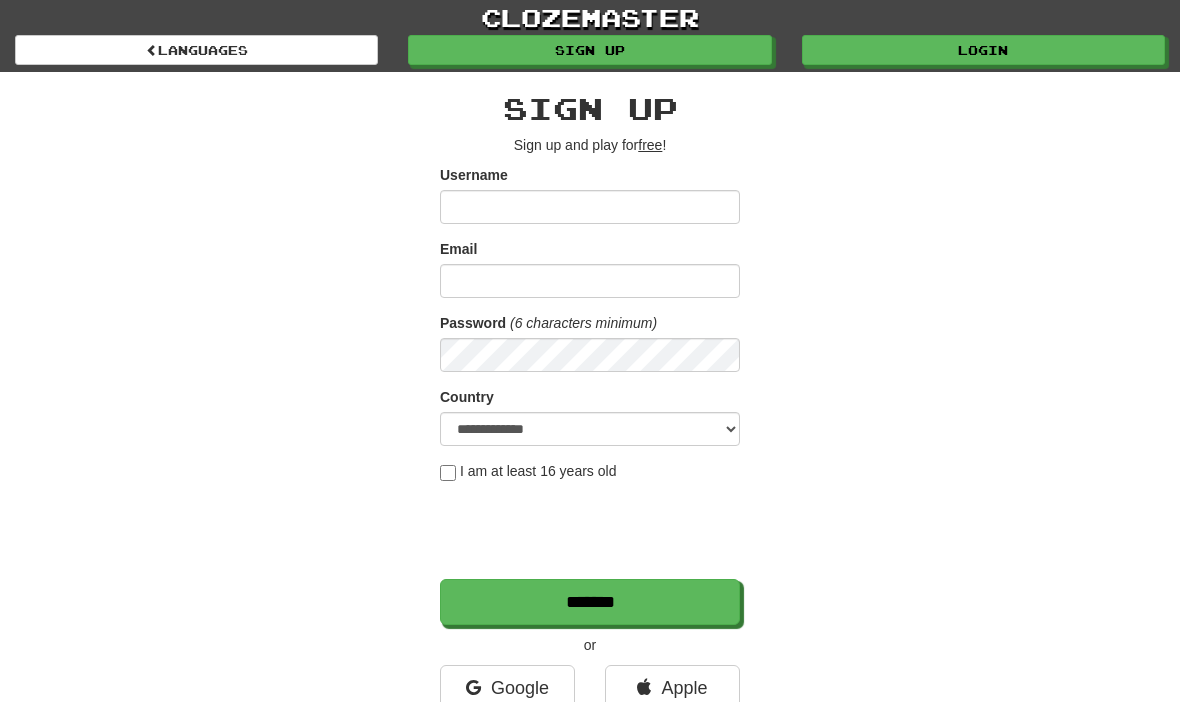 click on "Login" at bounding box center (983, 50) 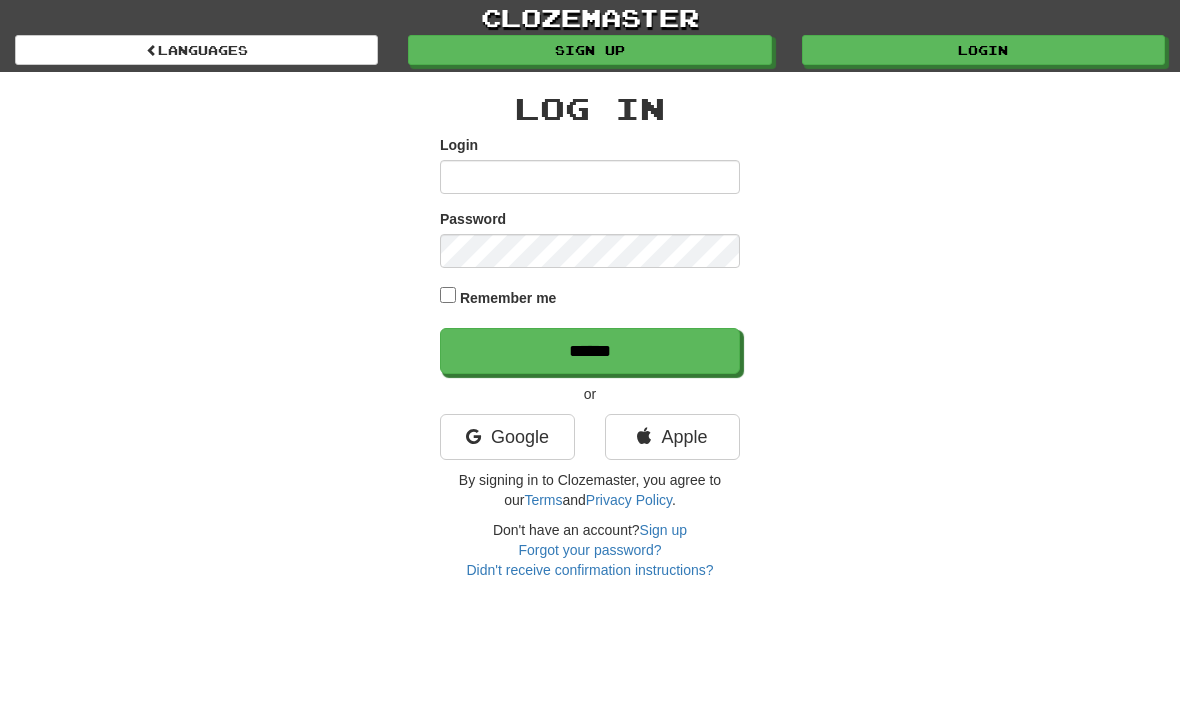 scroll, scrollTop: 0, scrollLeft: 0, axis: both 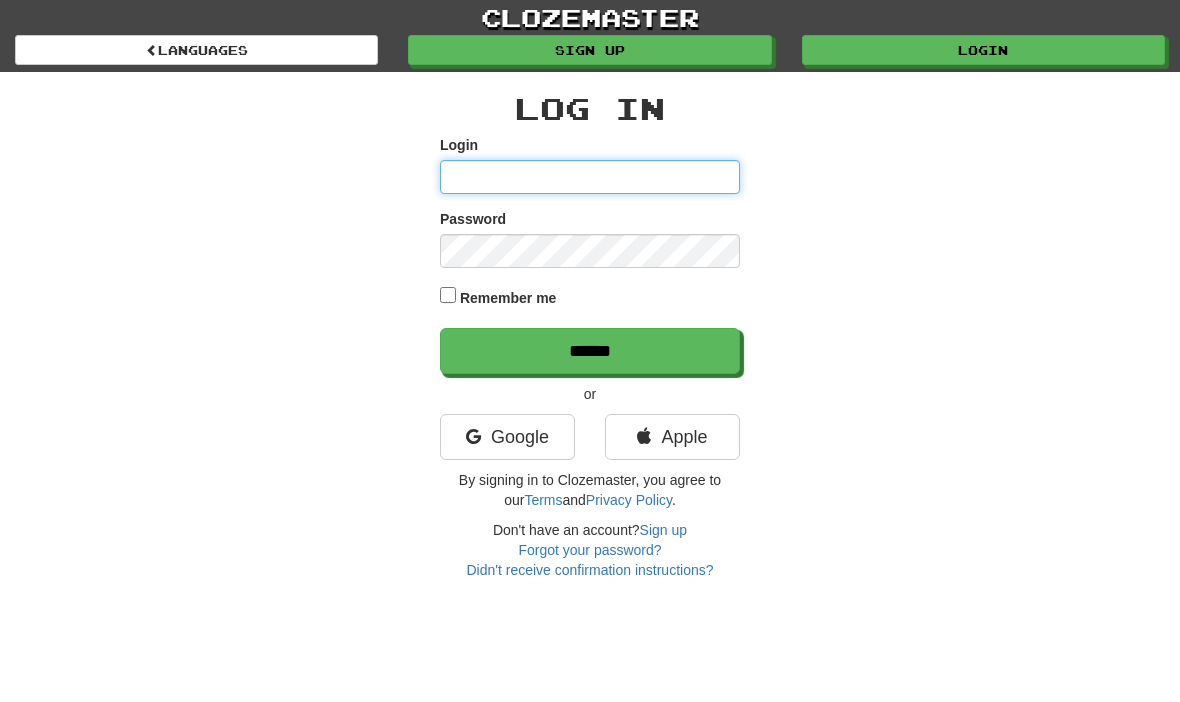 type on "**********" 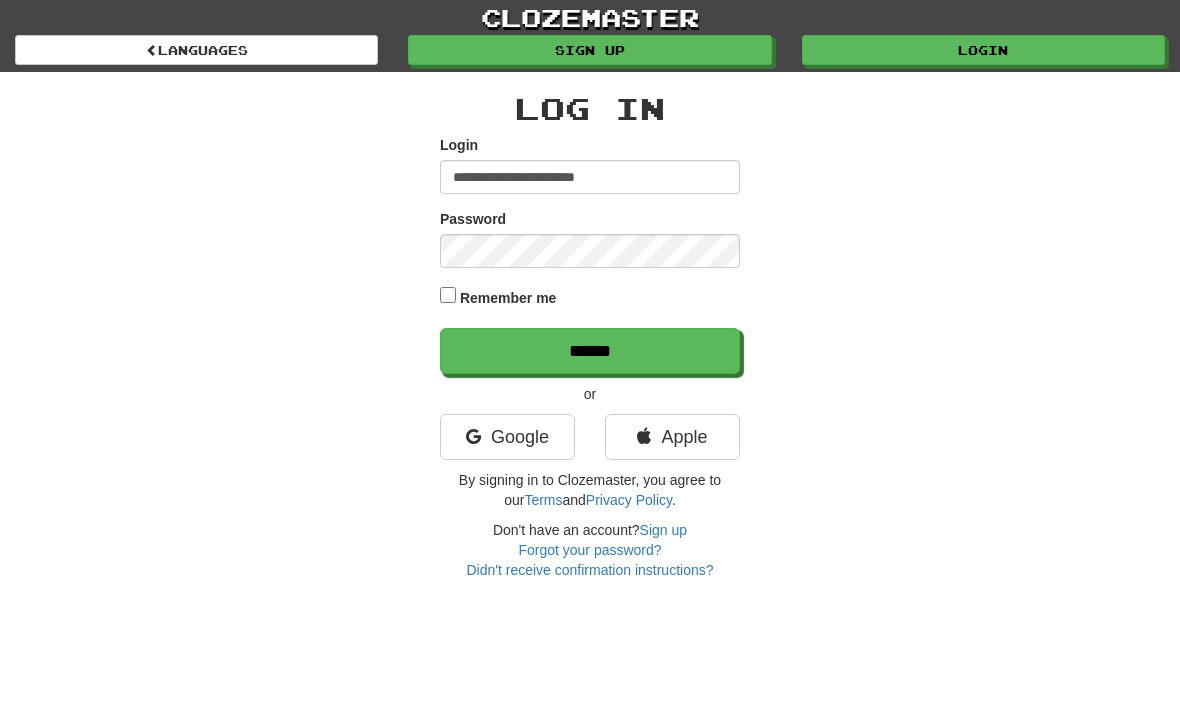click on "******" at bounding box center [590, 351] 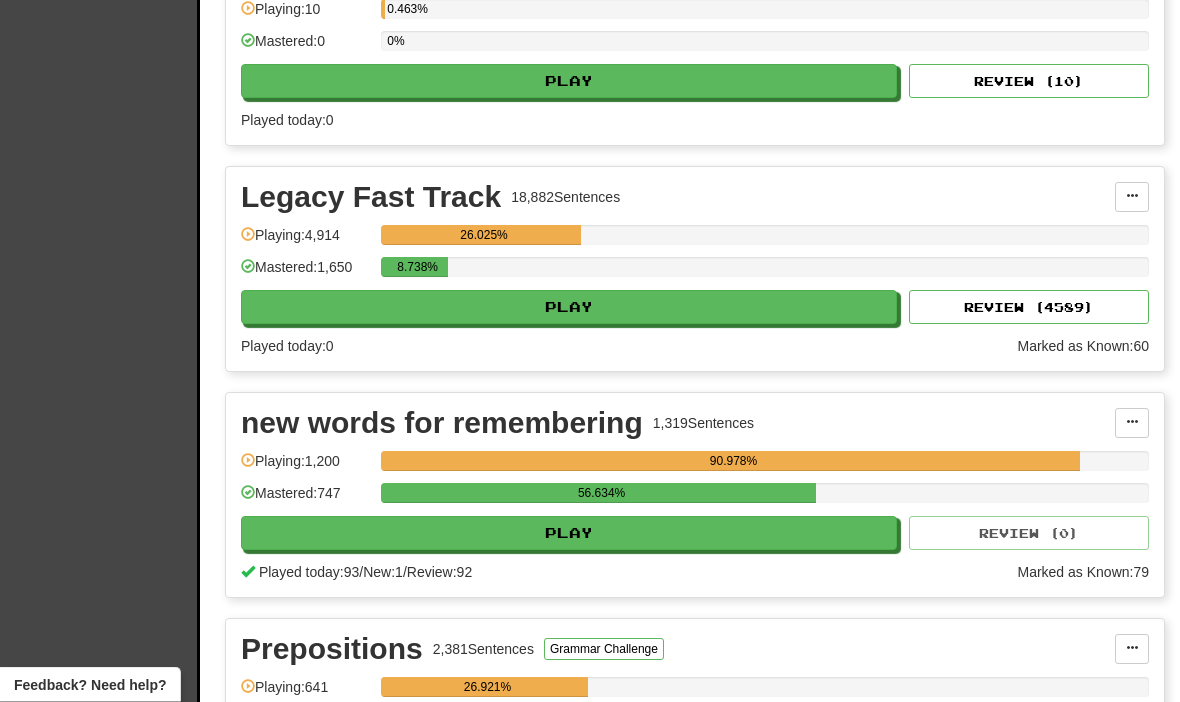 scroll, scrollTop: 5283, scrollLeft: 0, axis: vertical 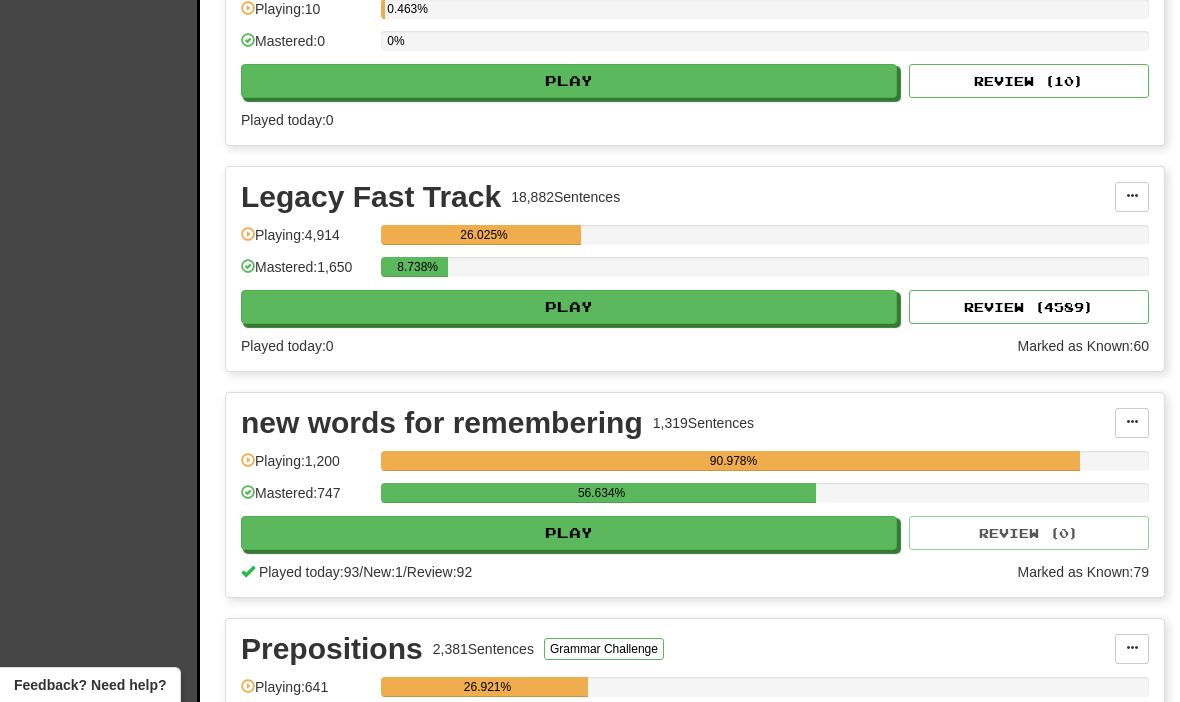click on "Play" at bounding box center (569, 533) 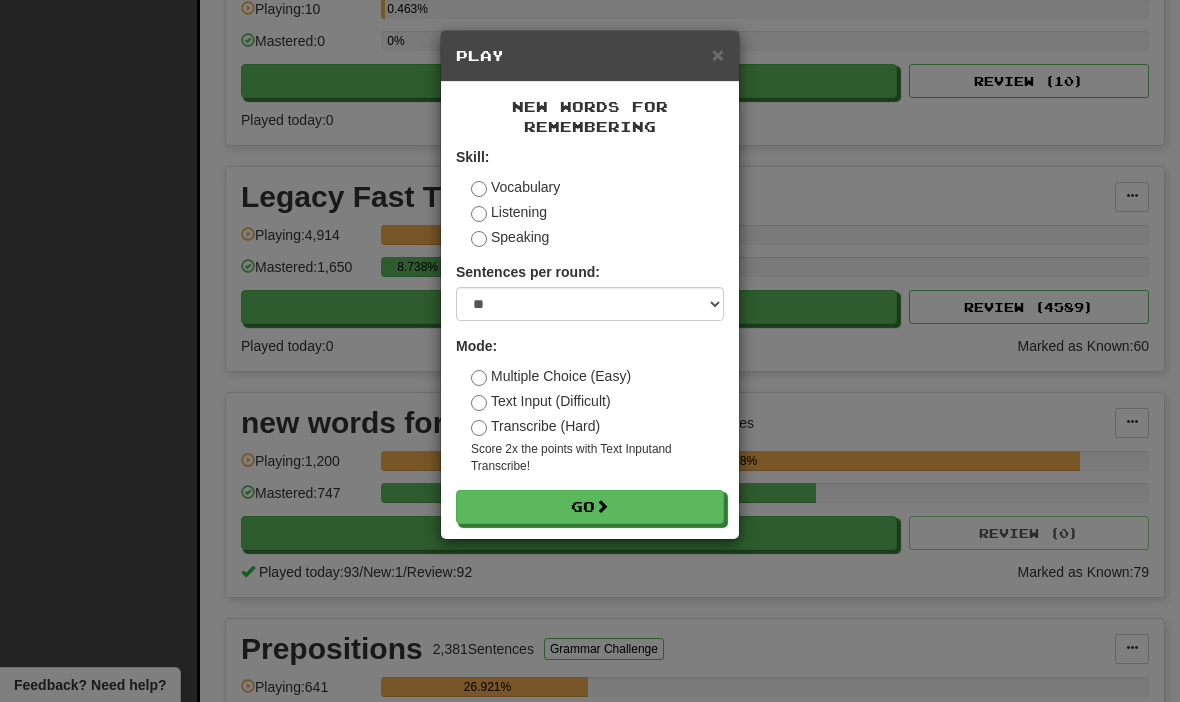 click on "Go" at bounding box center (590, 507) 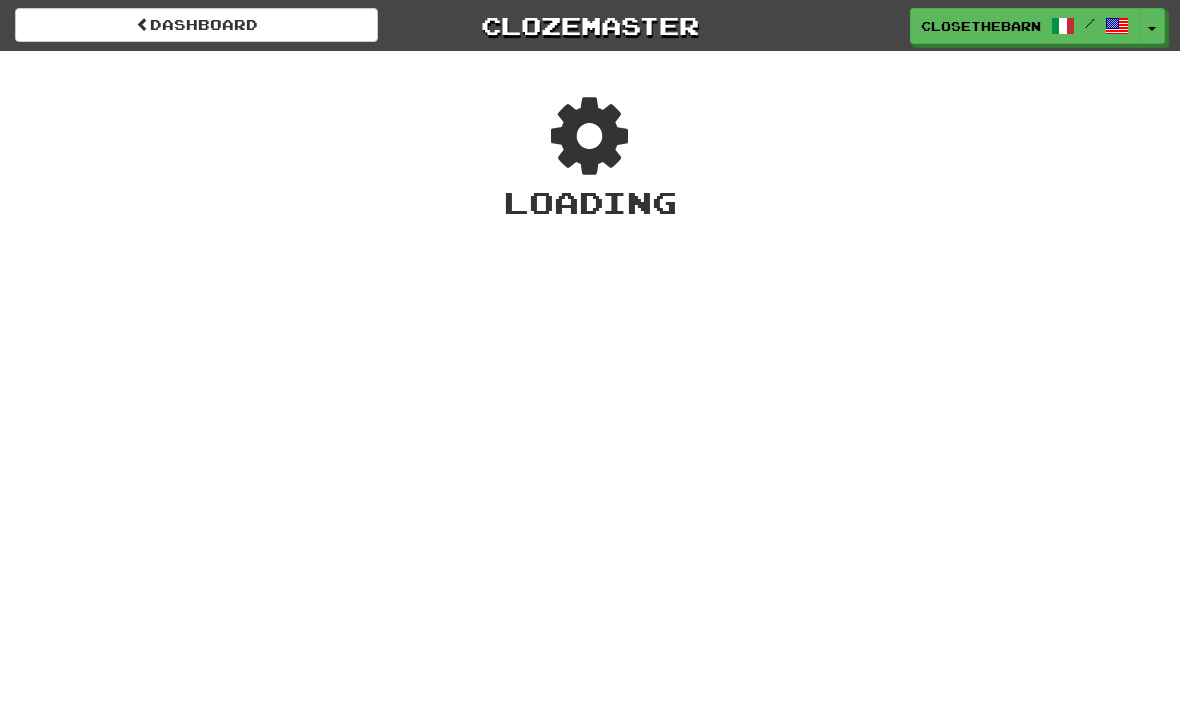 scroll, scrollTop: 0, scrollLeft: 0, axis: both 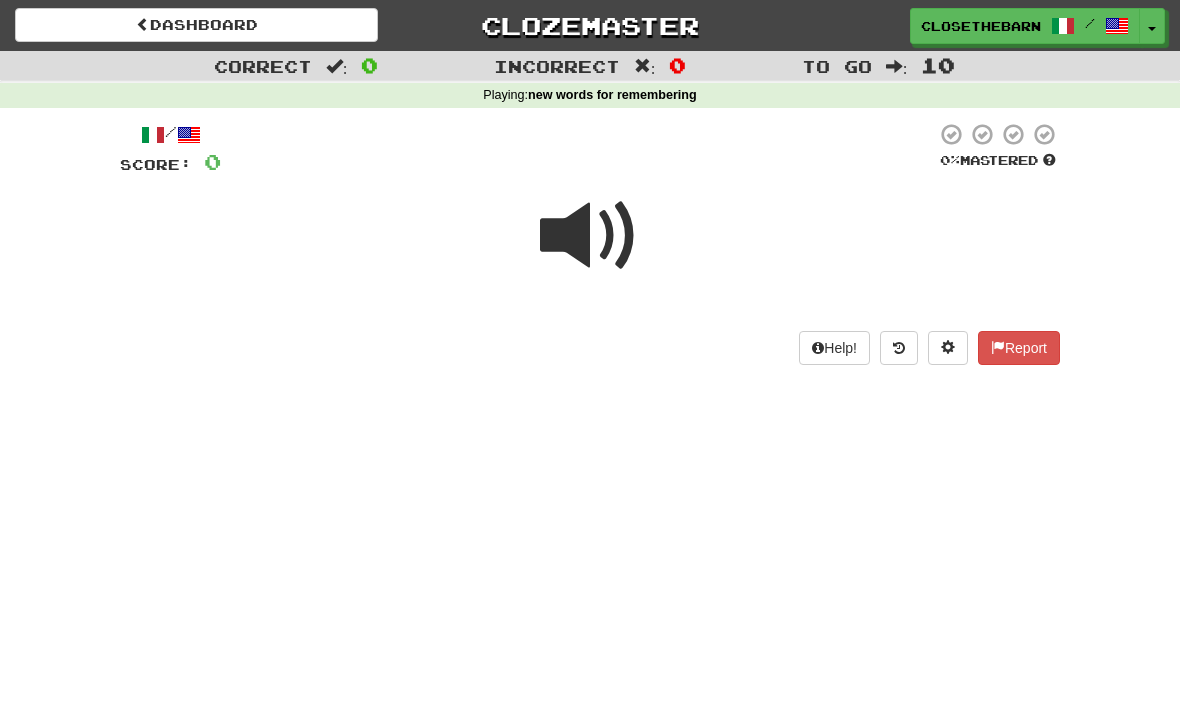 click at bounding box center [590, 236] 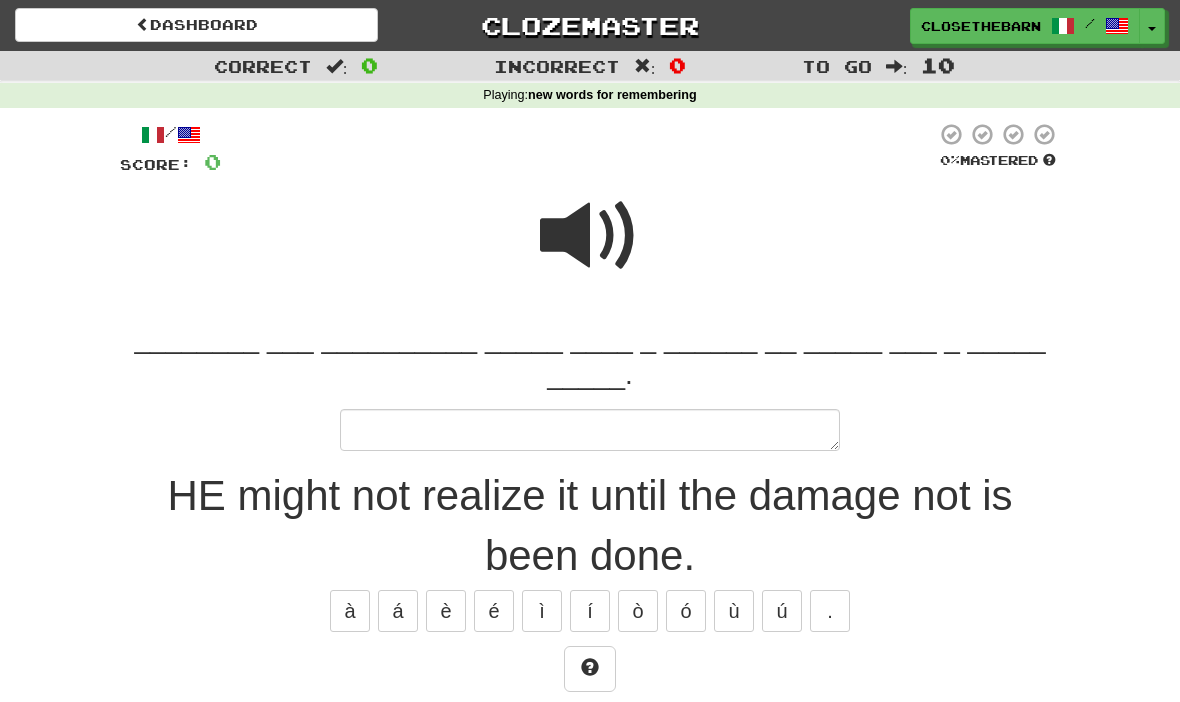 type on "*" 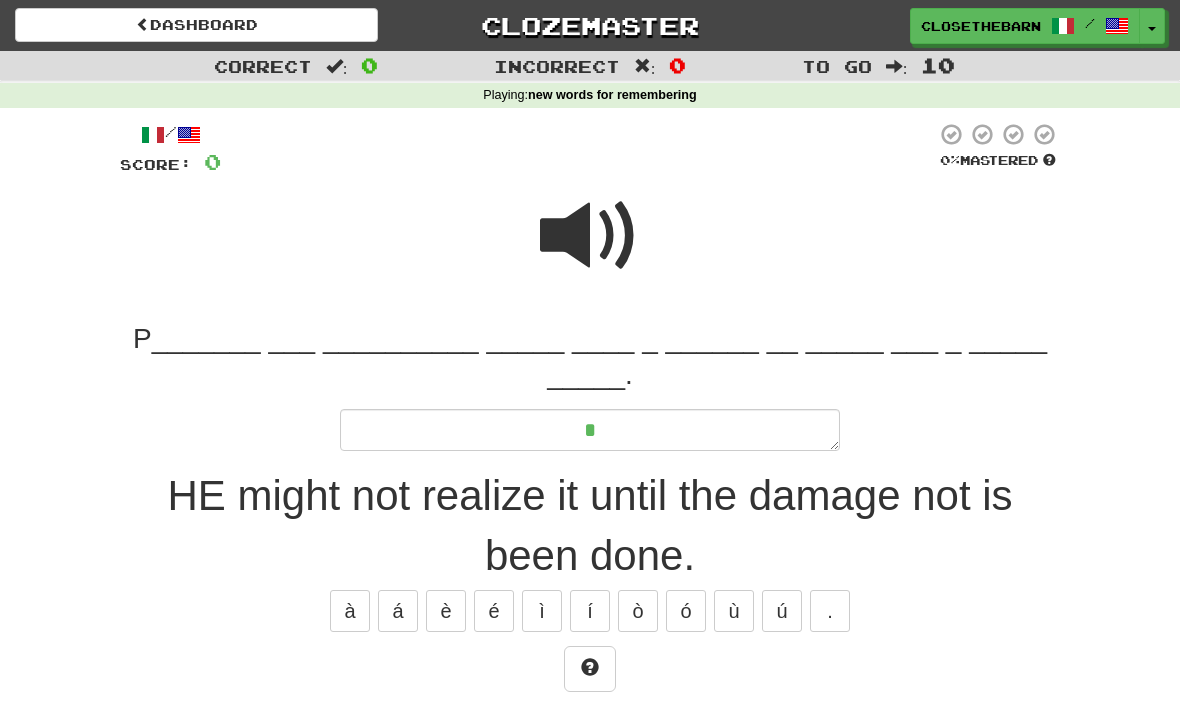 type on "*" 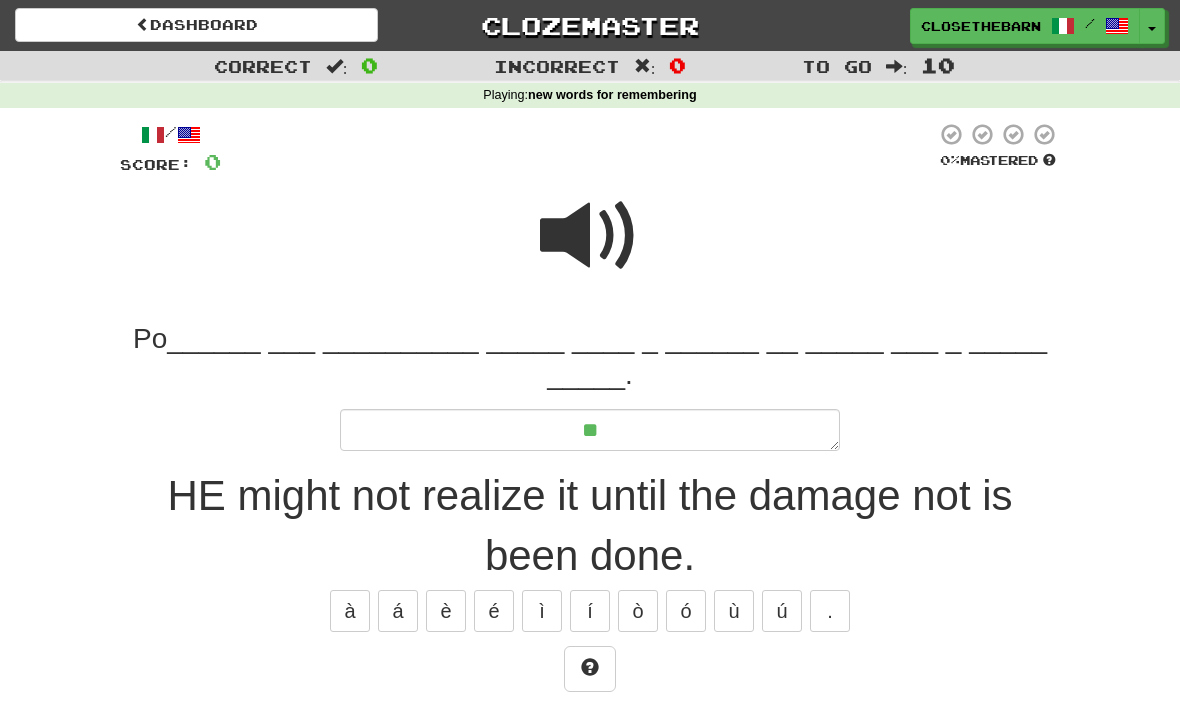 type on "*" 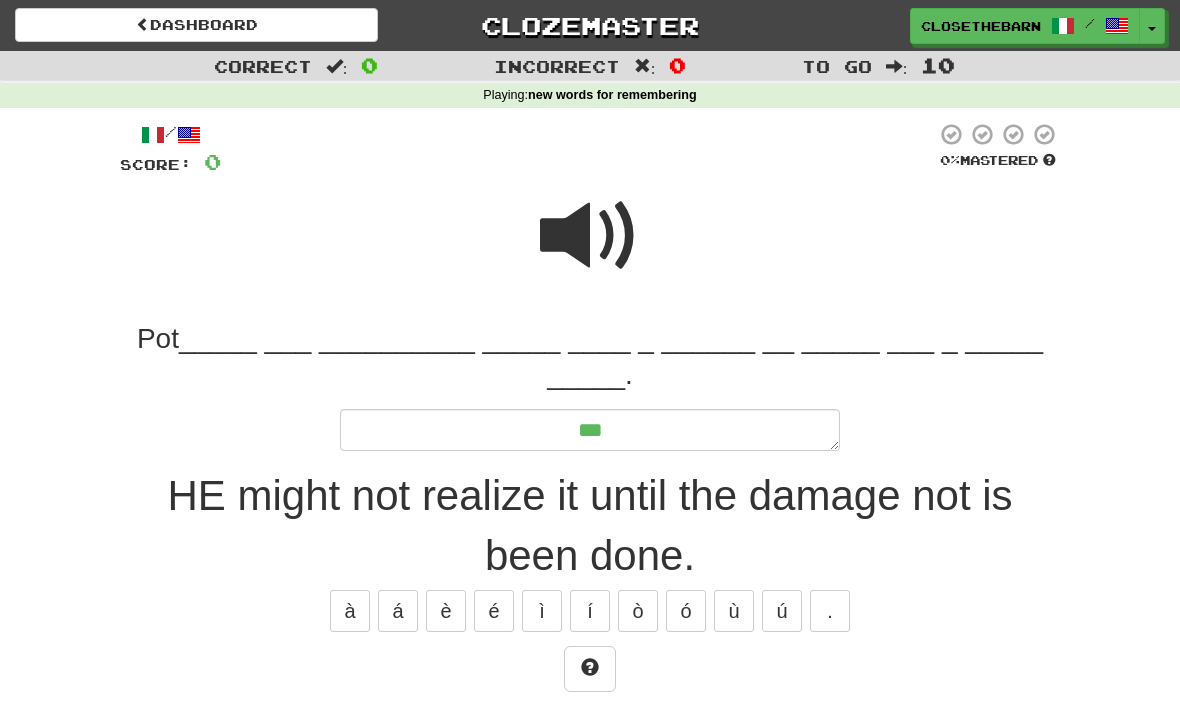 type on "*" 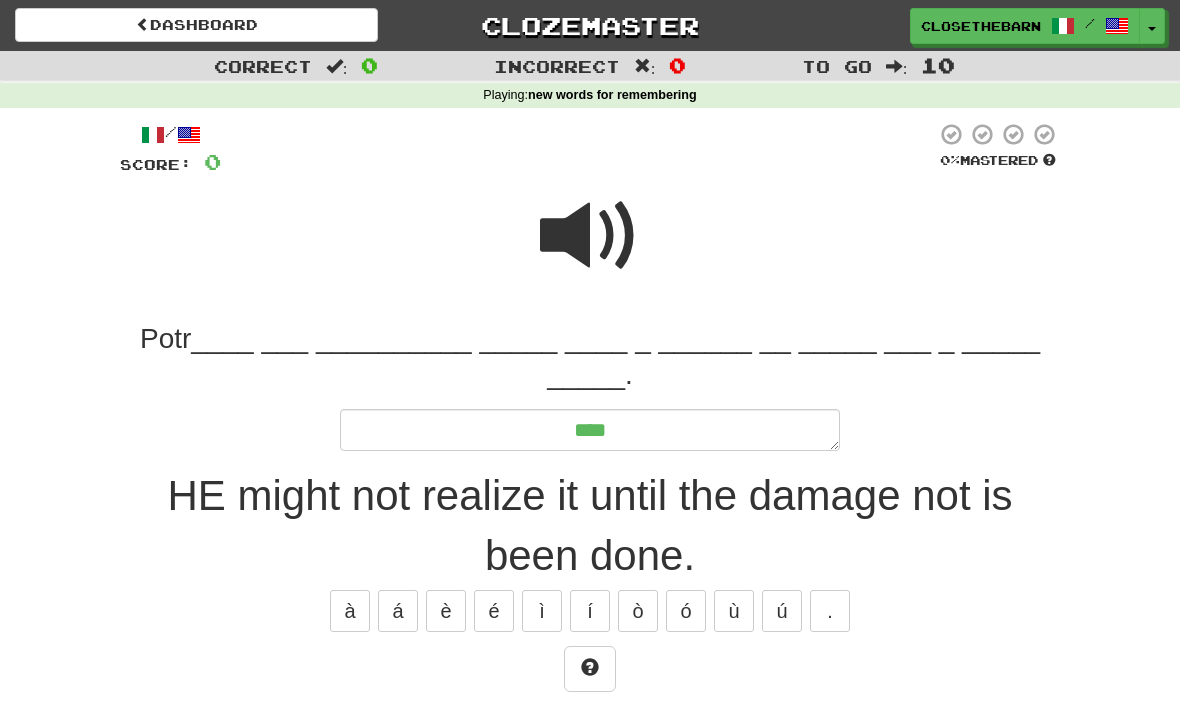type on "*" 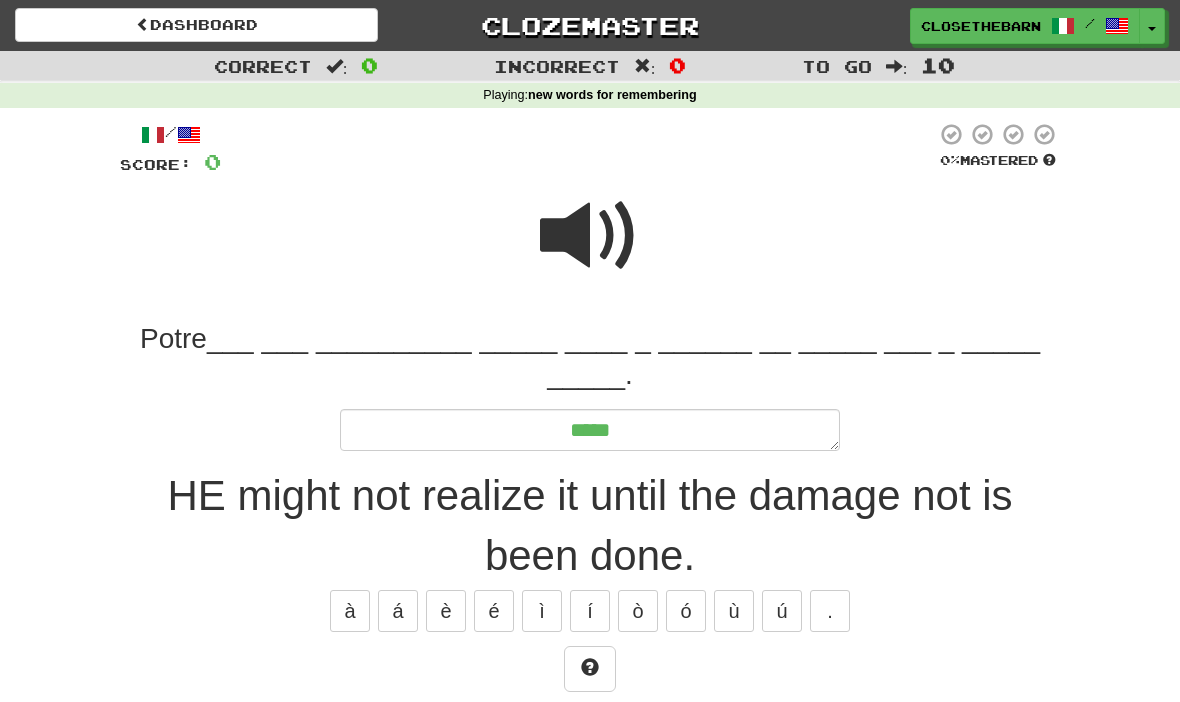 type on "*" 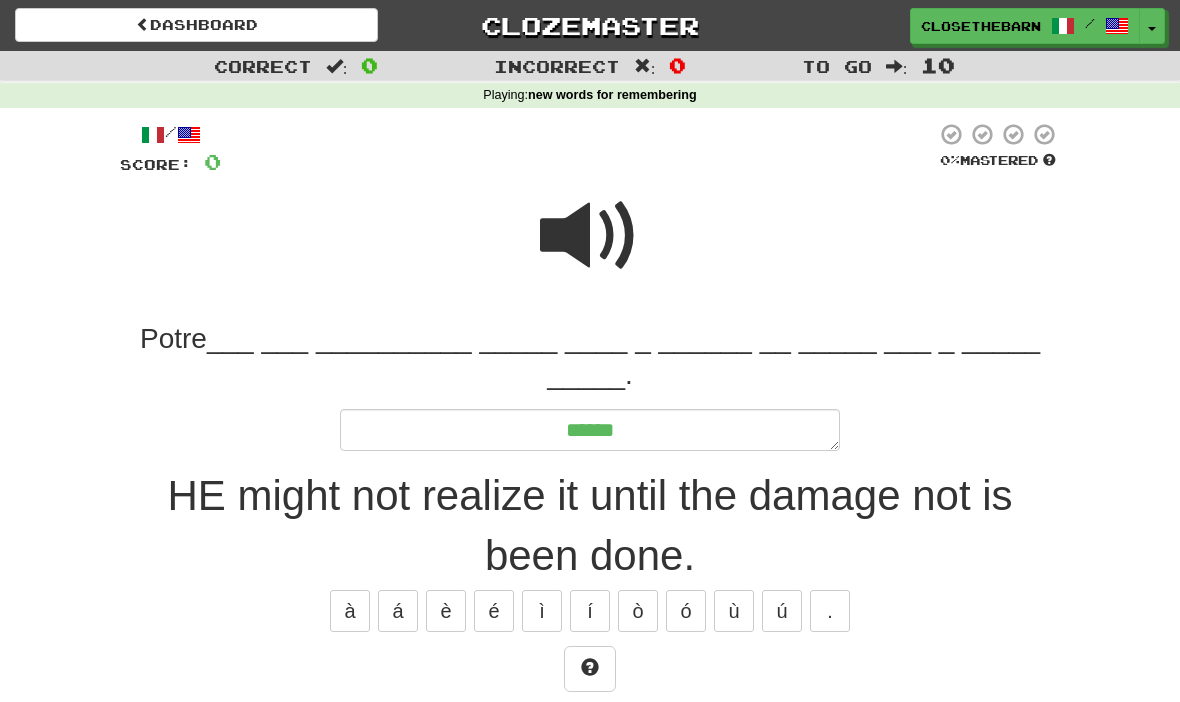 type on "*" 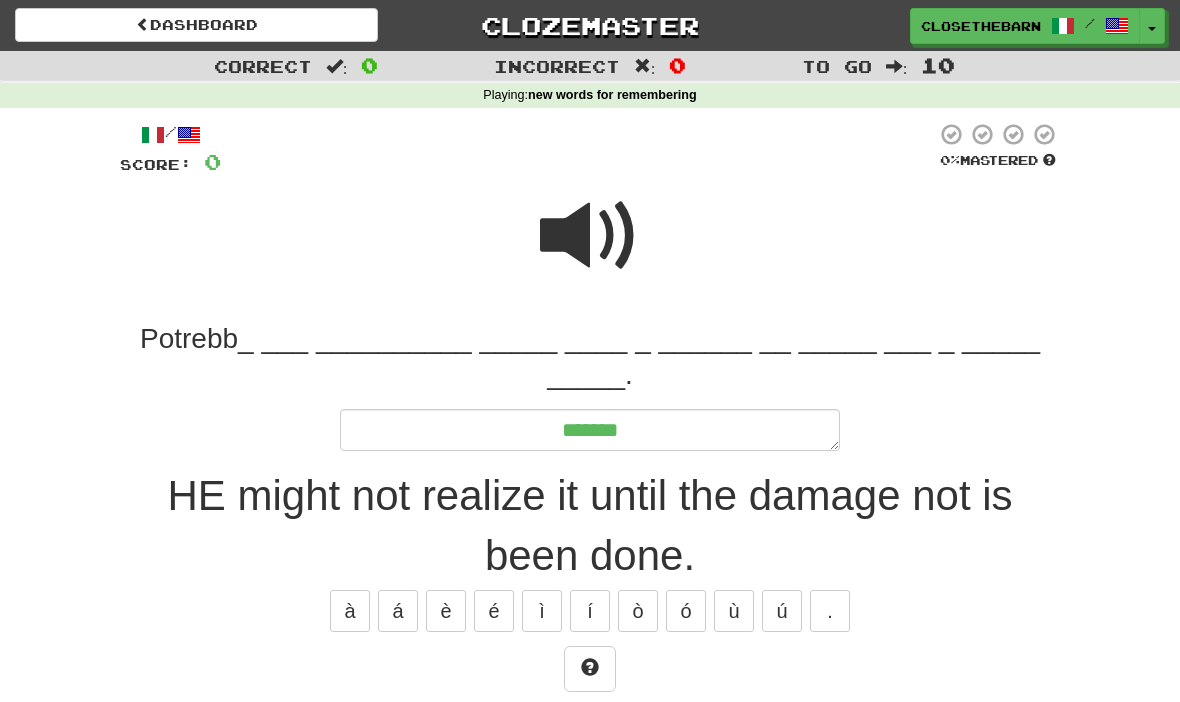 type on "*" 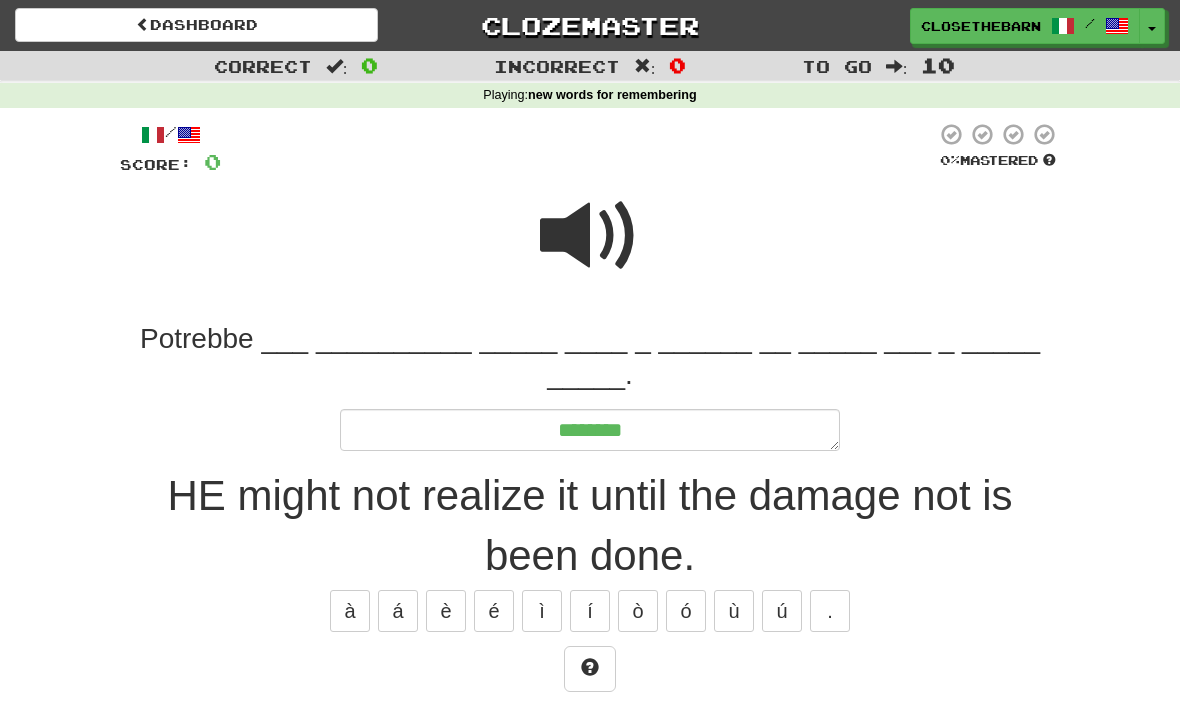 type on "*" 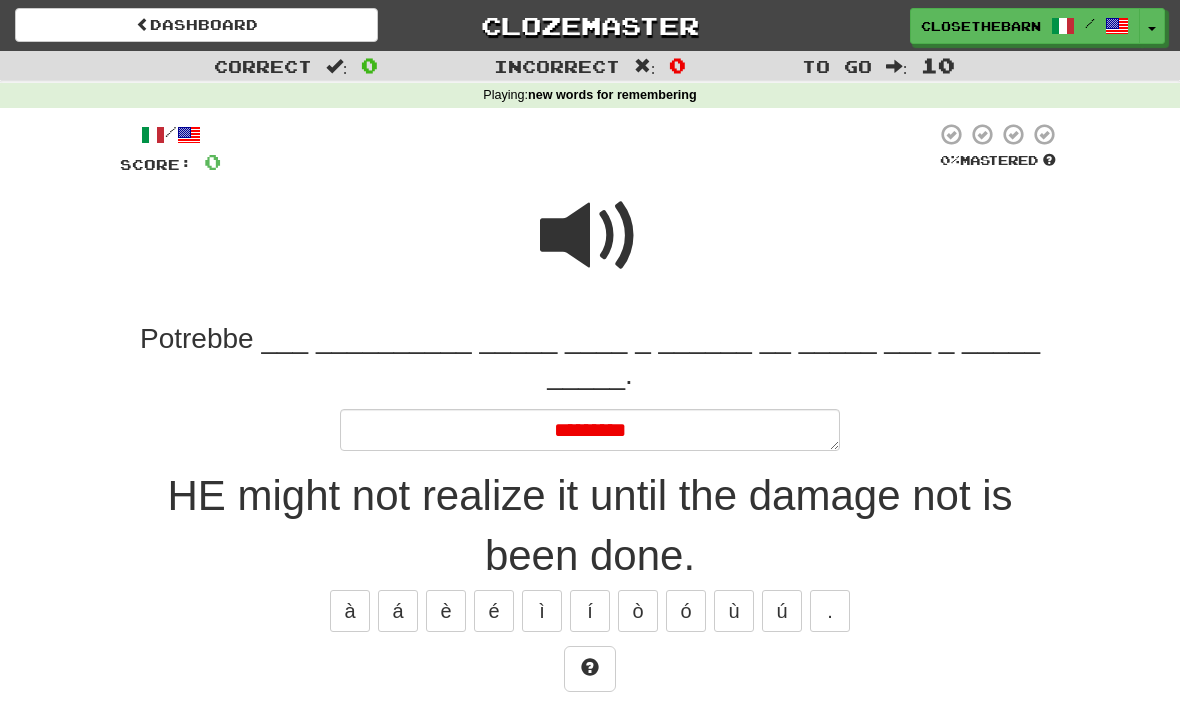 type on "*" 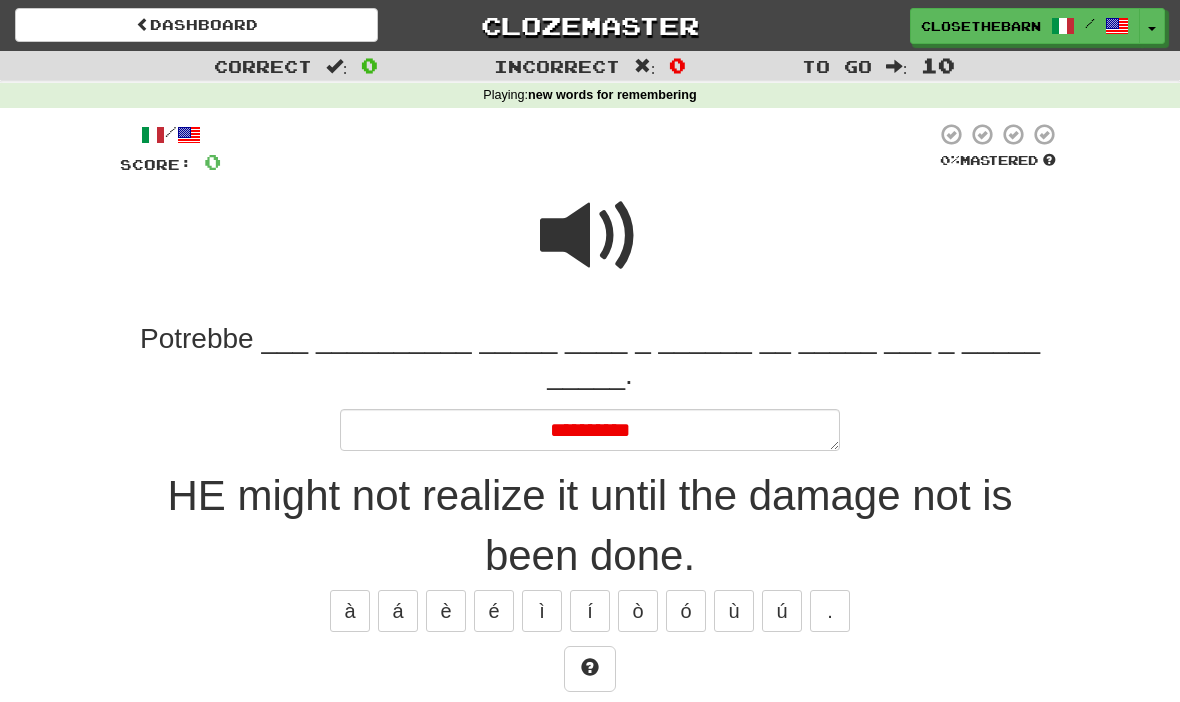 type on "*" 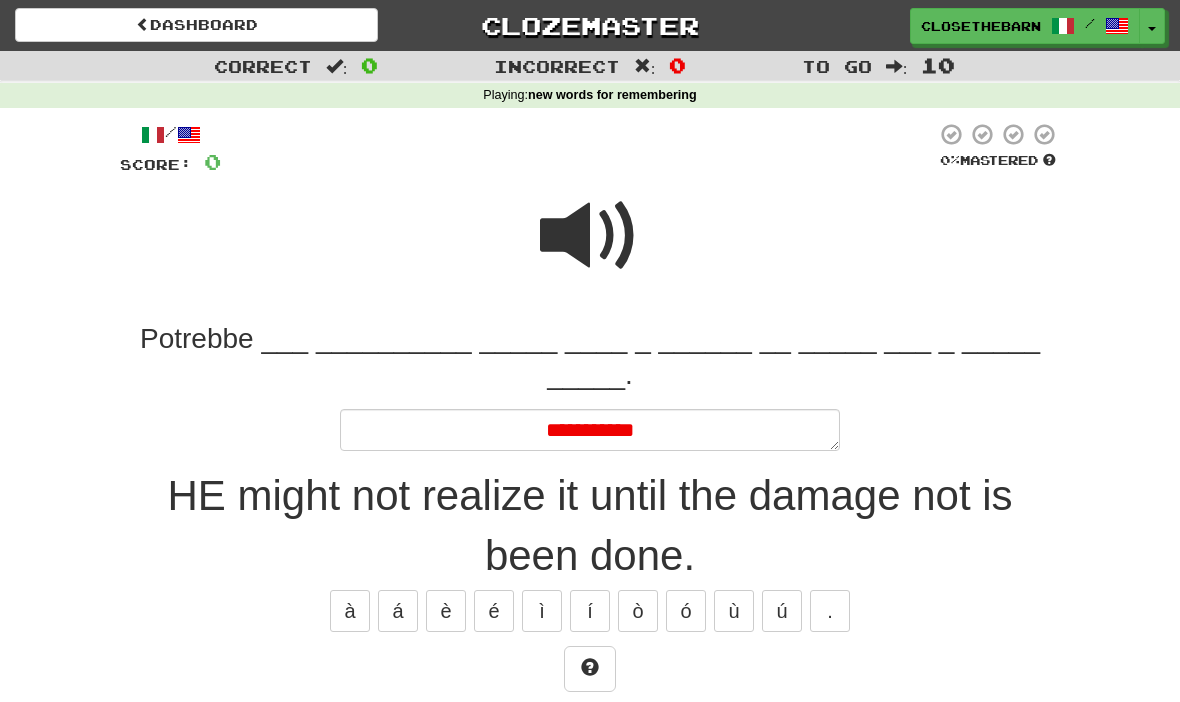 type on "*" 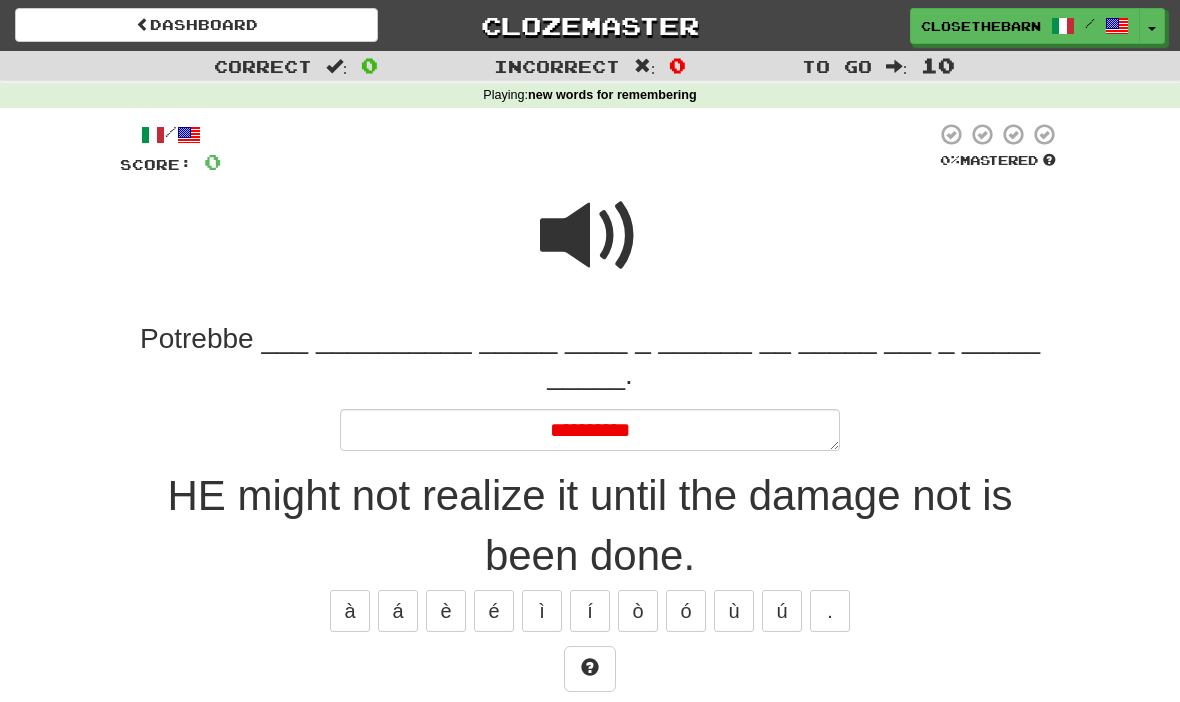 type on "*" 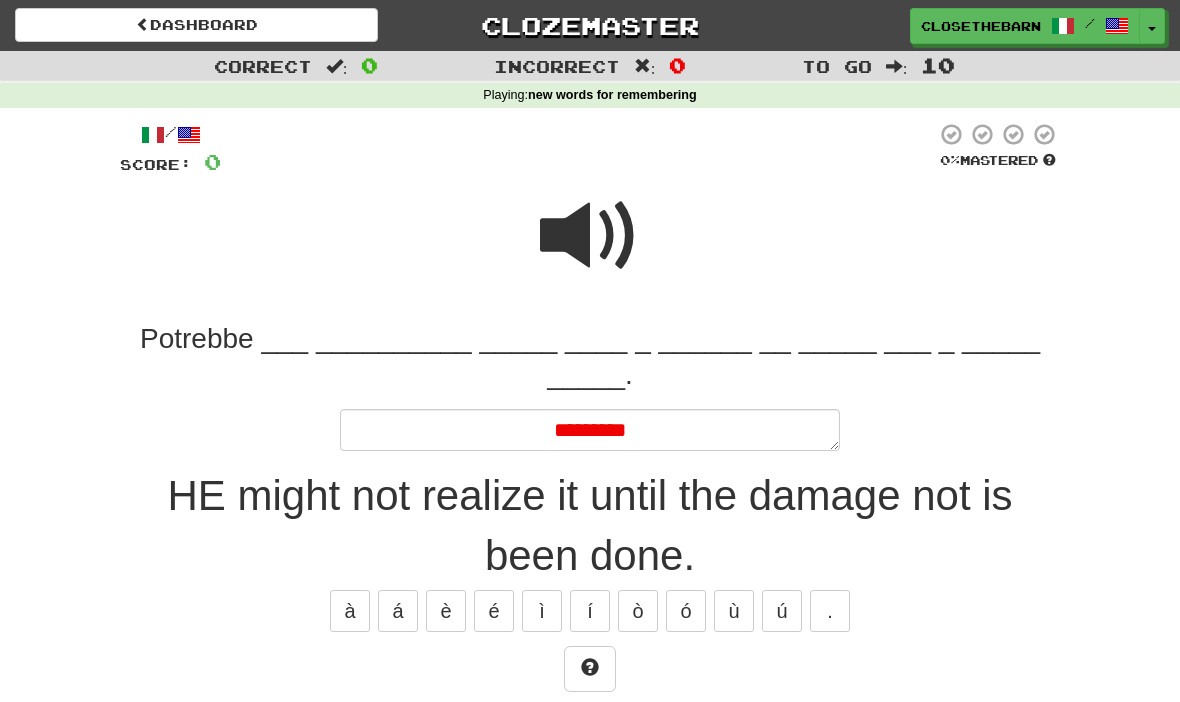 type on "*" 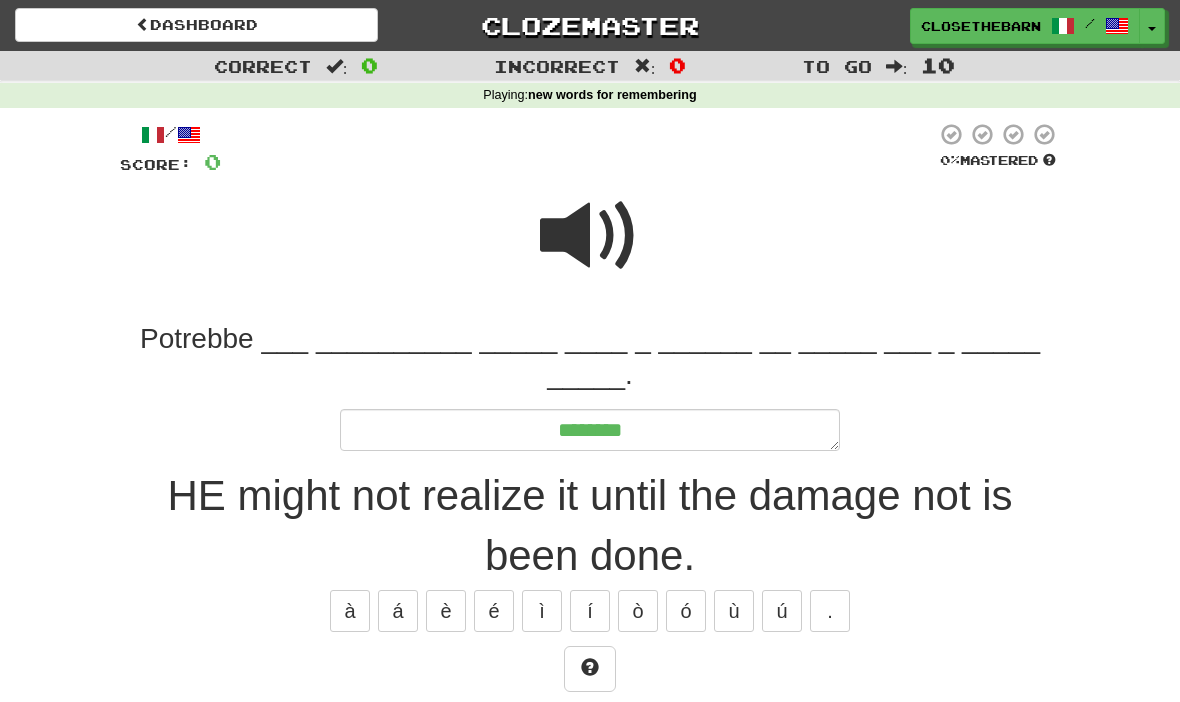 type on "*" 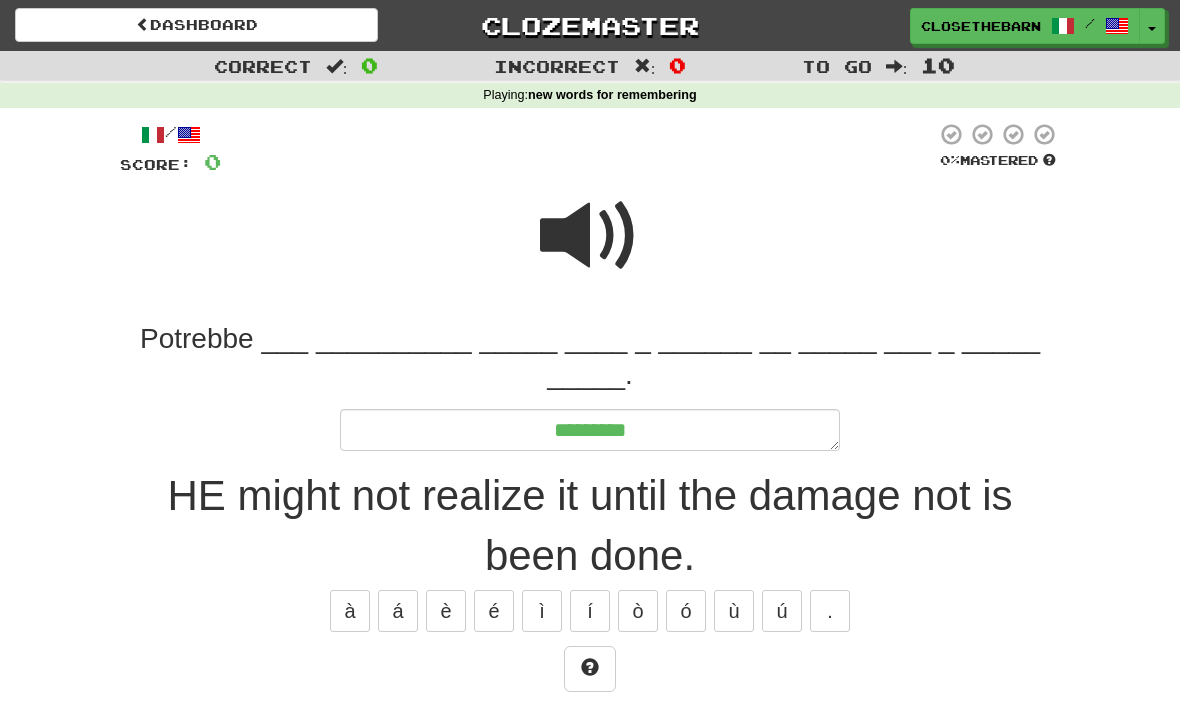 type on "*" 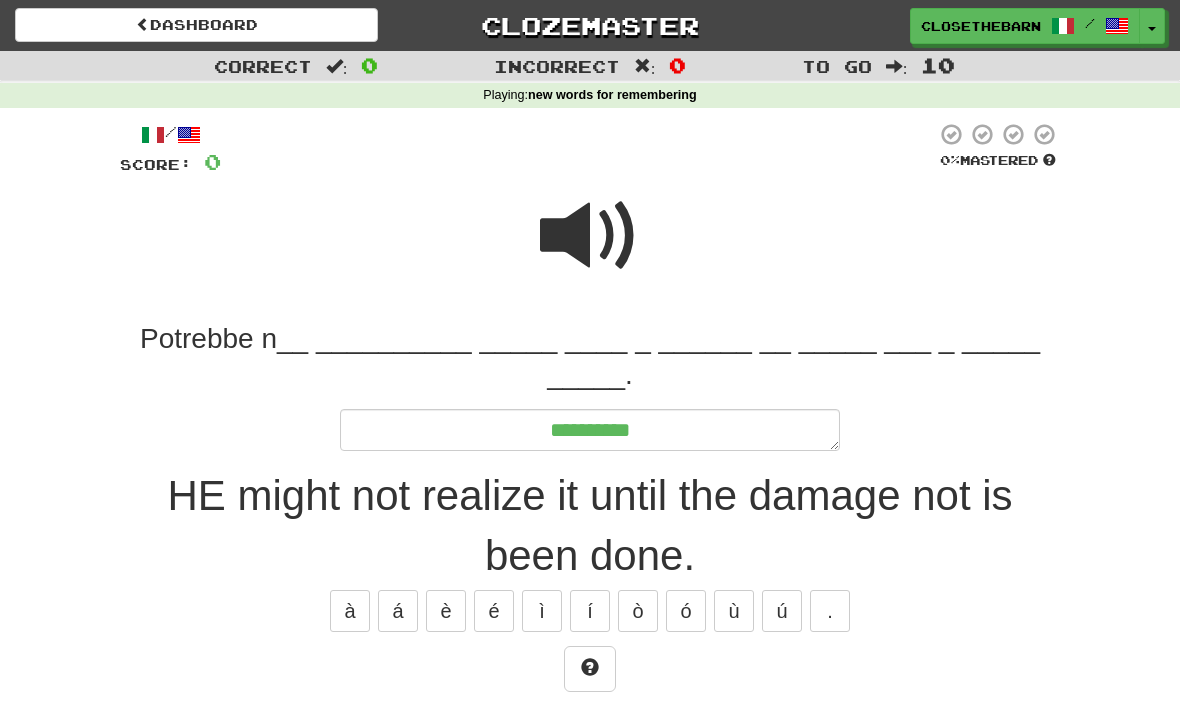type on "*" 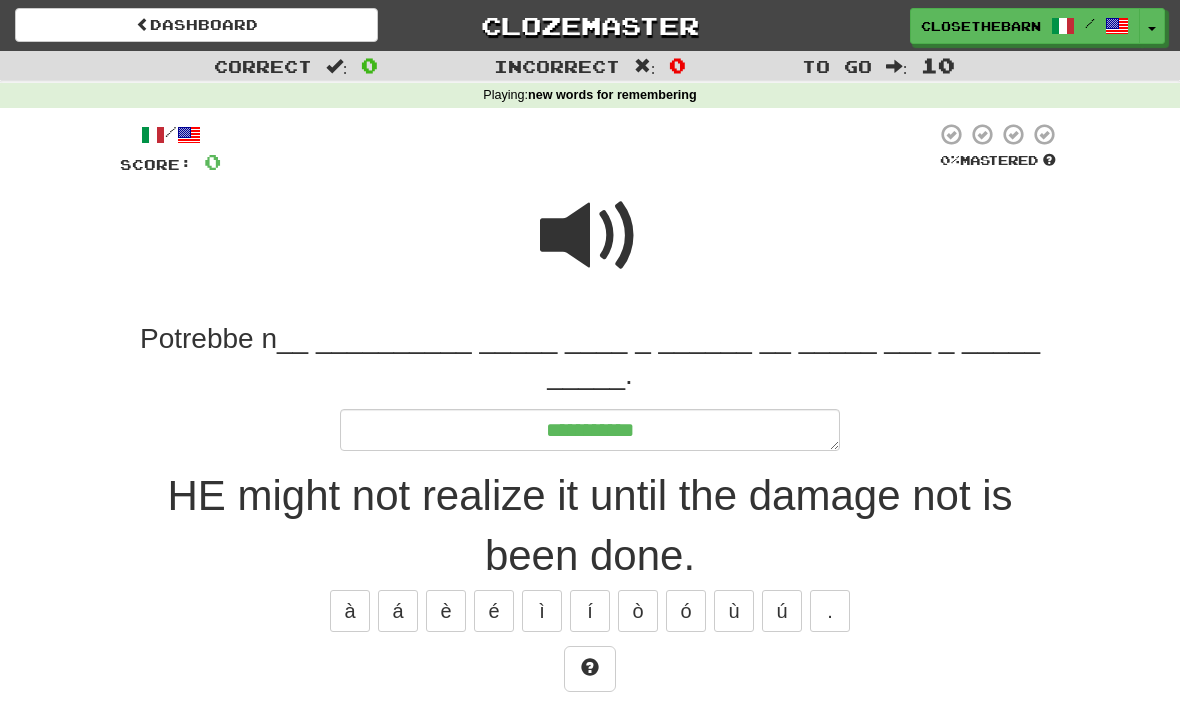 type on "*" 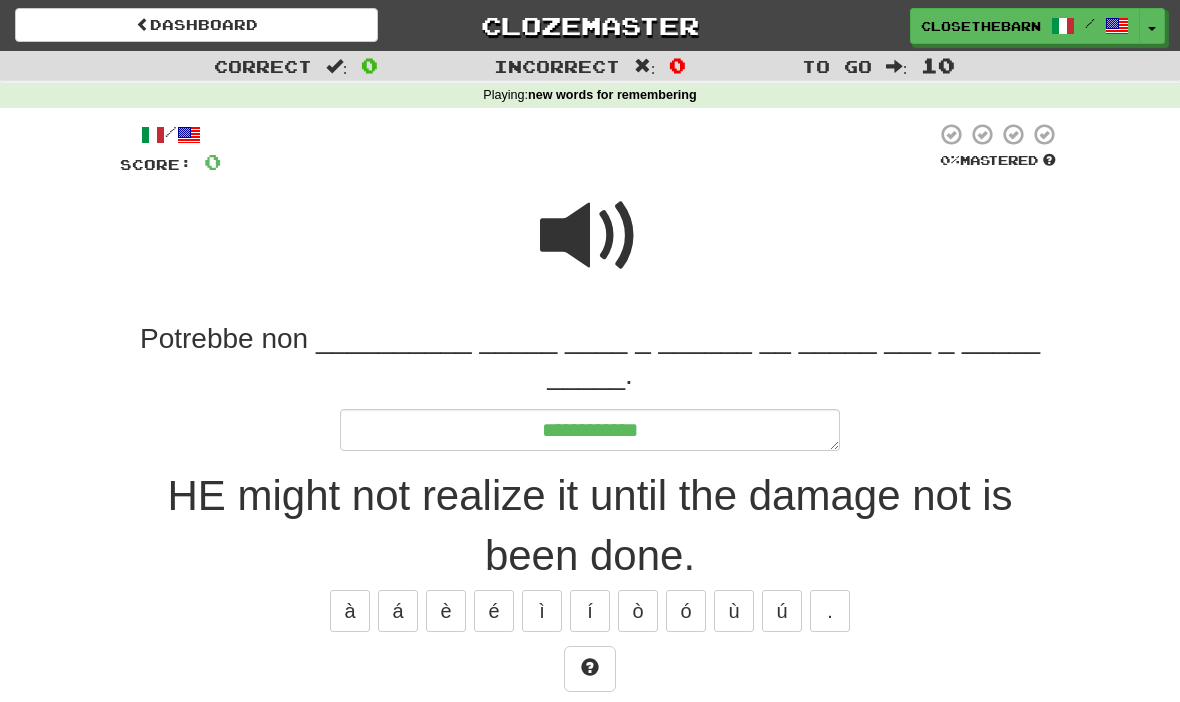 type on "*" 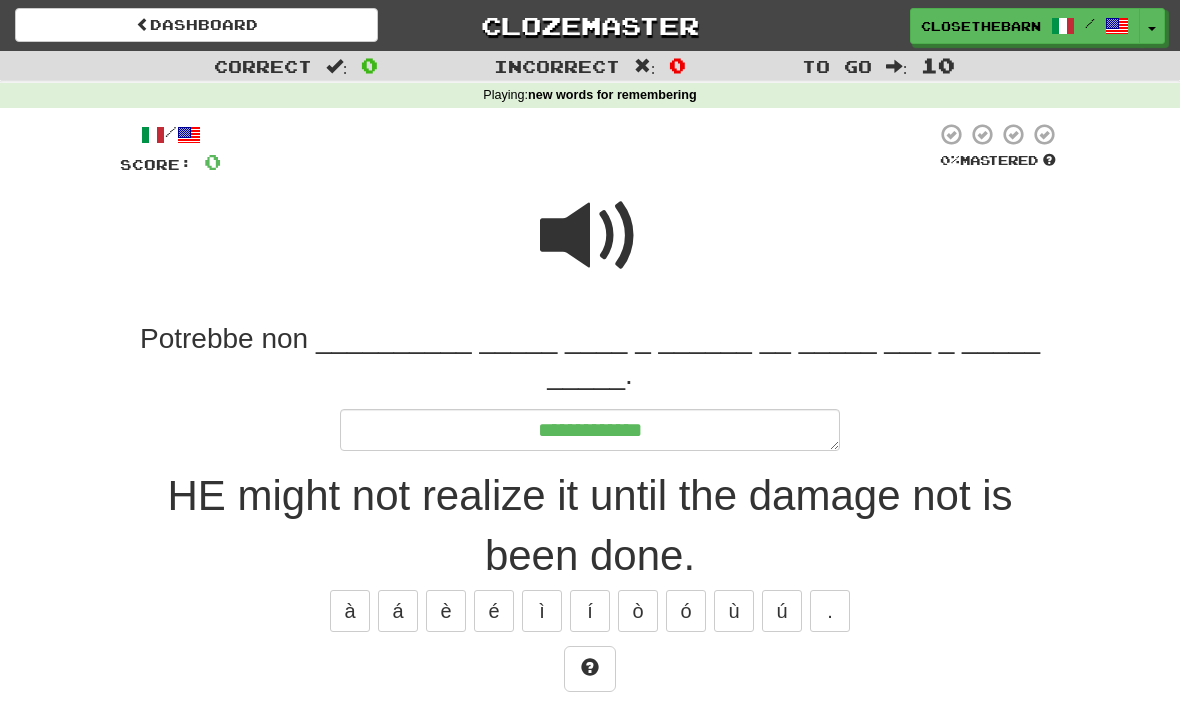 type on "*" 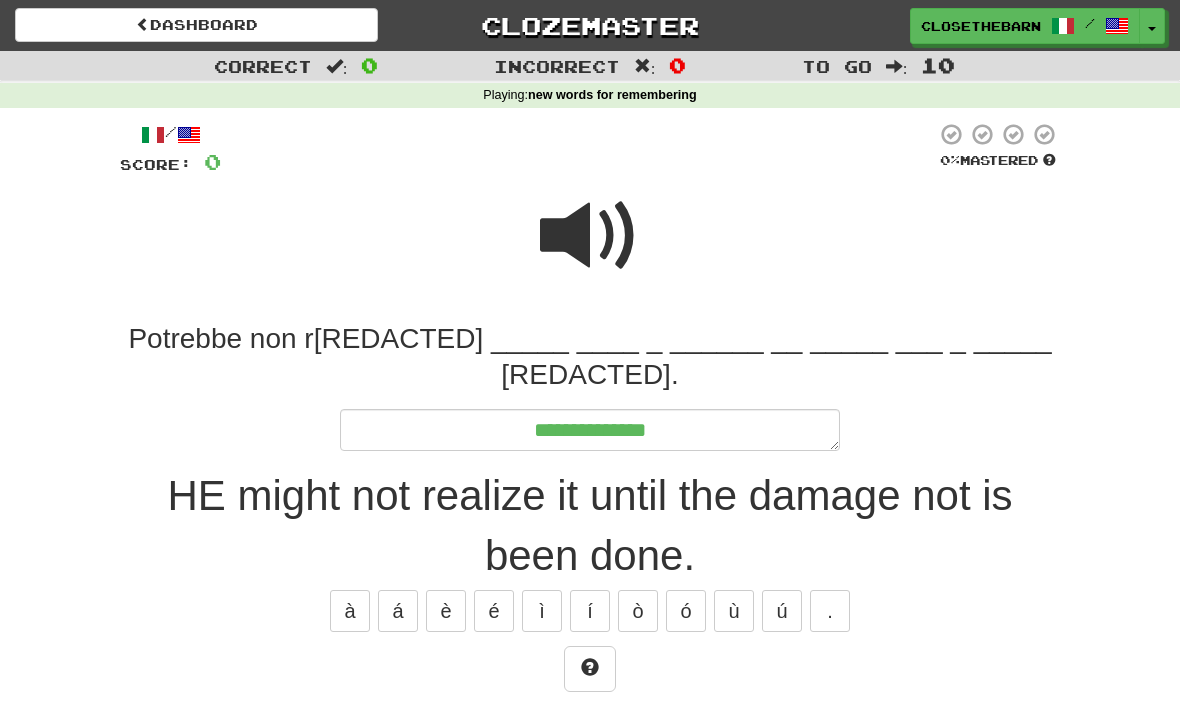 type on "*" 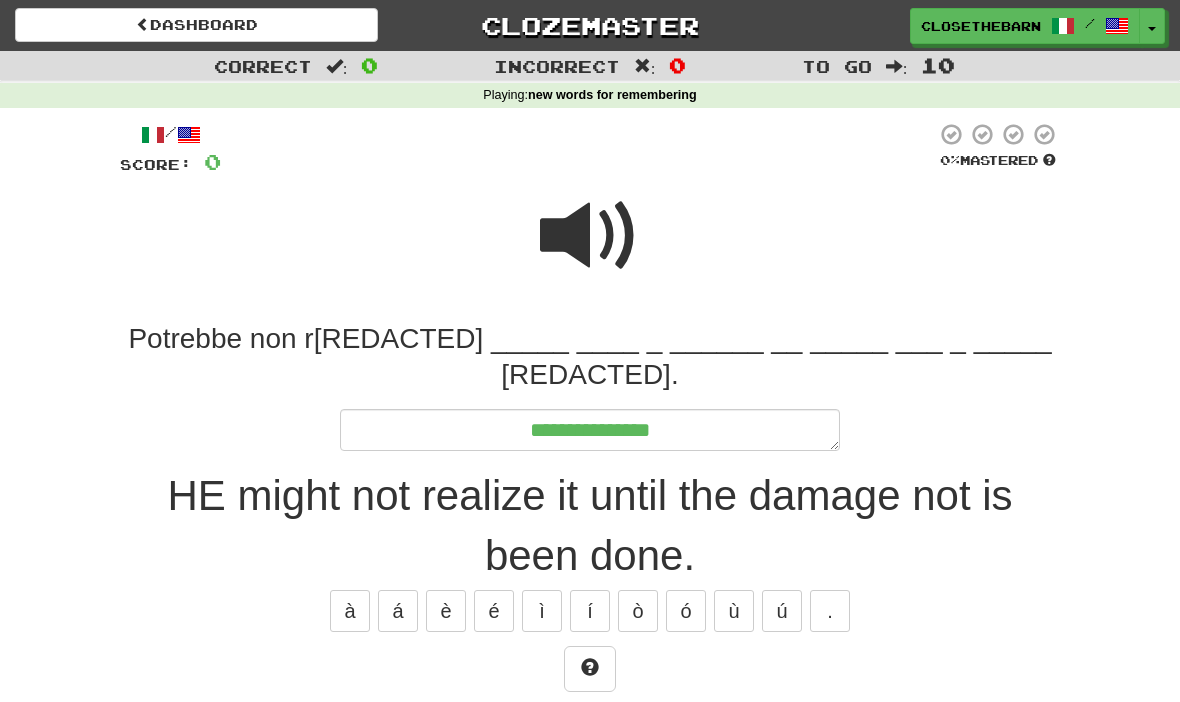 type on "*" 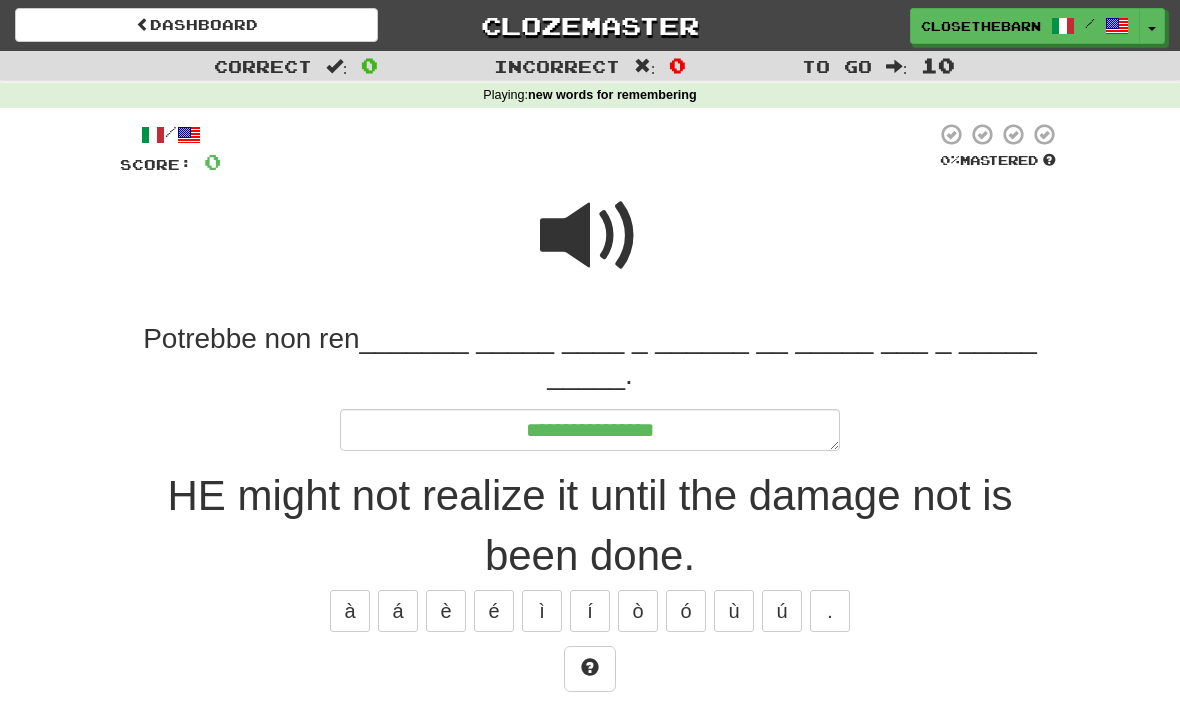 type on "*" 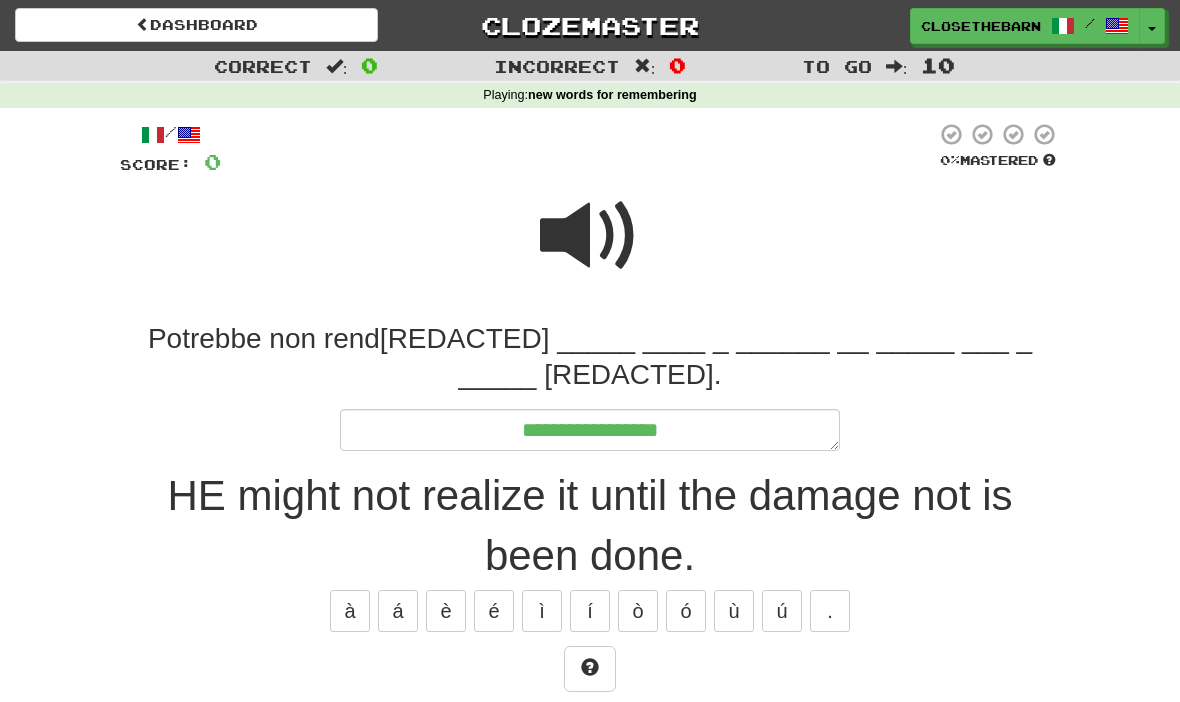 type on "*" 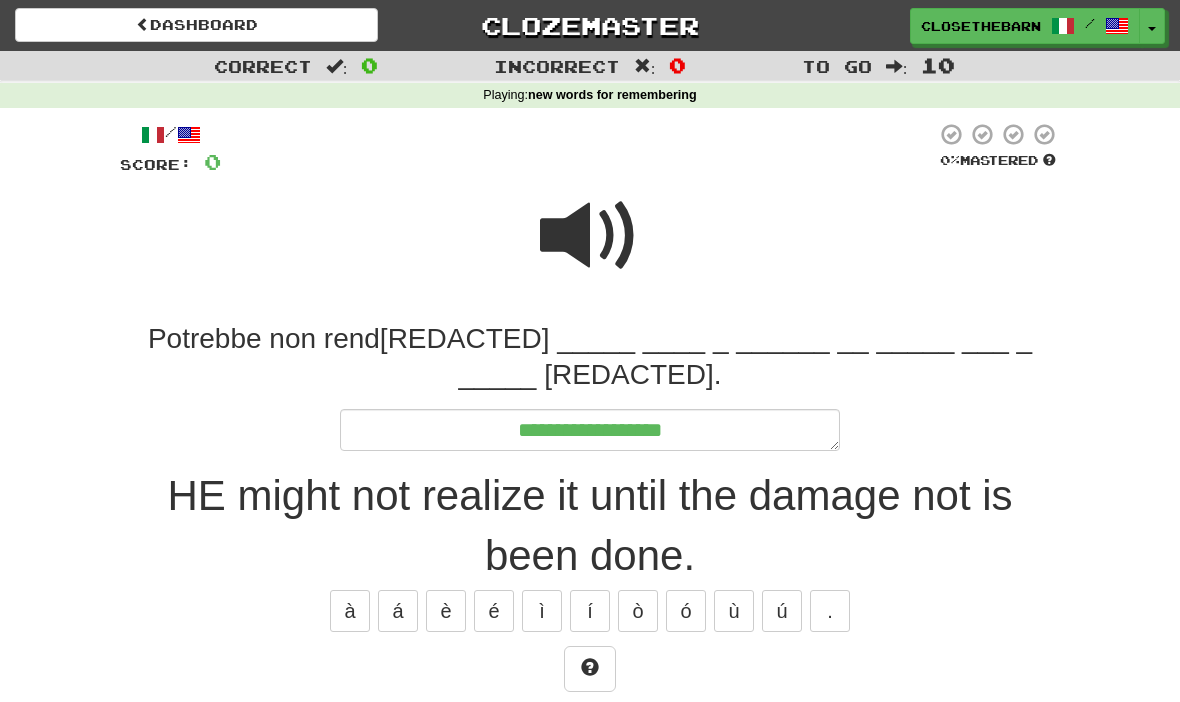 type on "*" 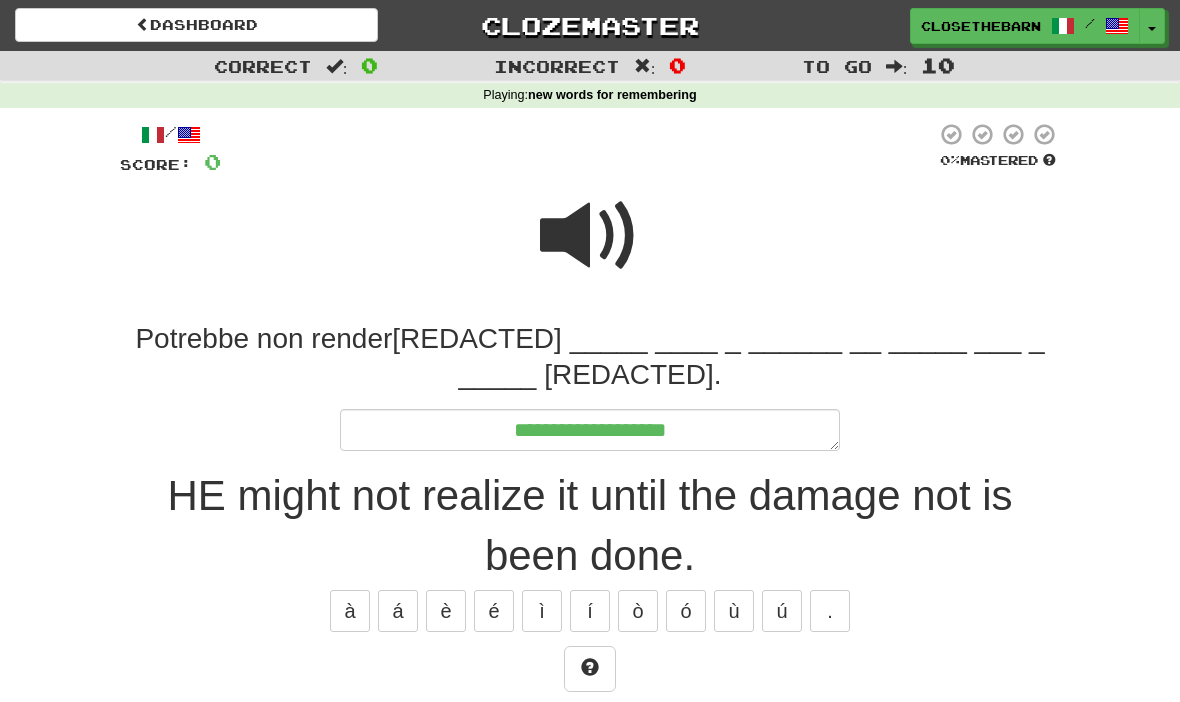 type on "*" 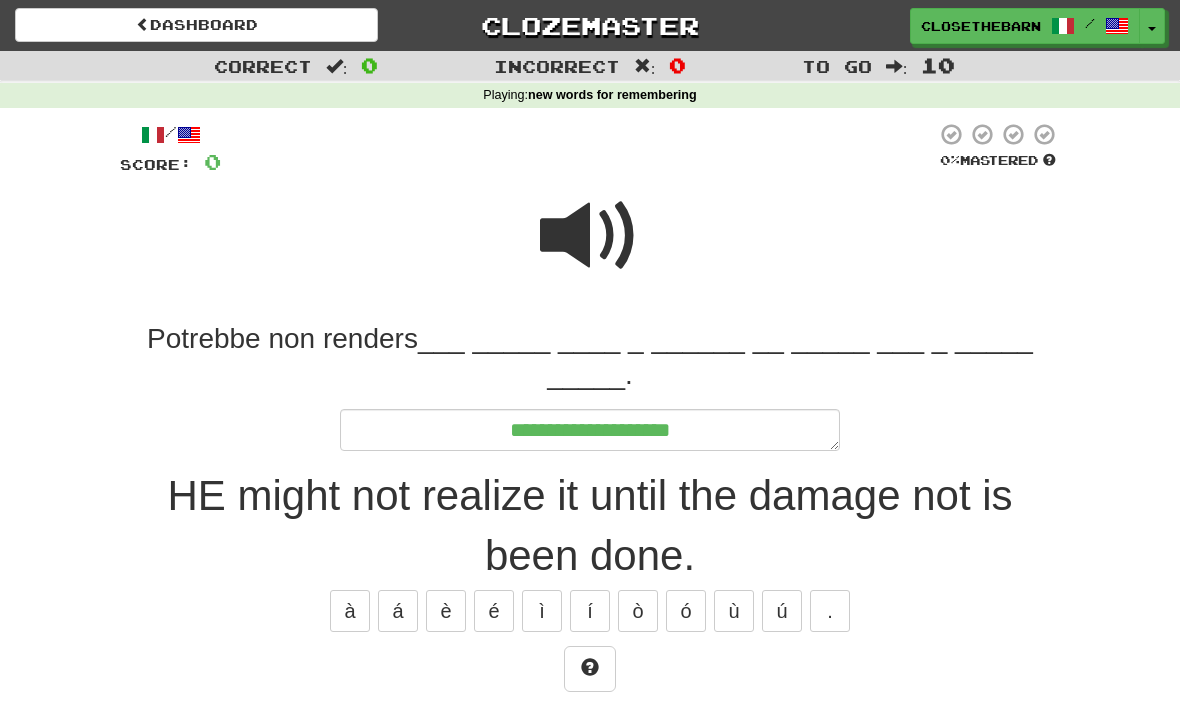 type on "*" 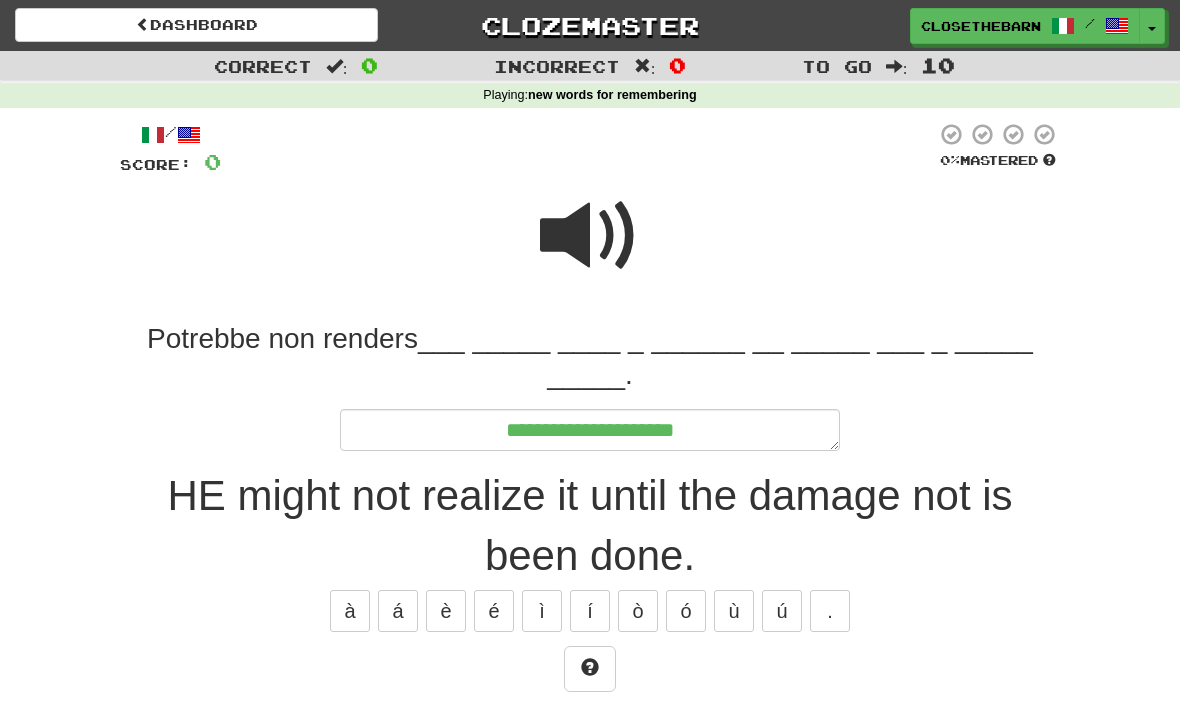 type on "*" 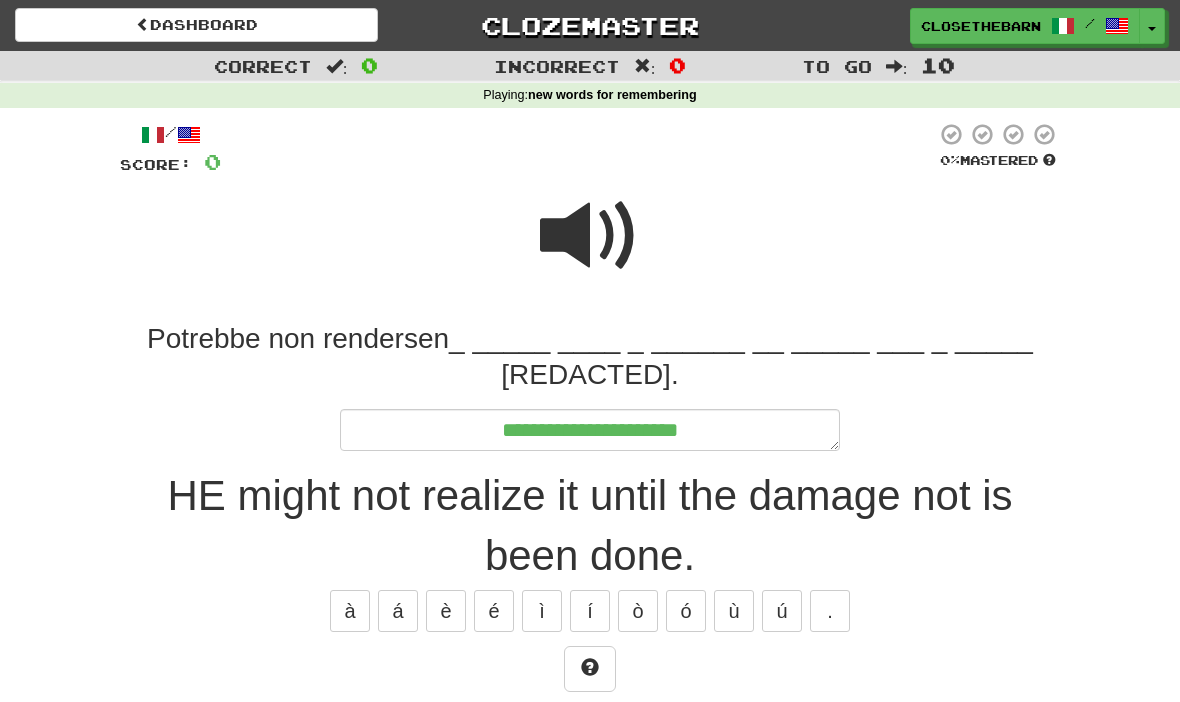 type on "*" 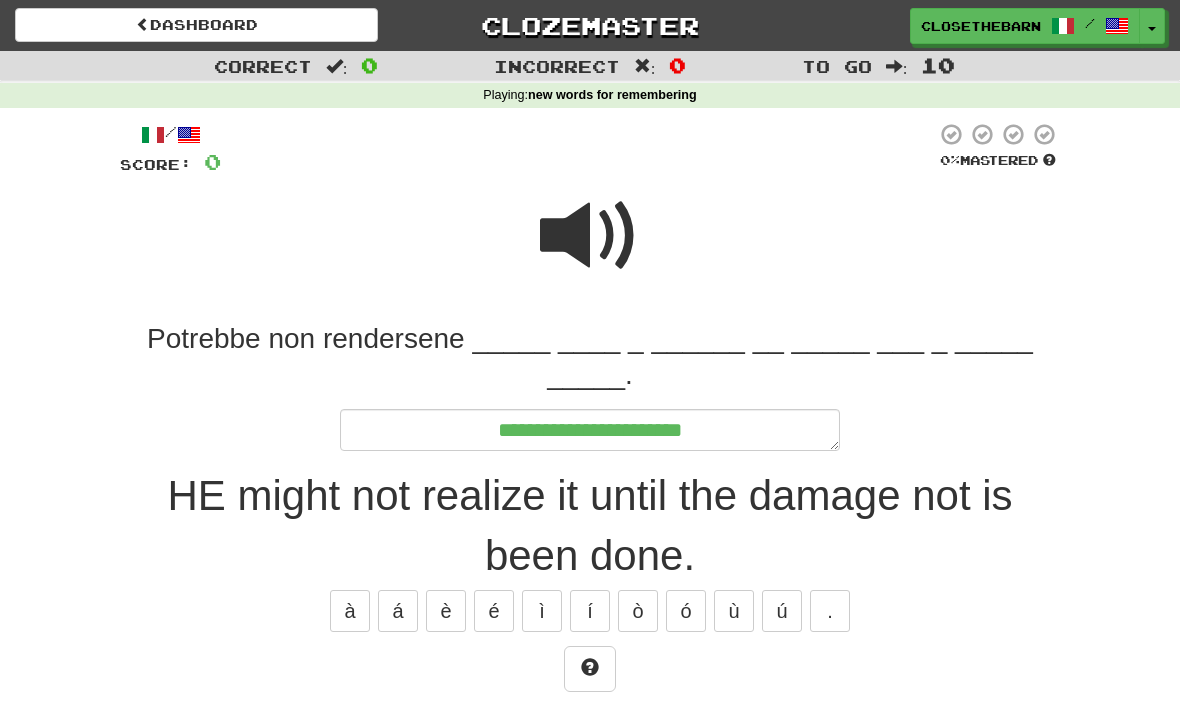 type on "*" 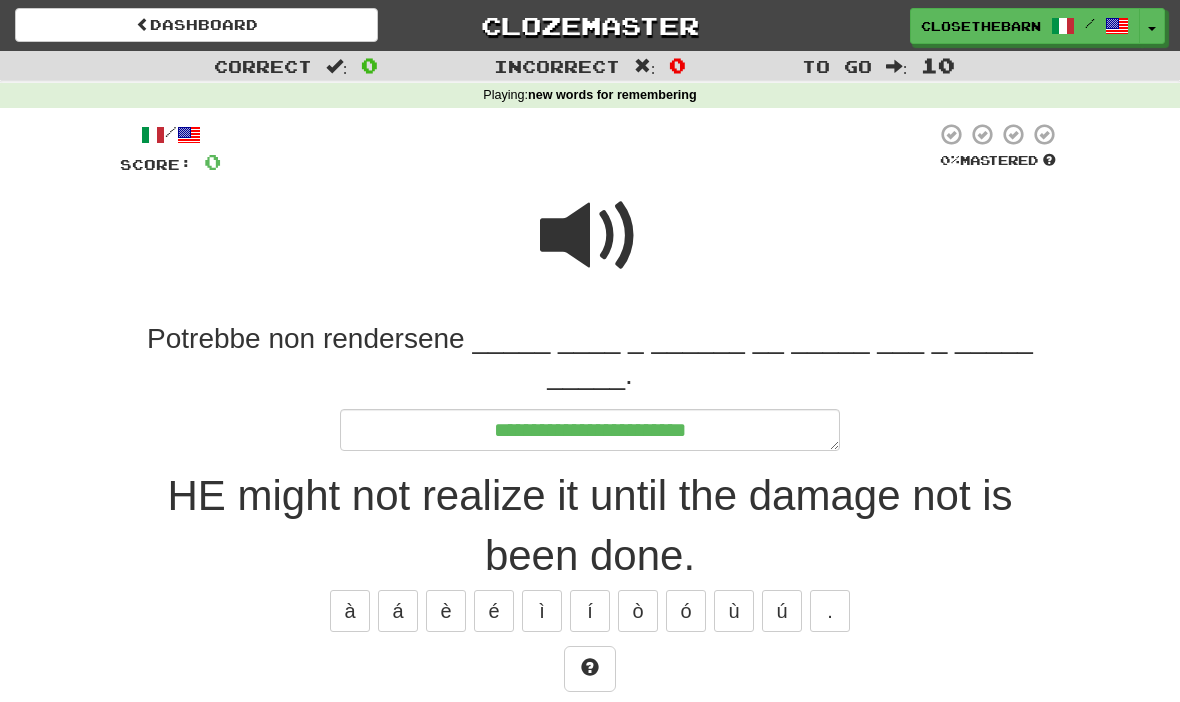 type on "*" 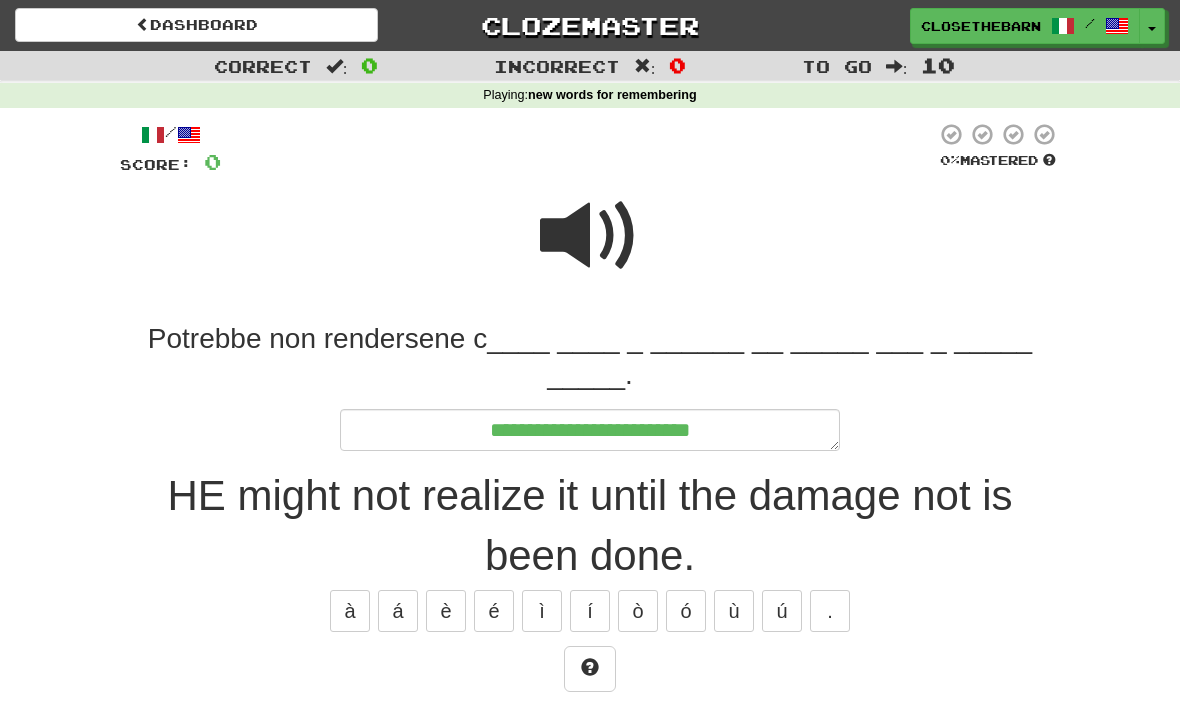type on "*" 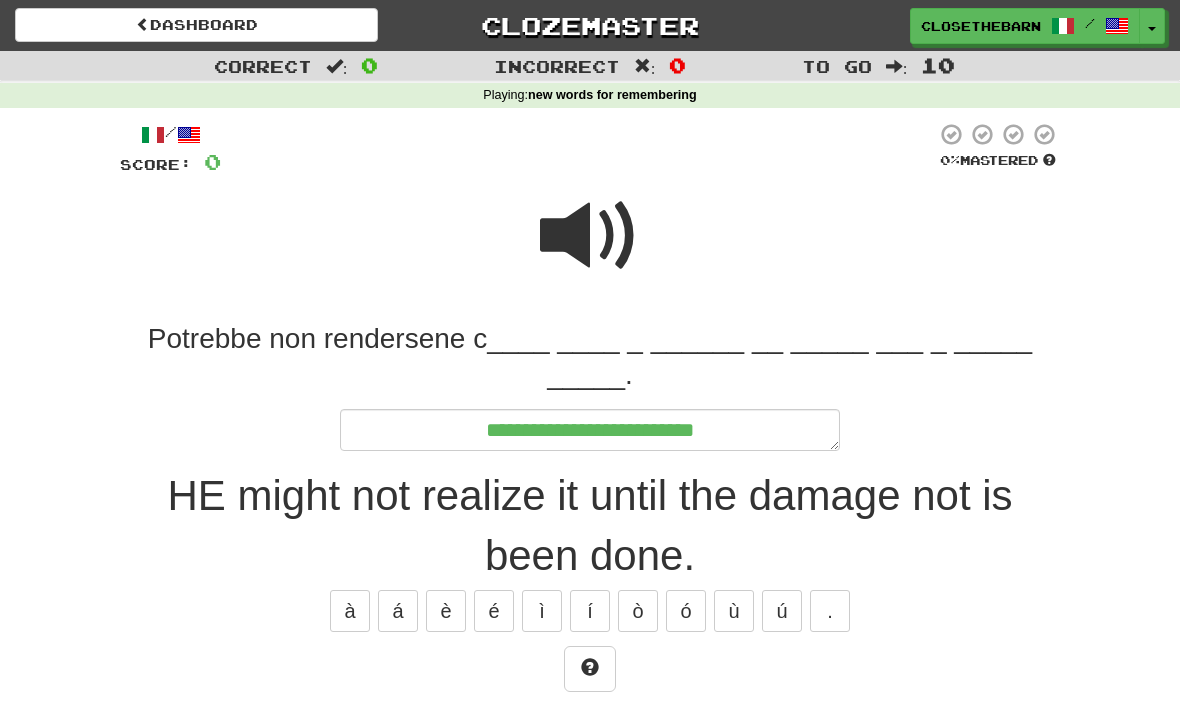 type on "*" 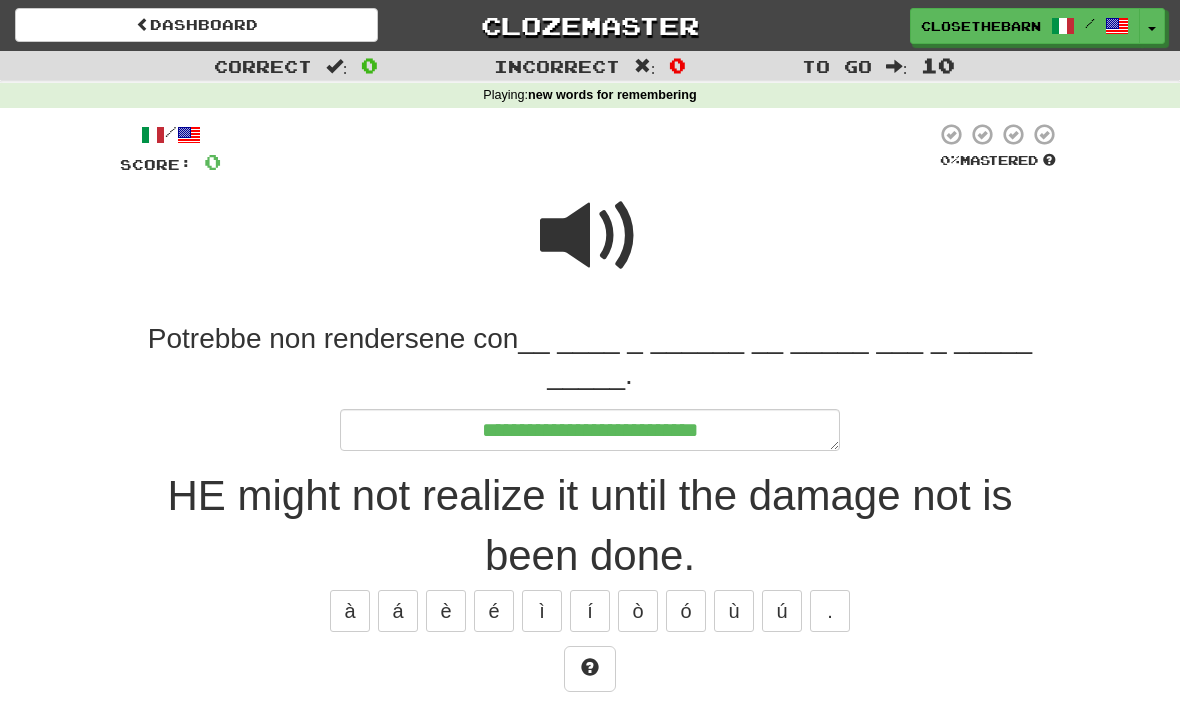 type on "*" 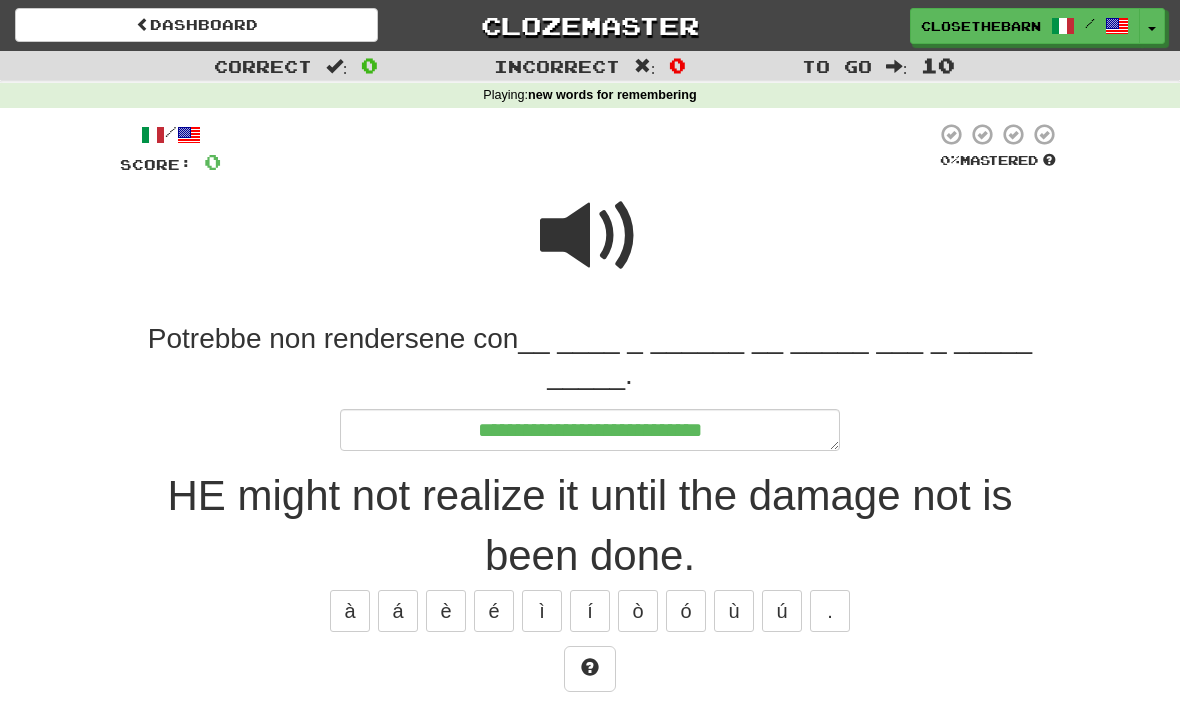 type on "*" 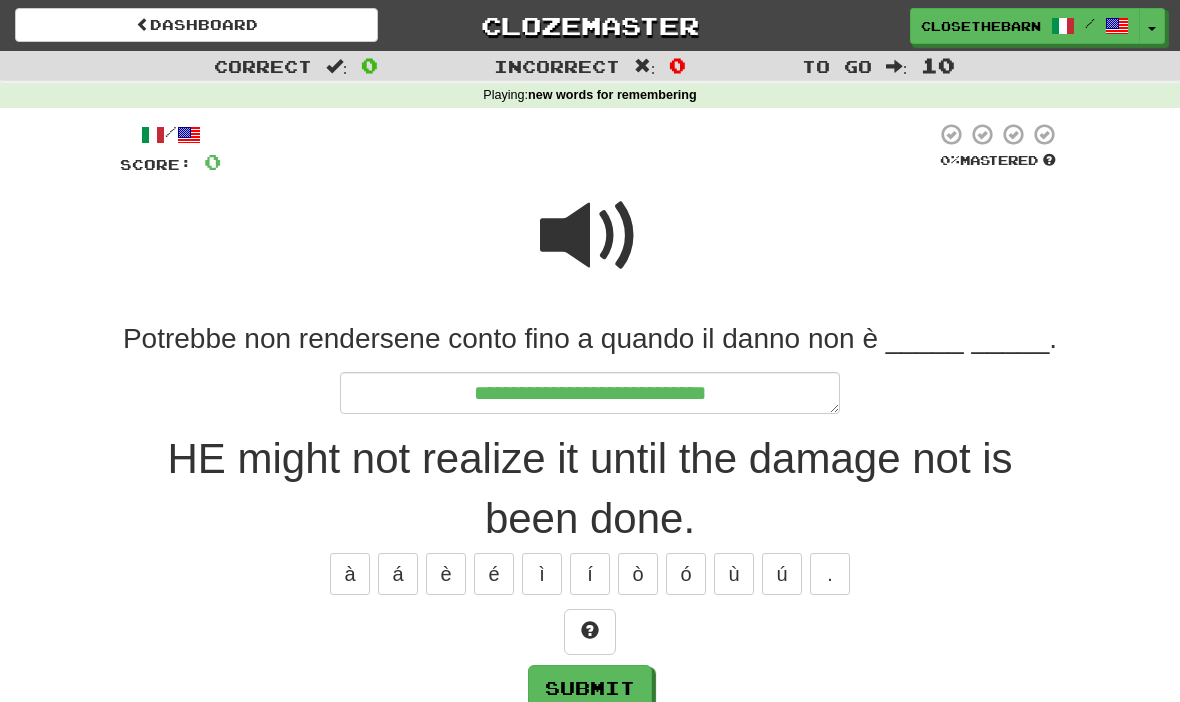 type on "*" 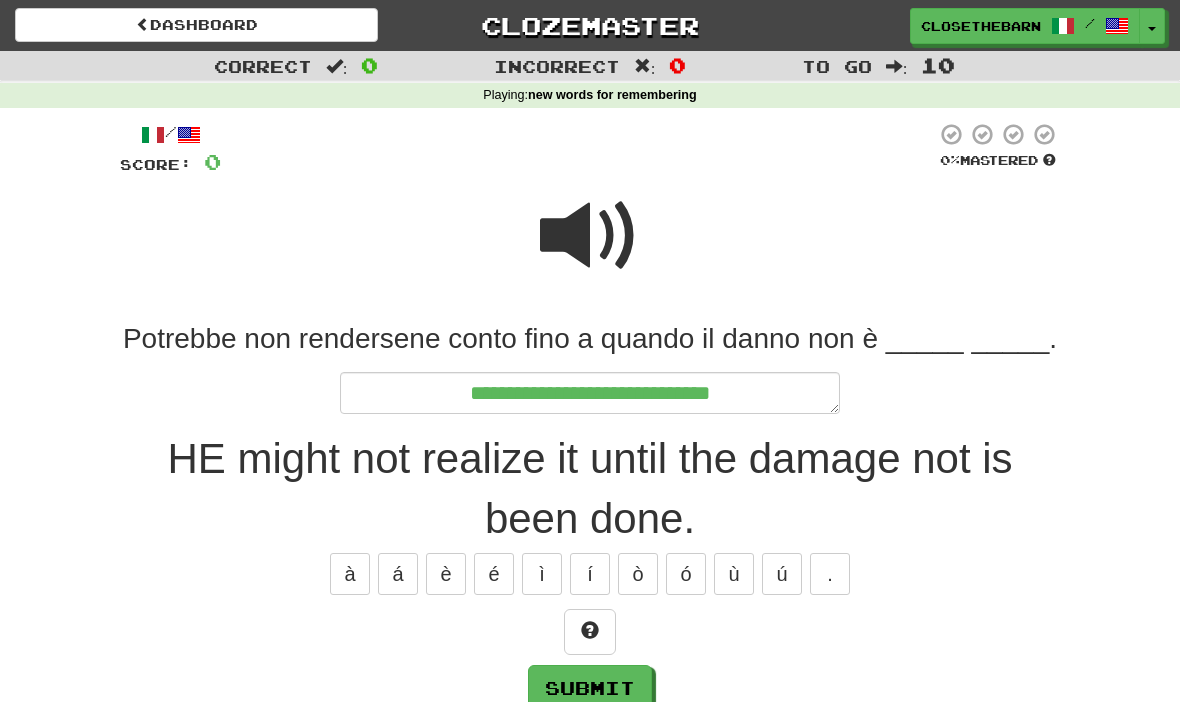 type on "*" 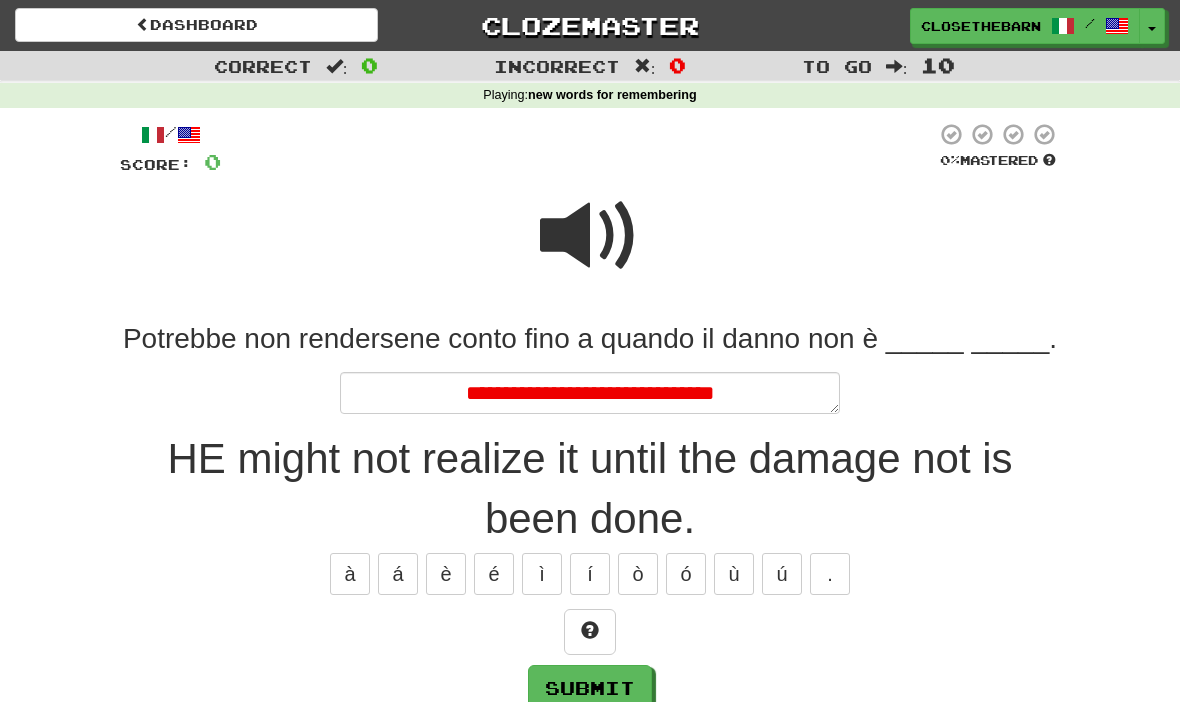 type on "*" 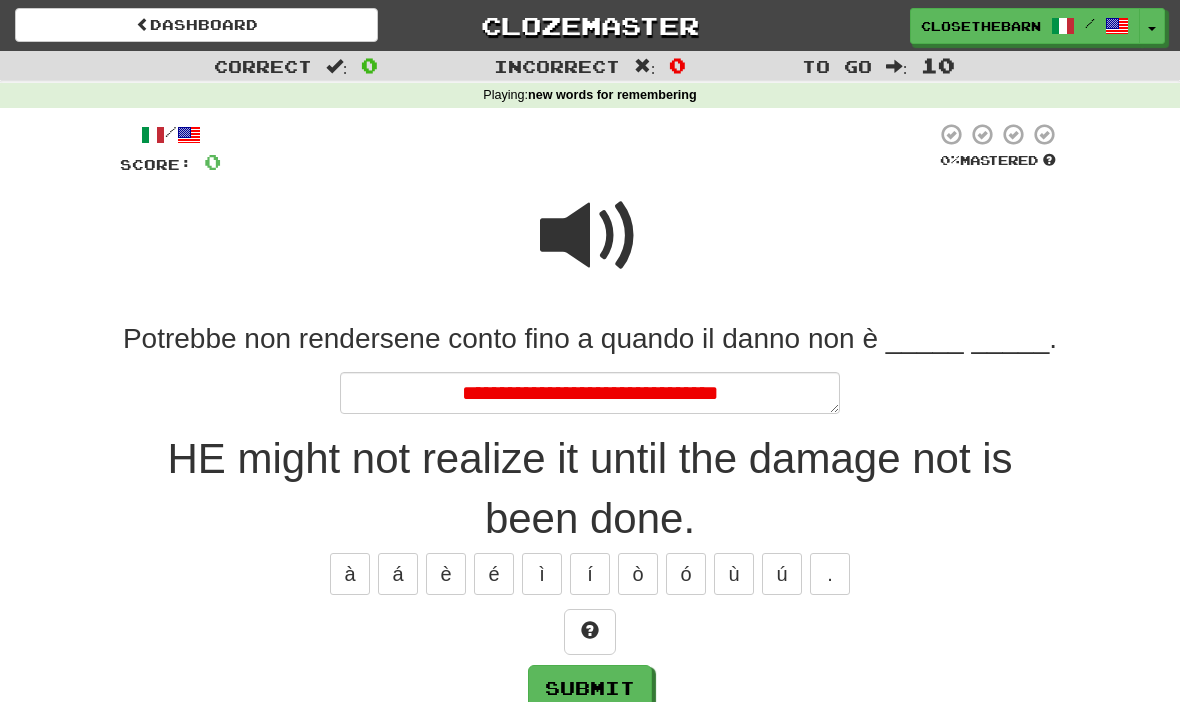 type on "*" 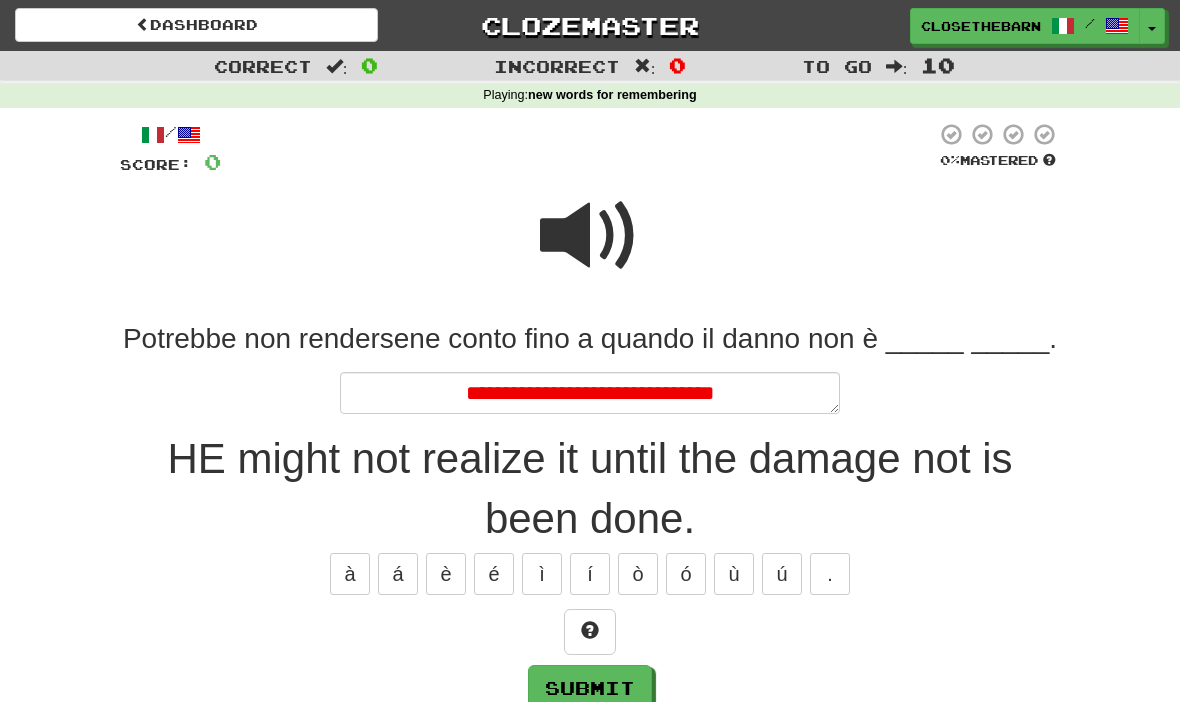 type on "*" 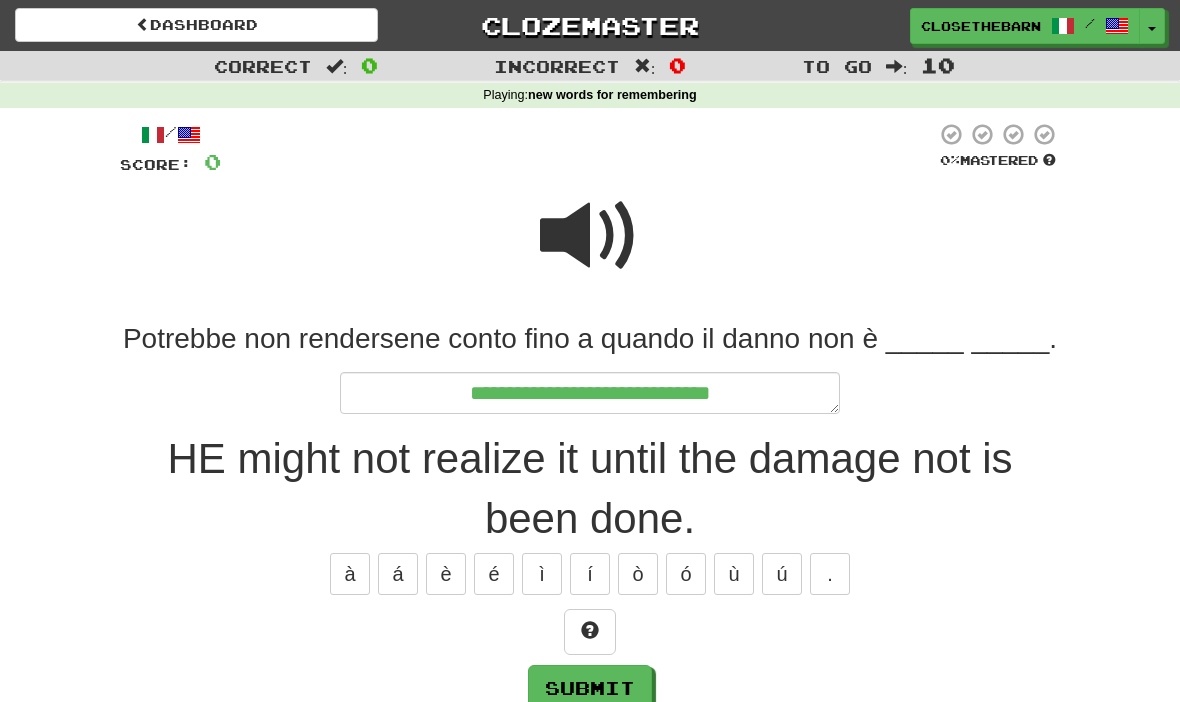 type on "*" 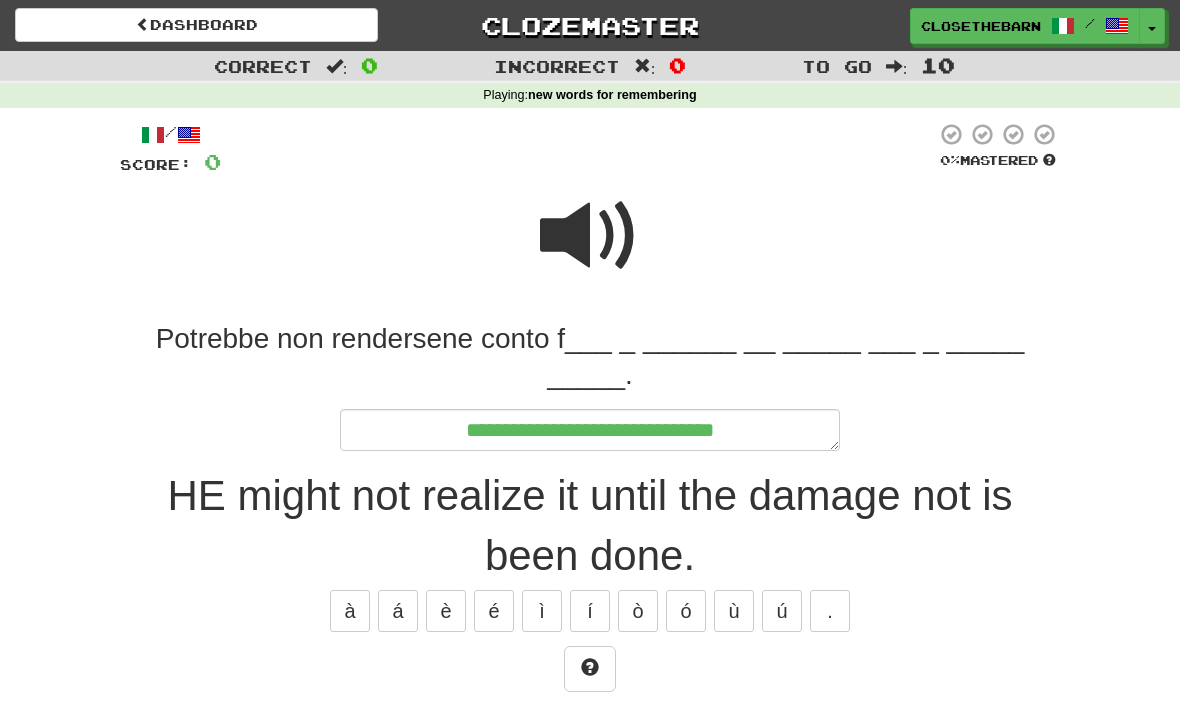 type on "*" 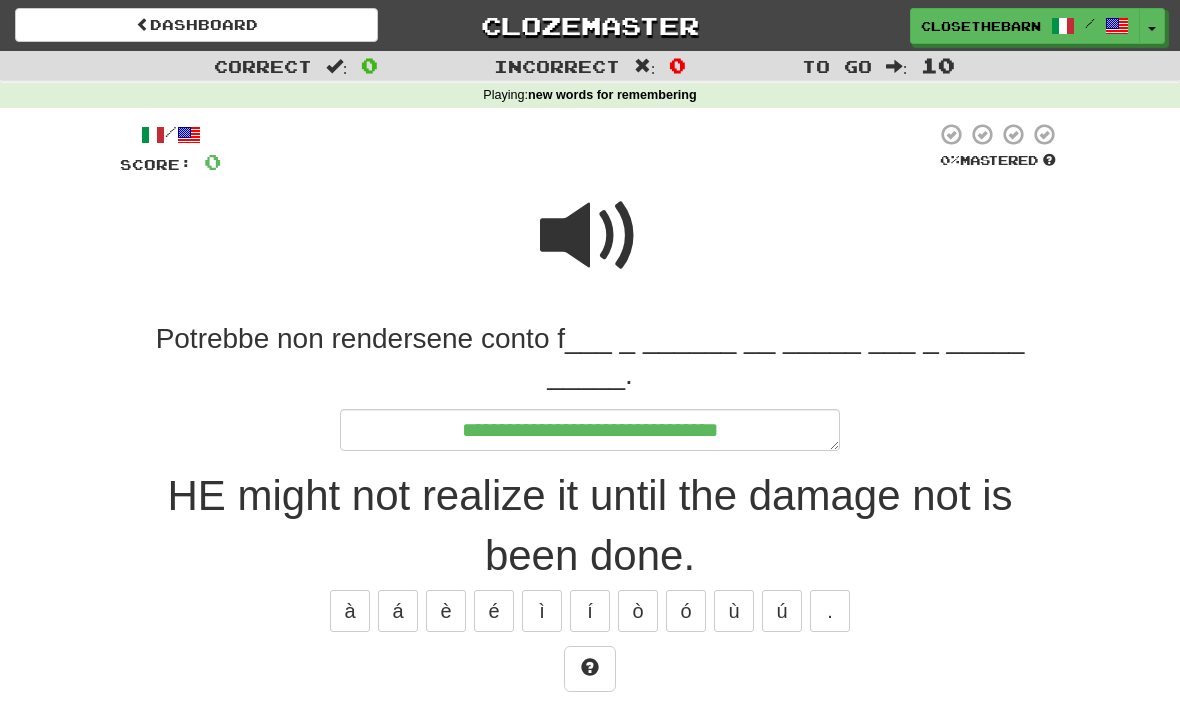type on "*" 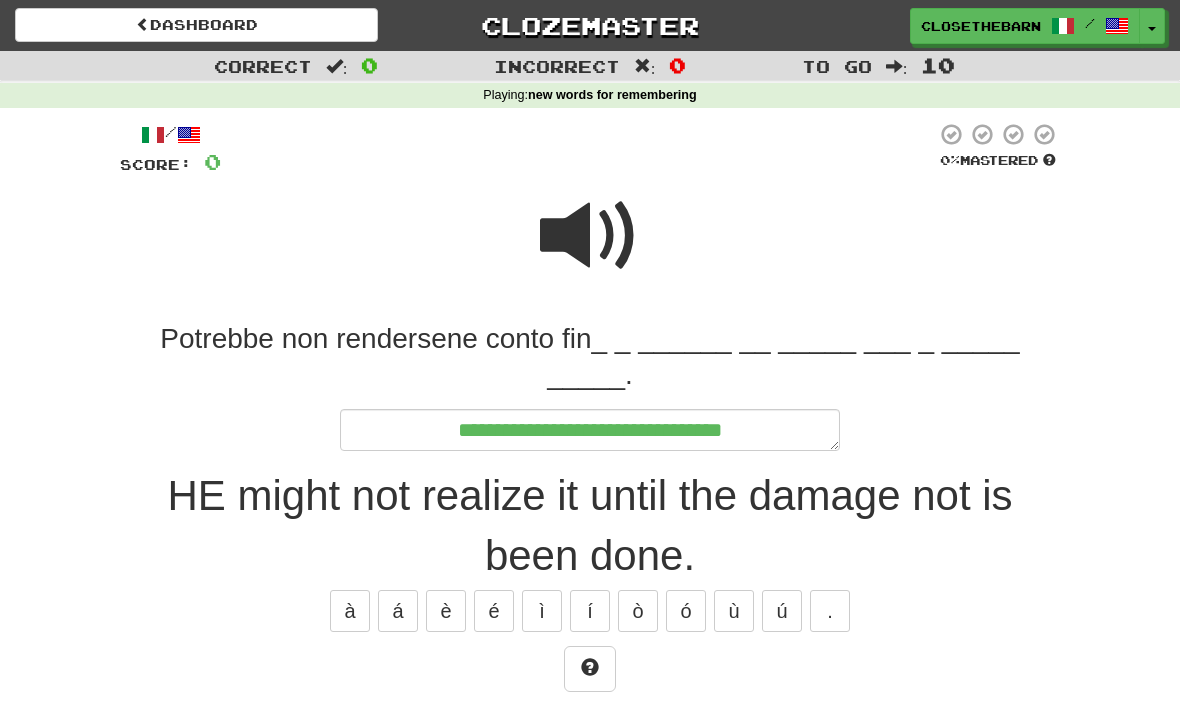 type on "*" 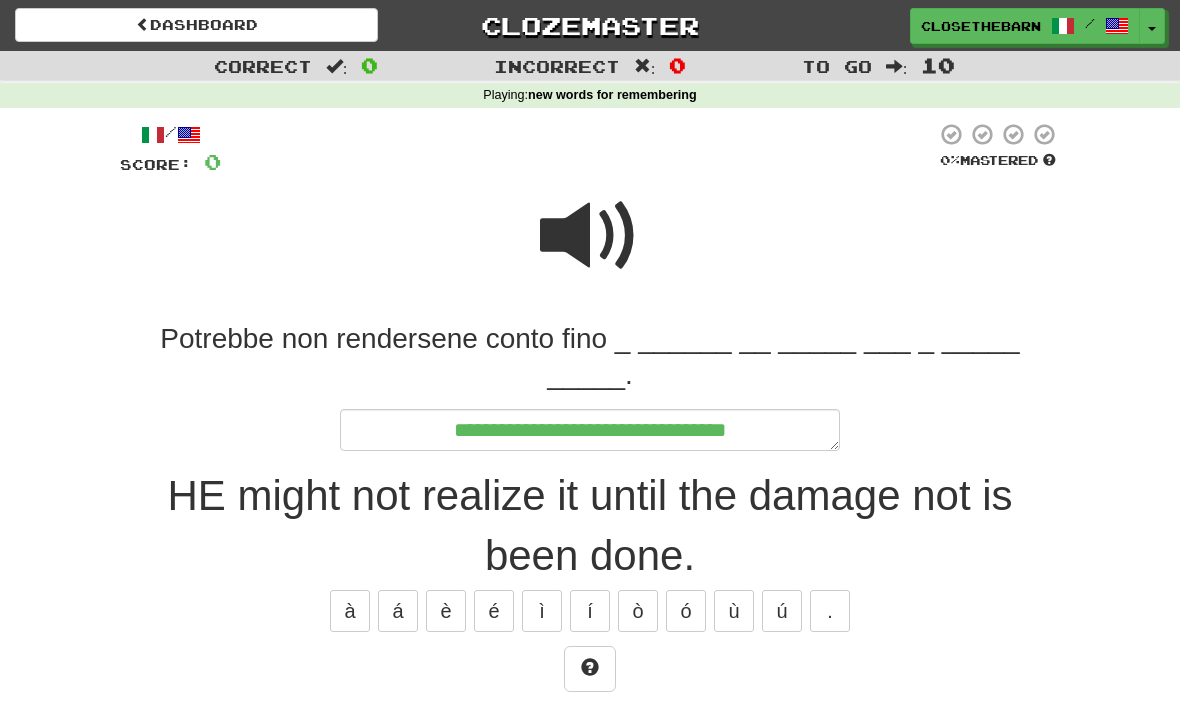 type on "*" 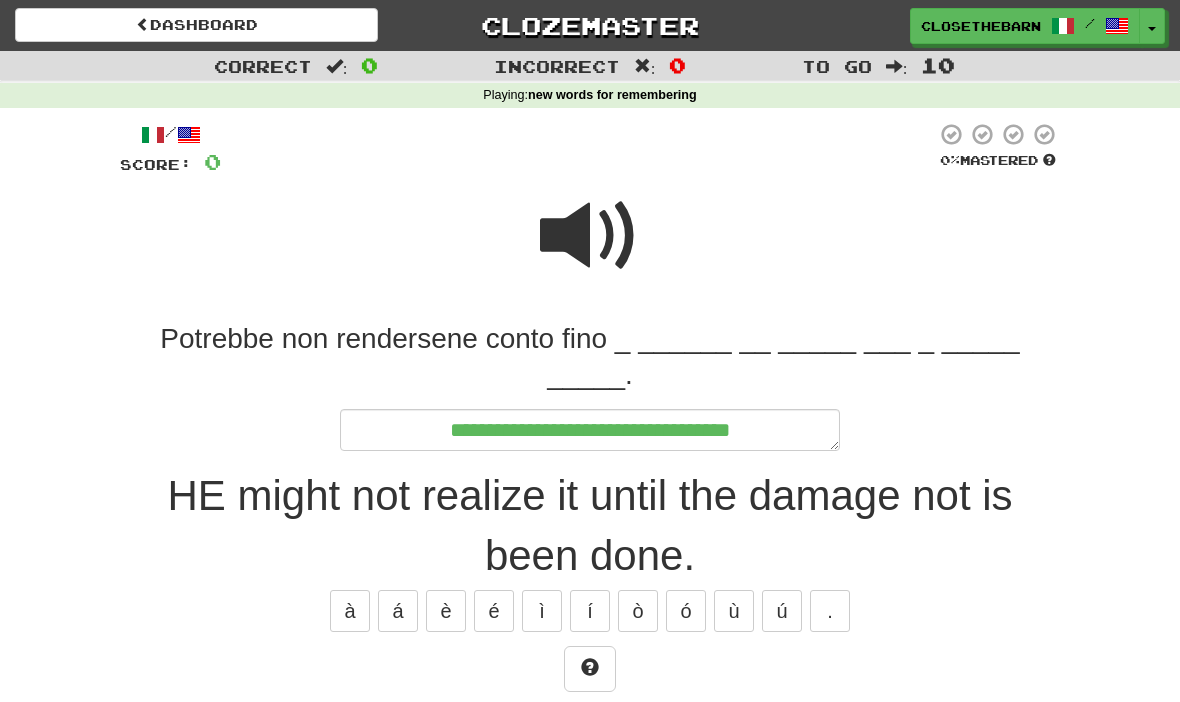 type on "*" 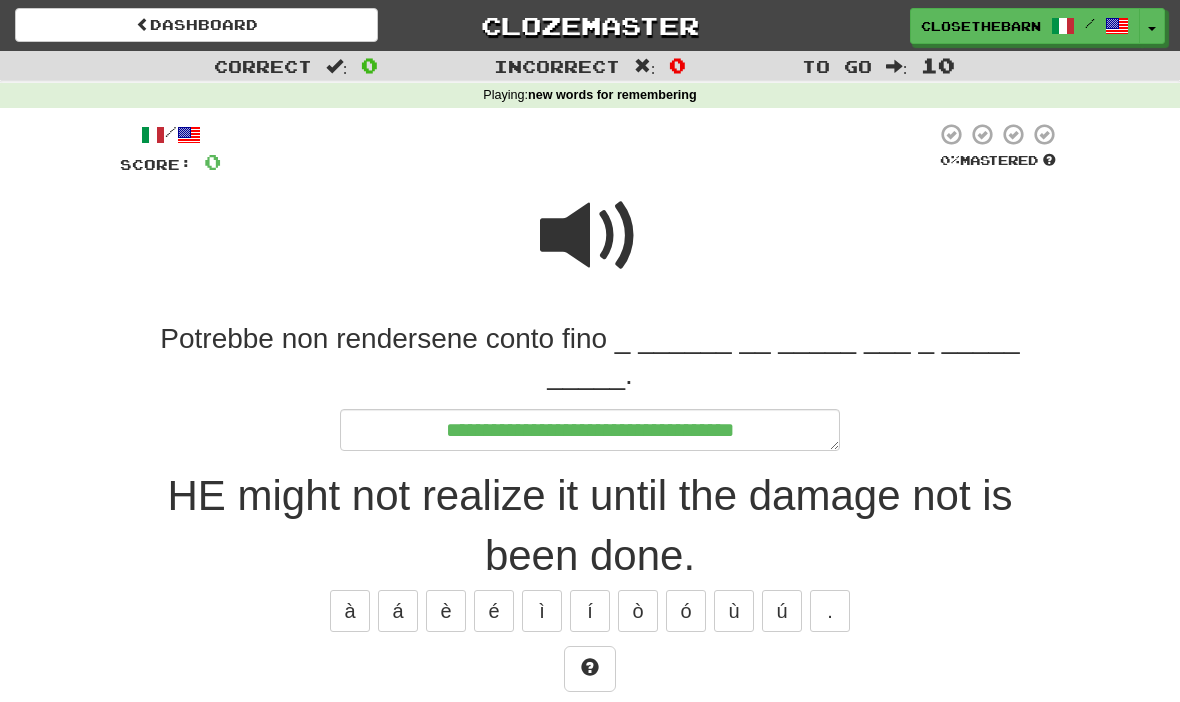 type on "*" 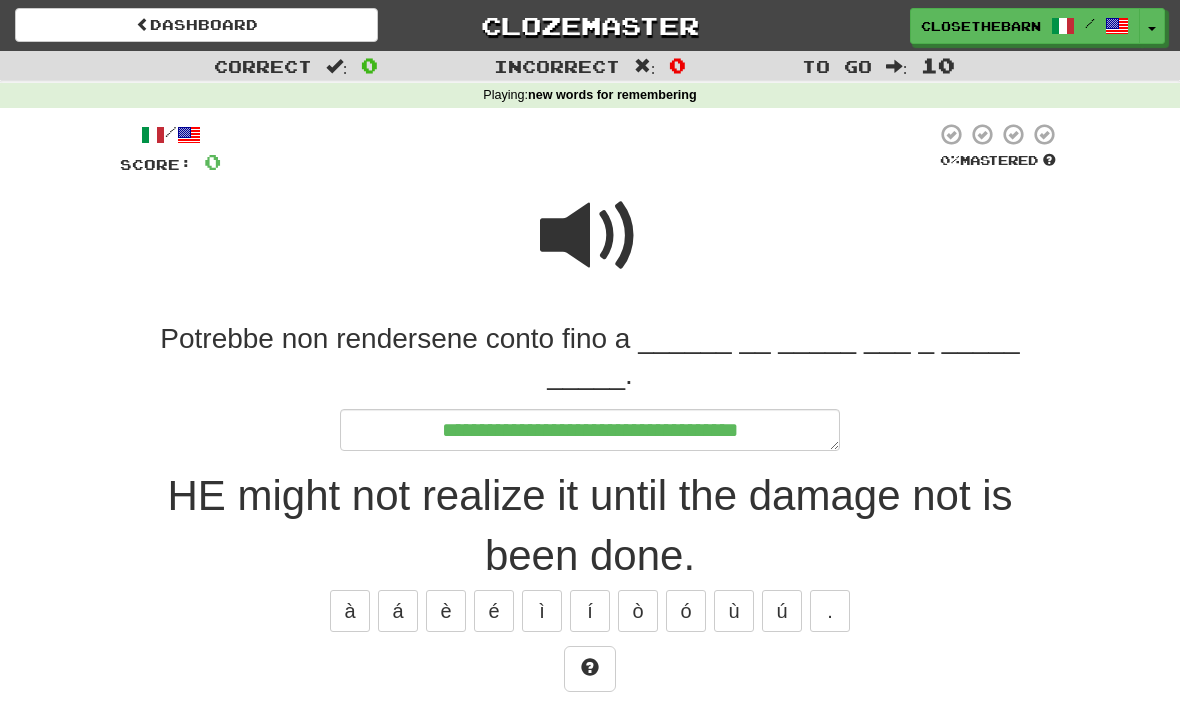 type on "*" 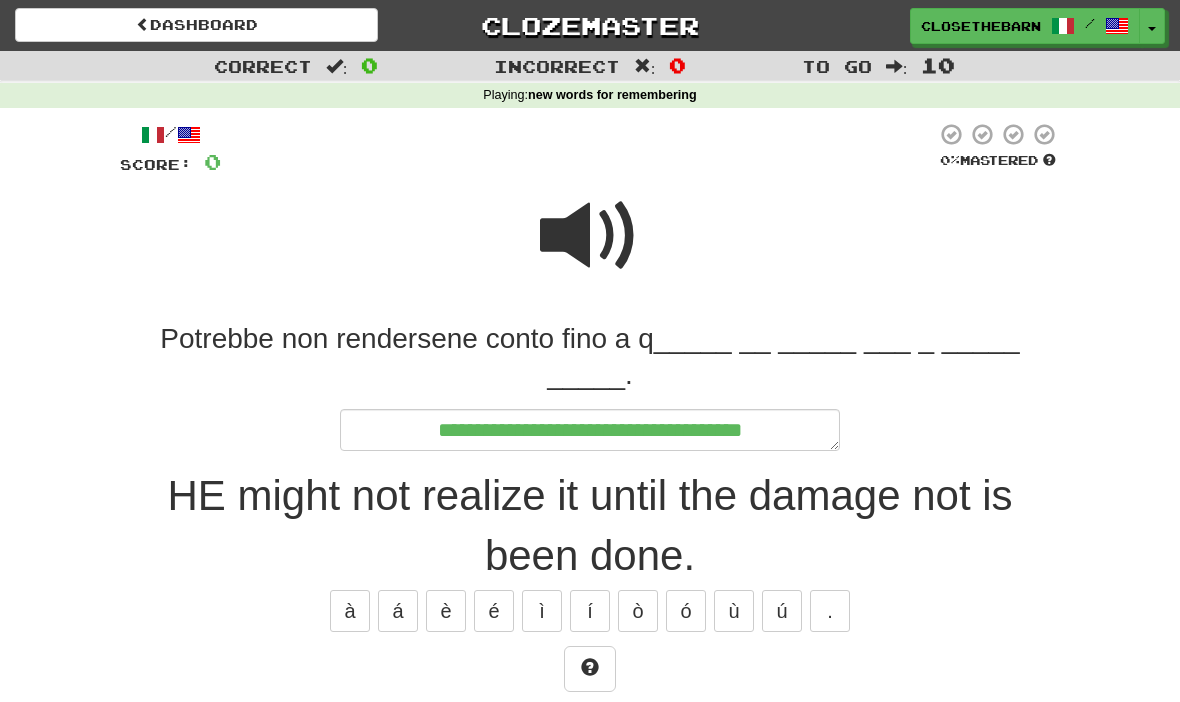 type on "*" 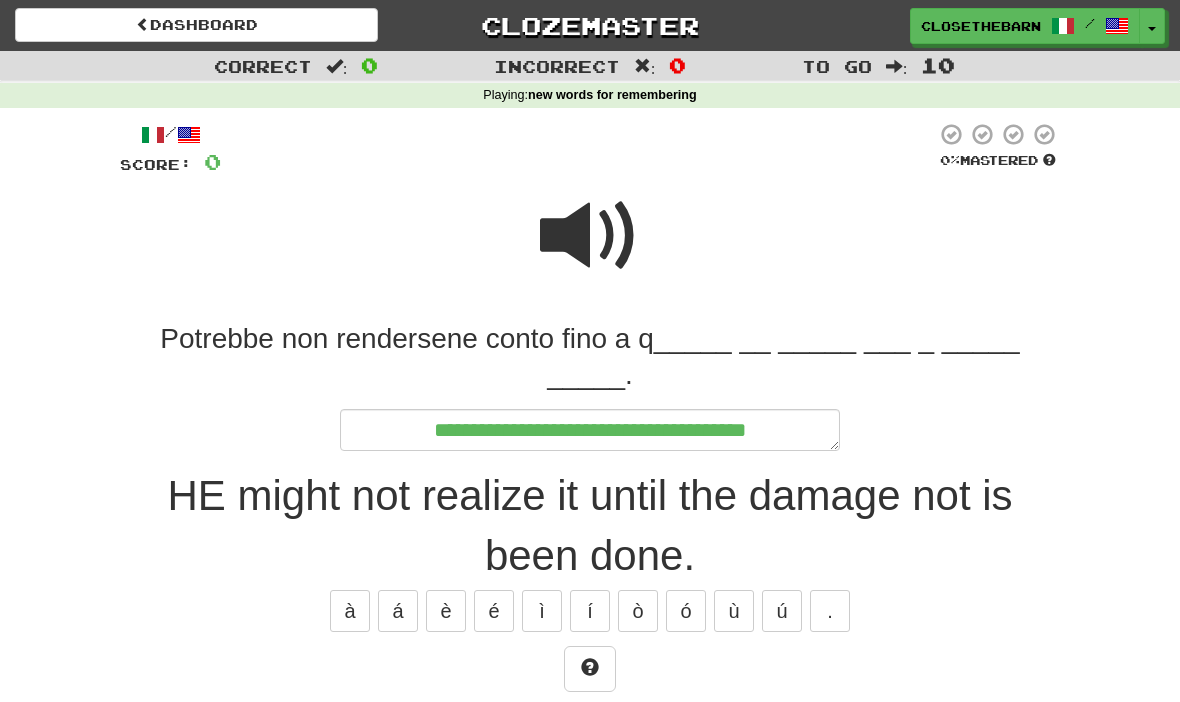 type on "*" 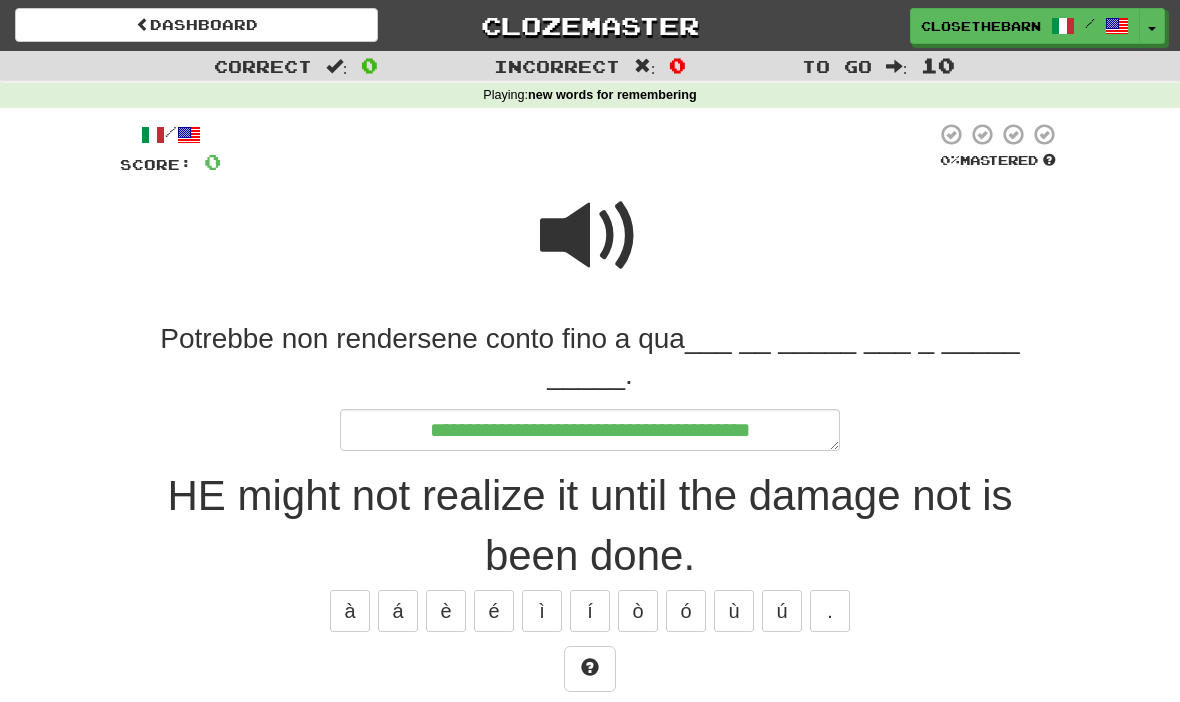 type on "*" 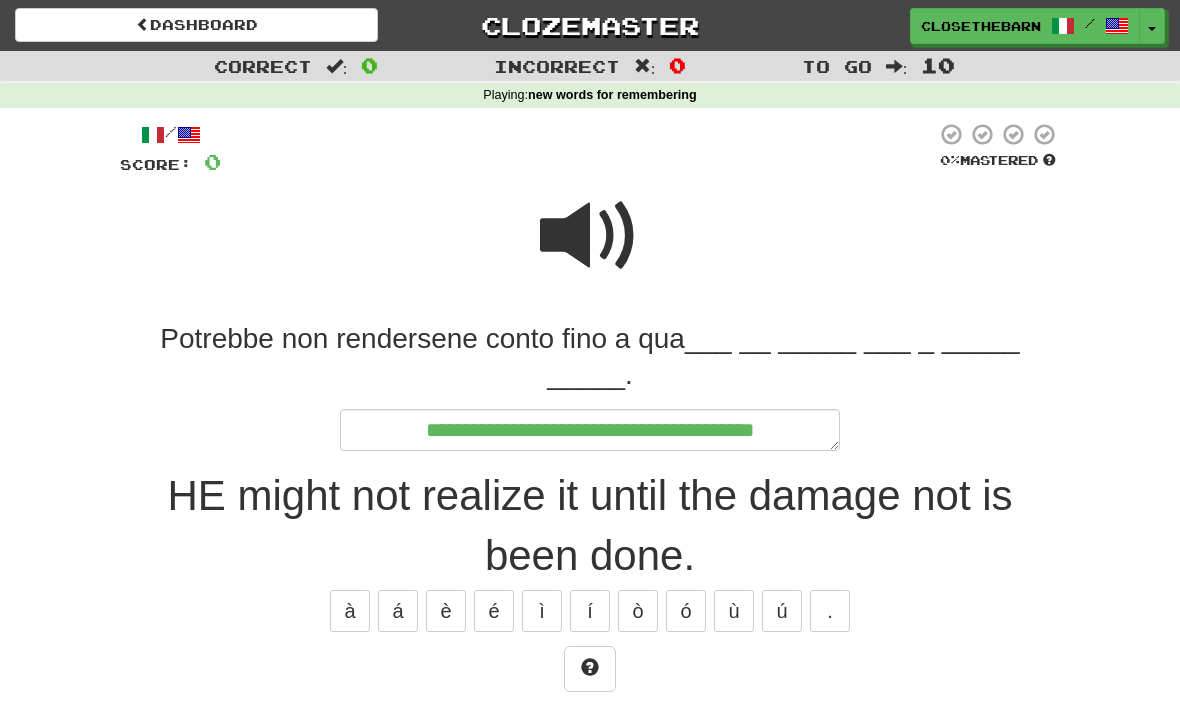 type on "*" 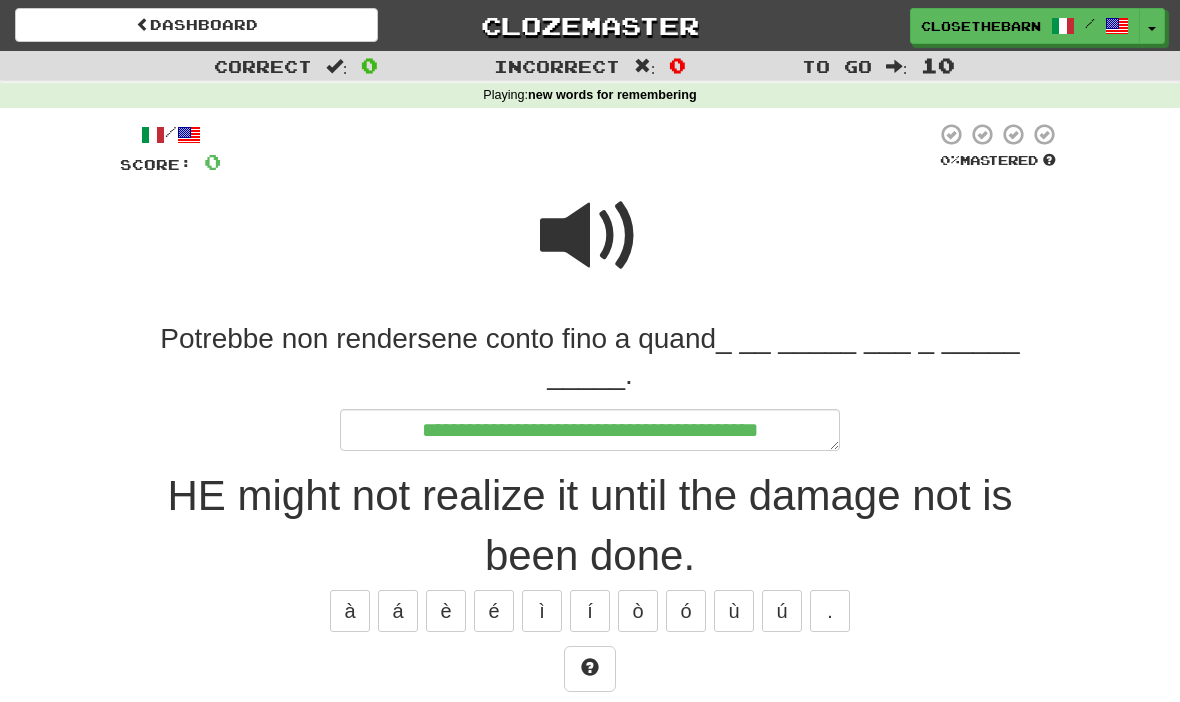 type on "*" 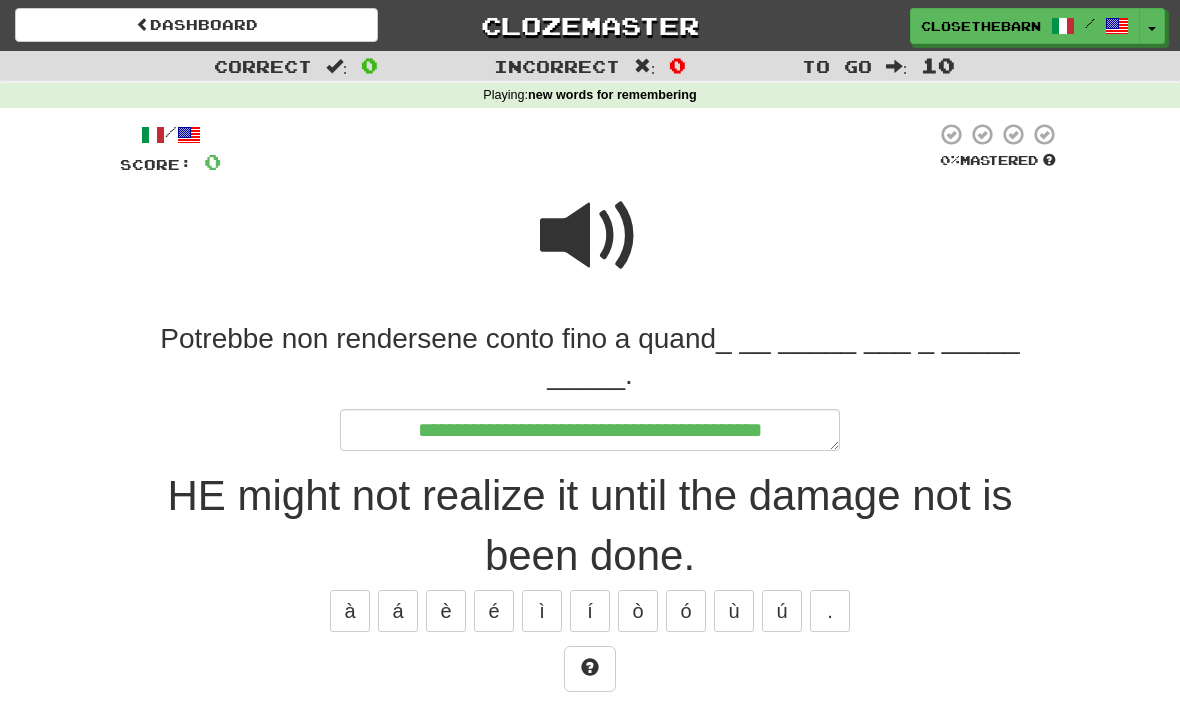 type on "*" 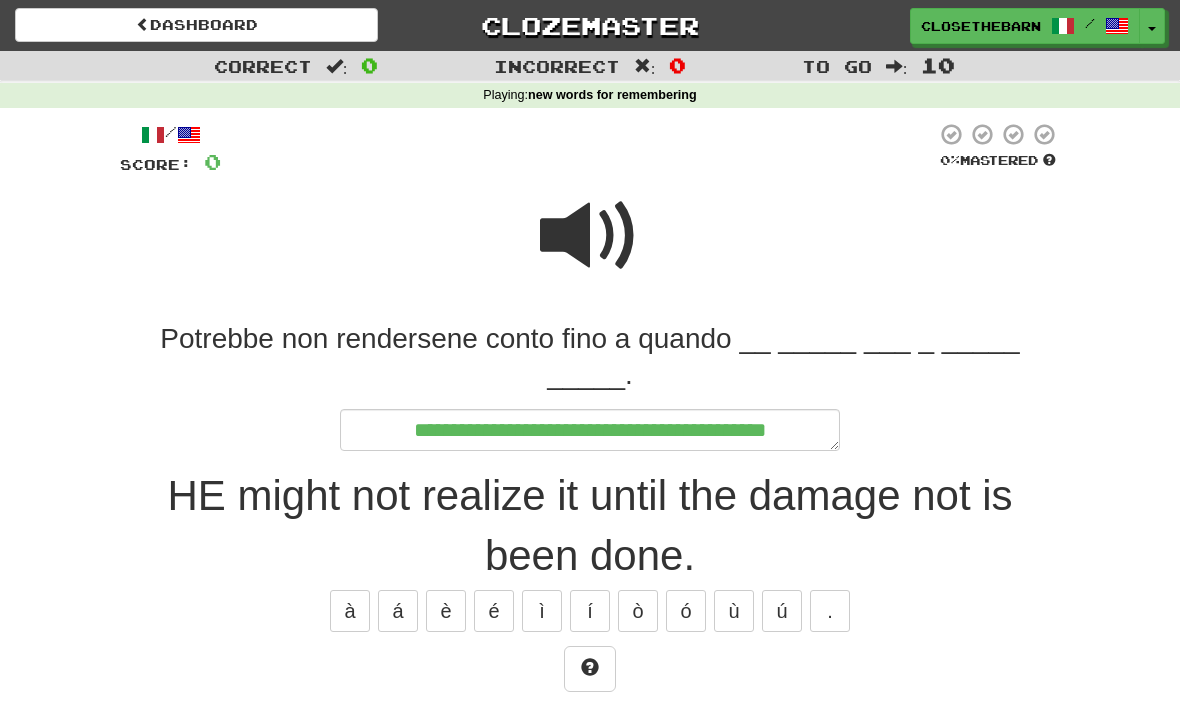type on "*" 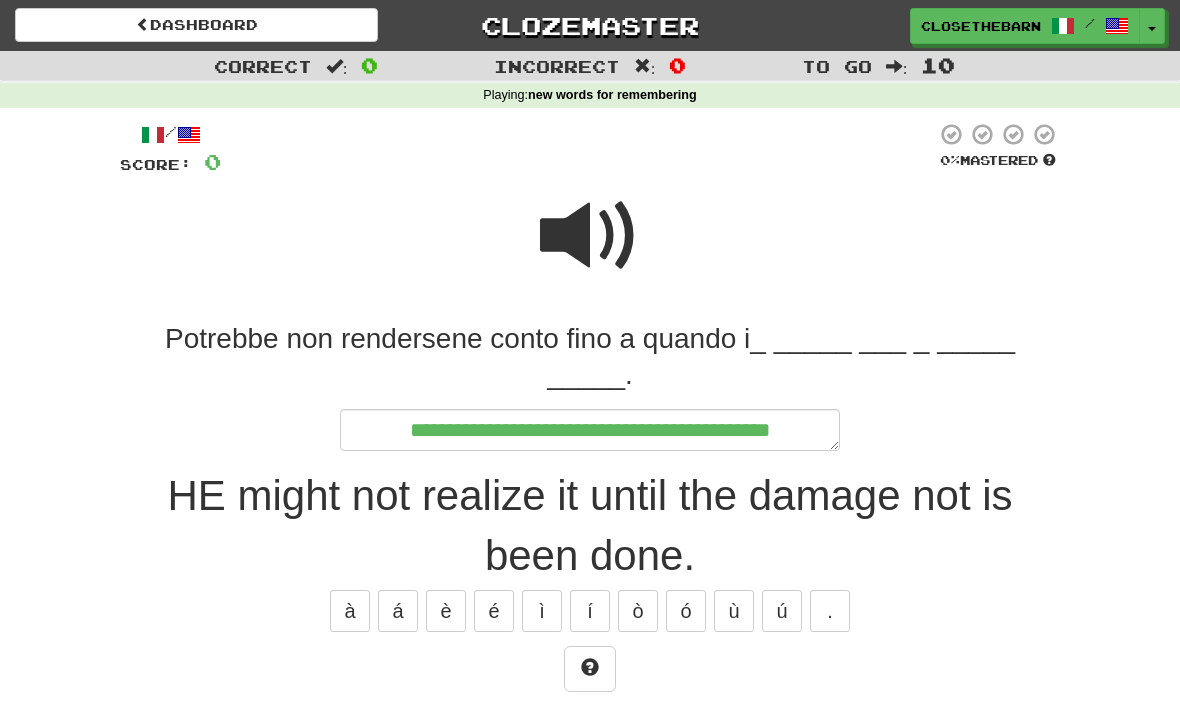 type on "*" 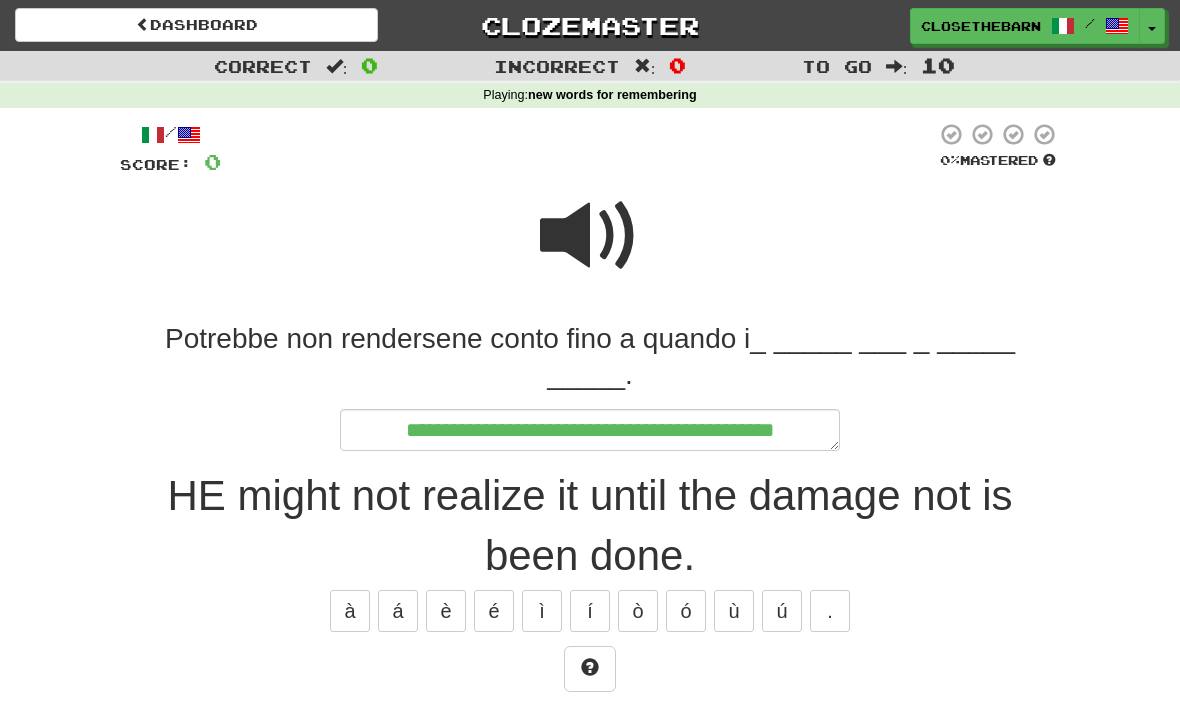 type on "*" 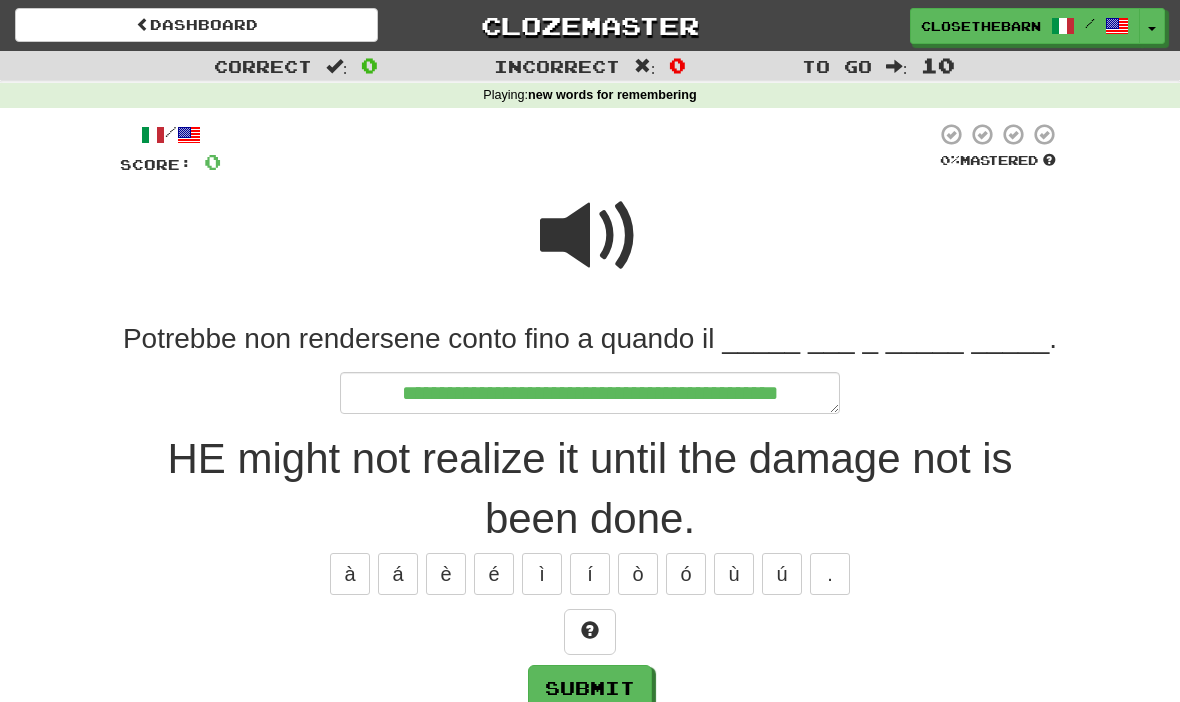 type on "*" 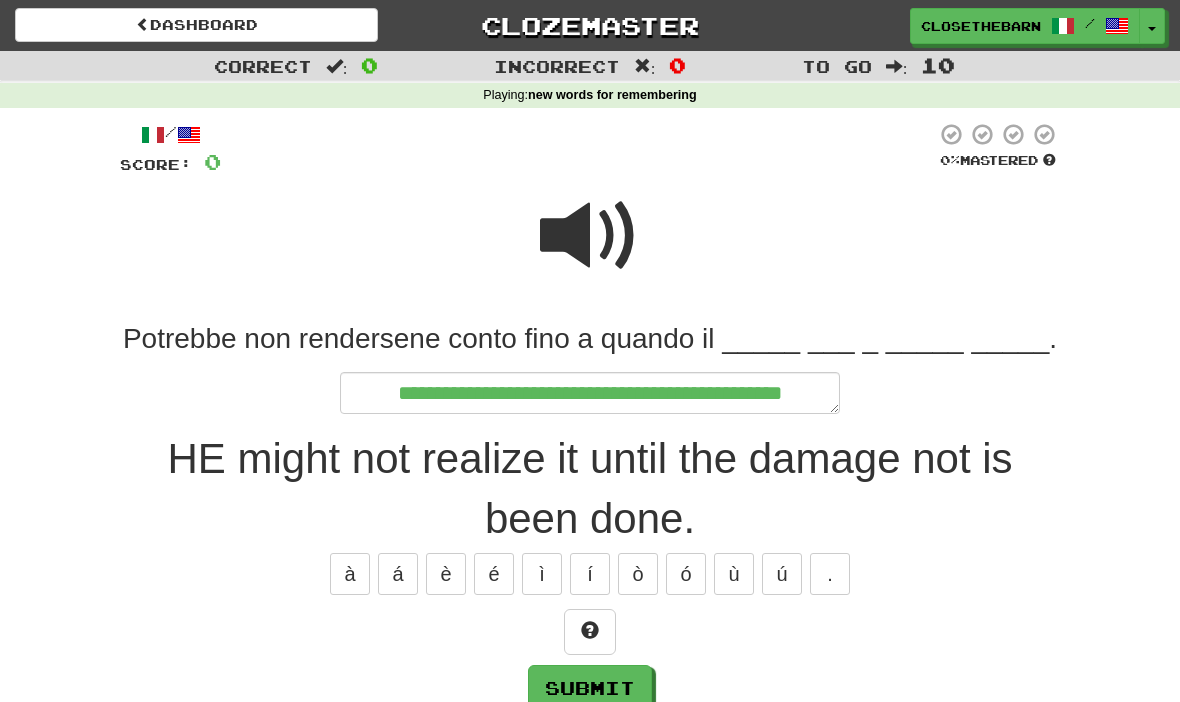 type on "*" 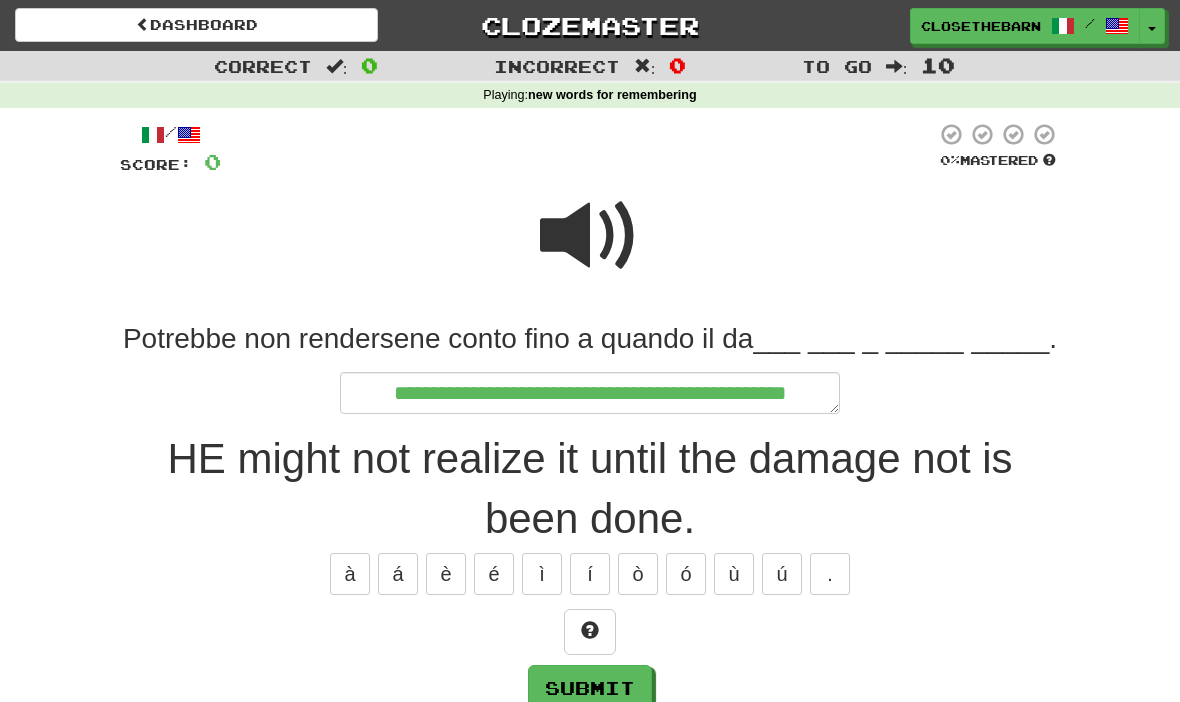type on "*" 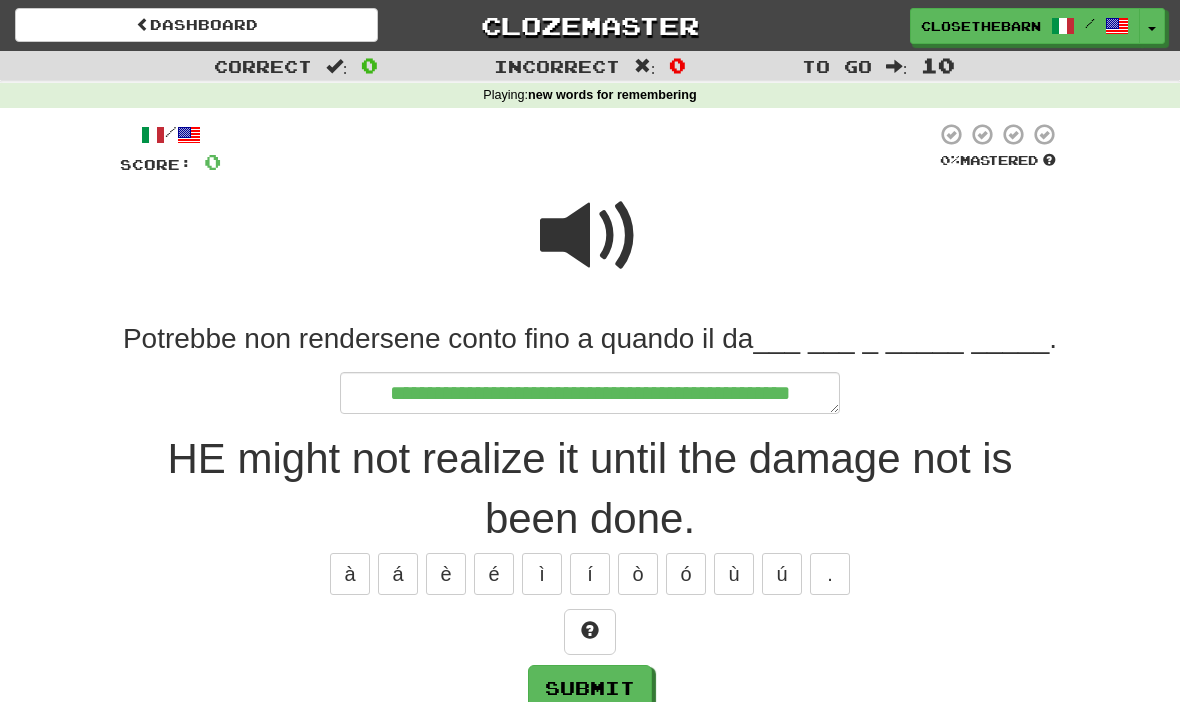 type on "*" 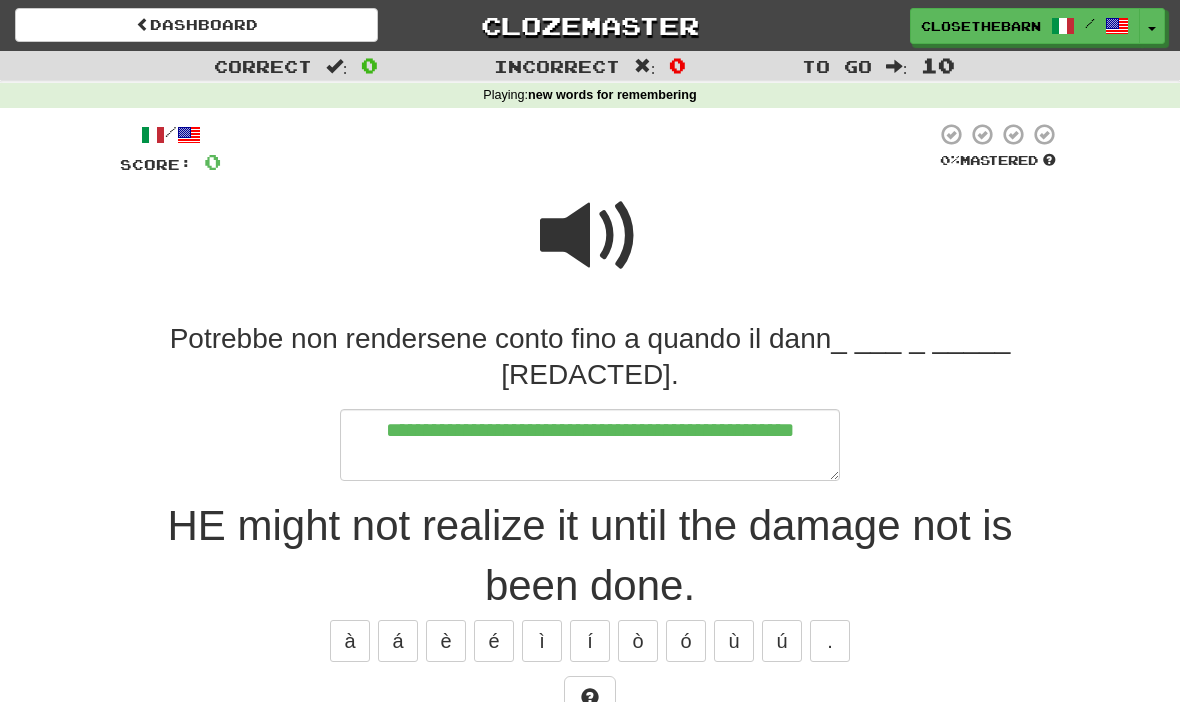 type on "*" 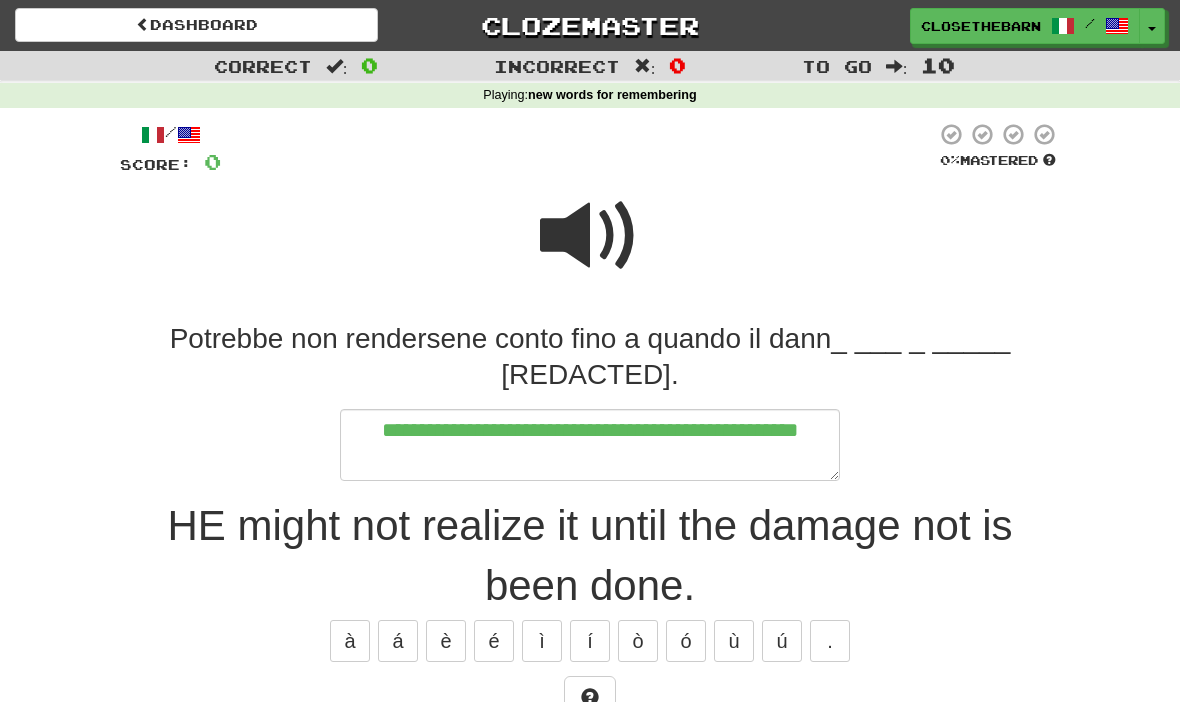 type on "*" 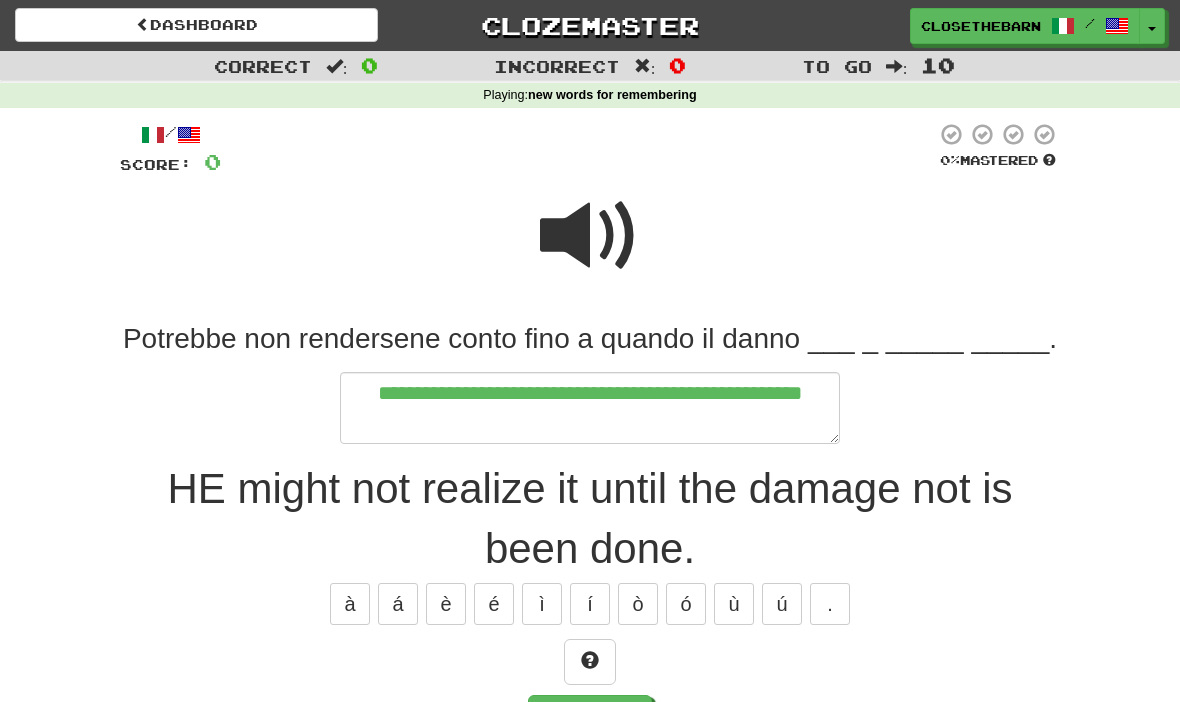 type on "*" 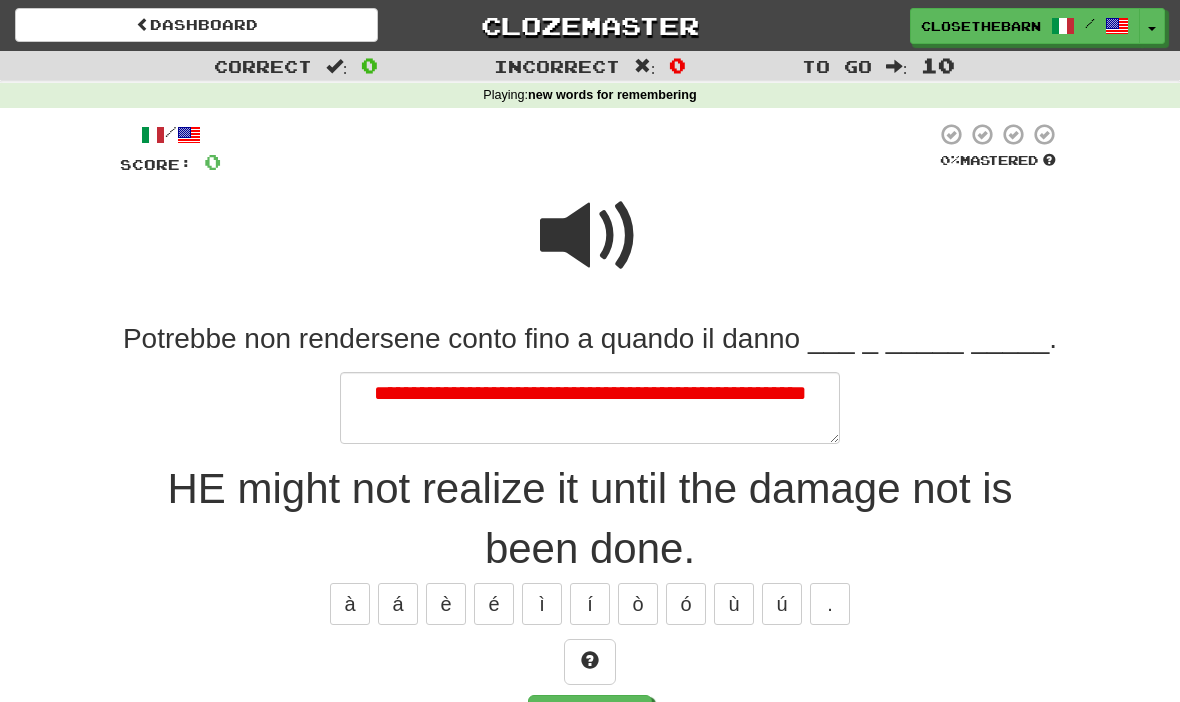 type on "*" 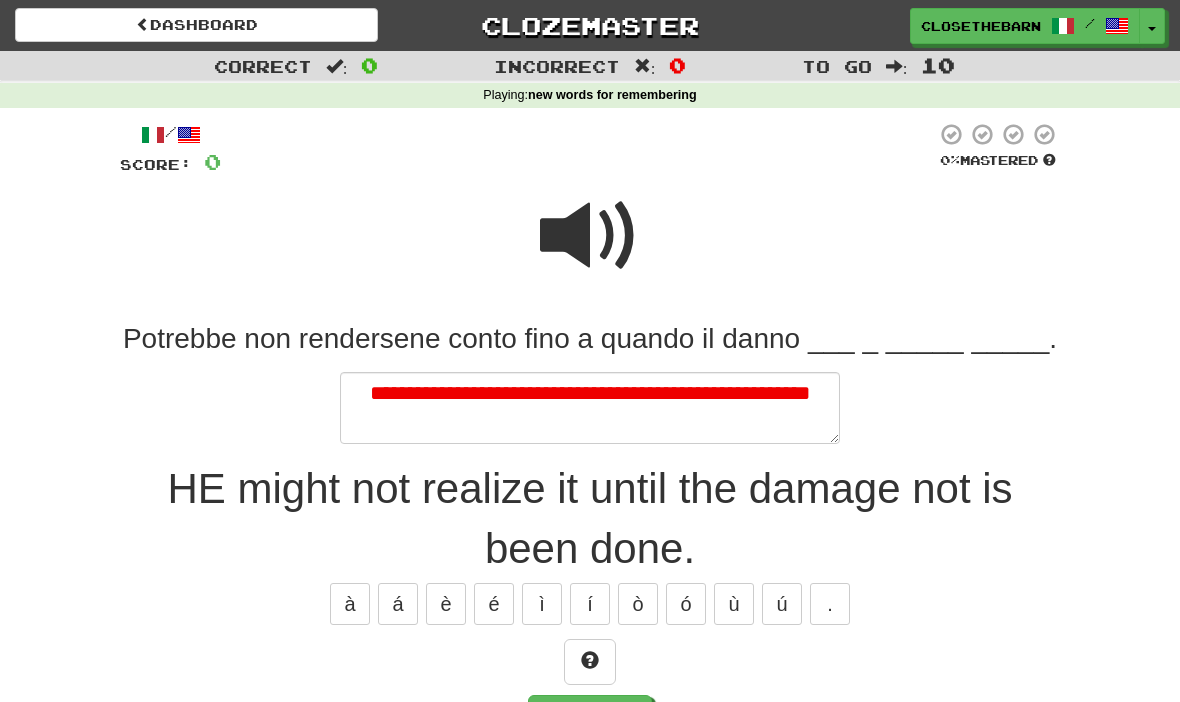 type on "*" 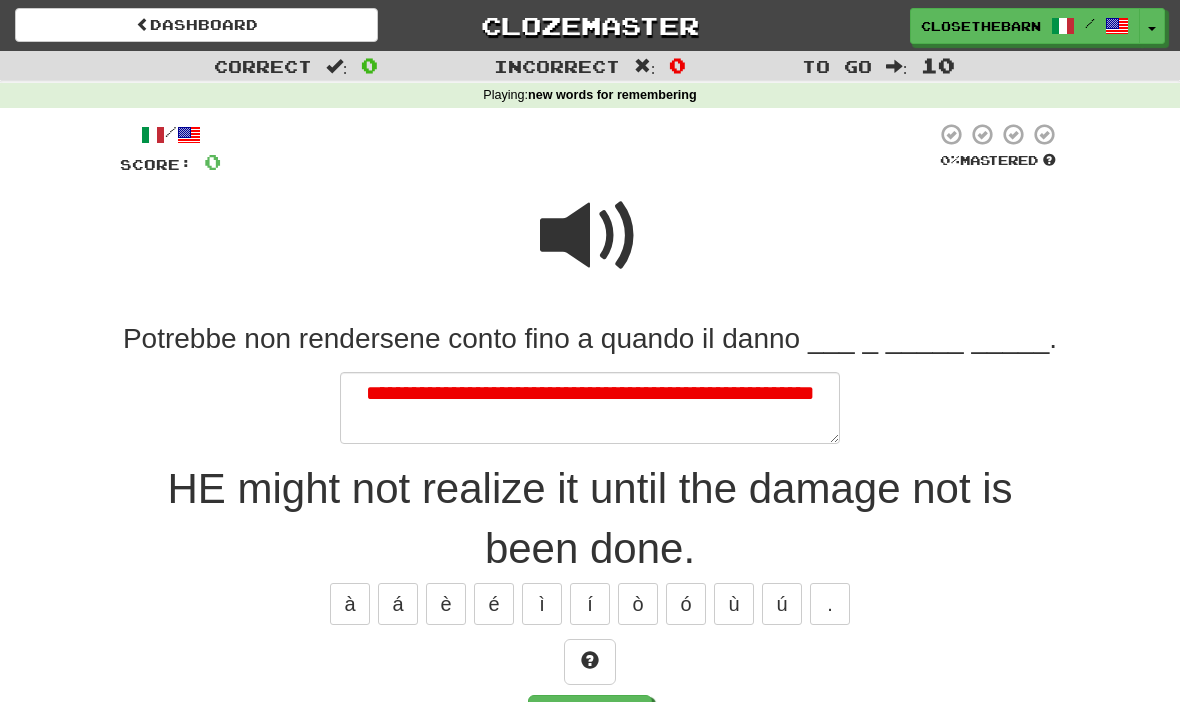 type on "*" 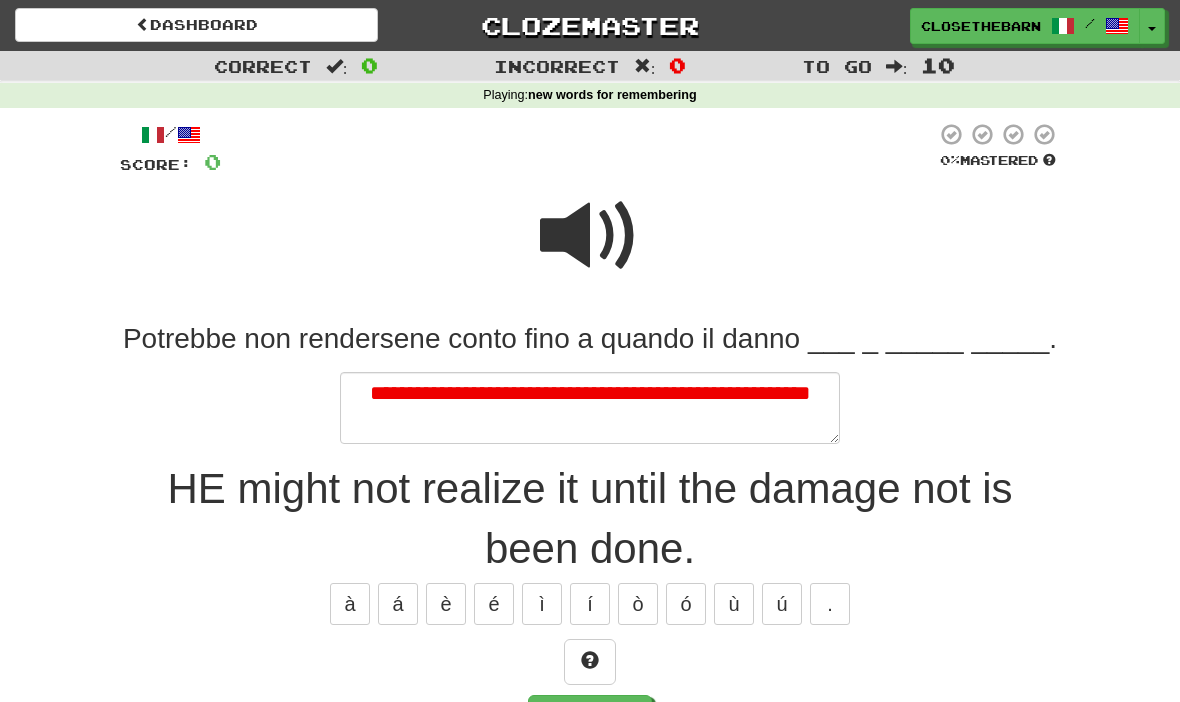type on "*" 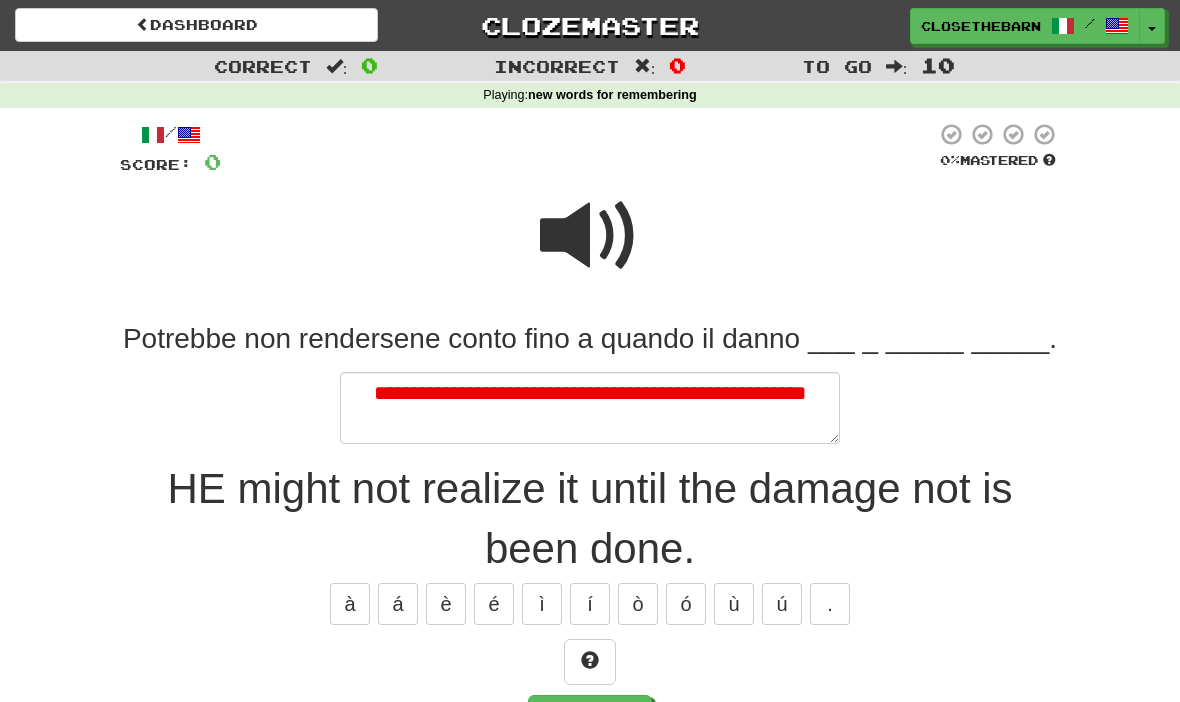 type on "*" 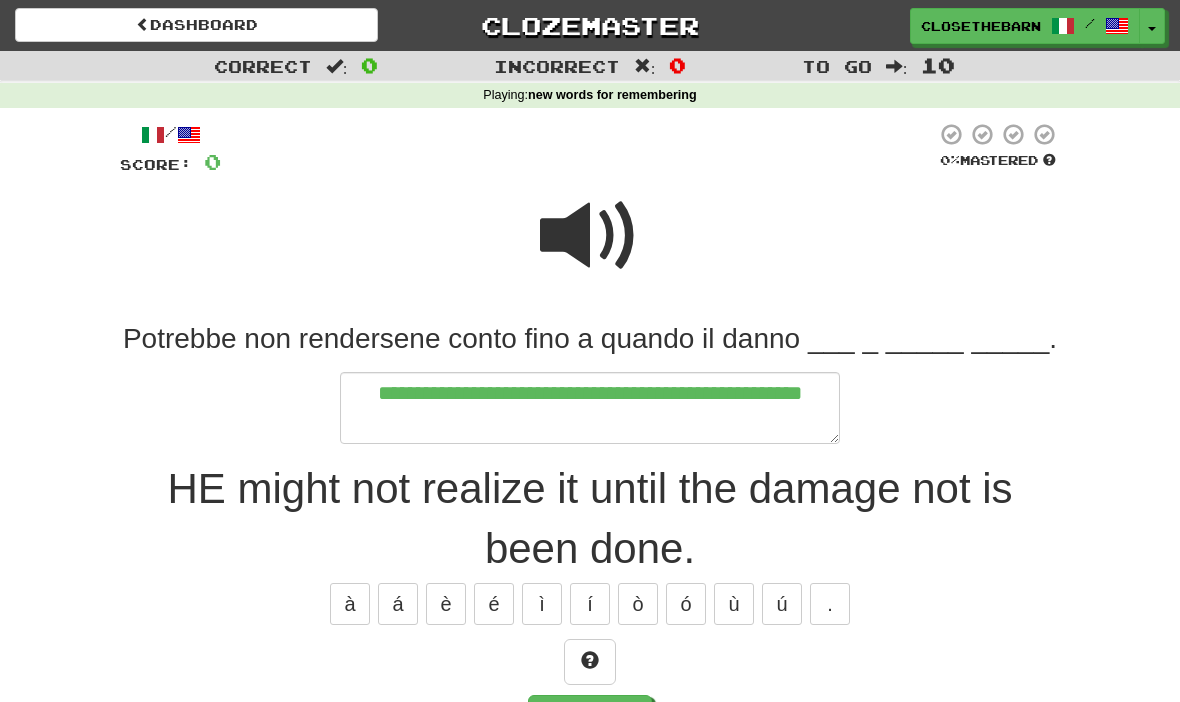 type on "*" 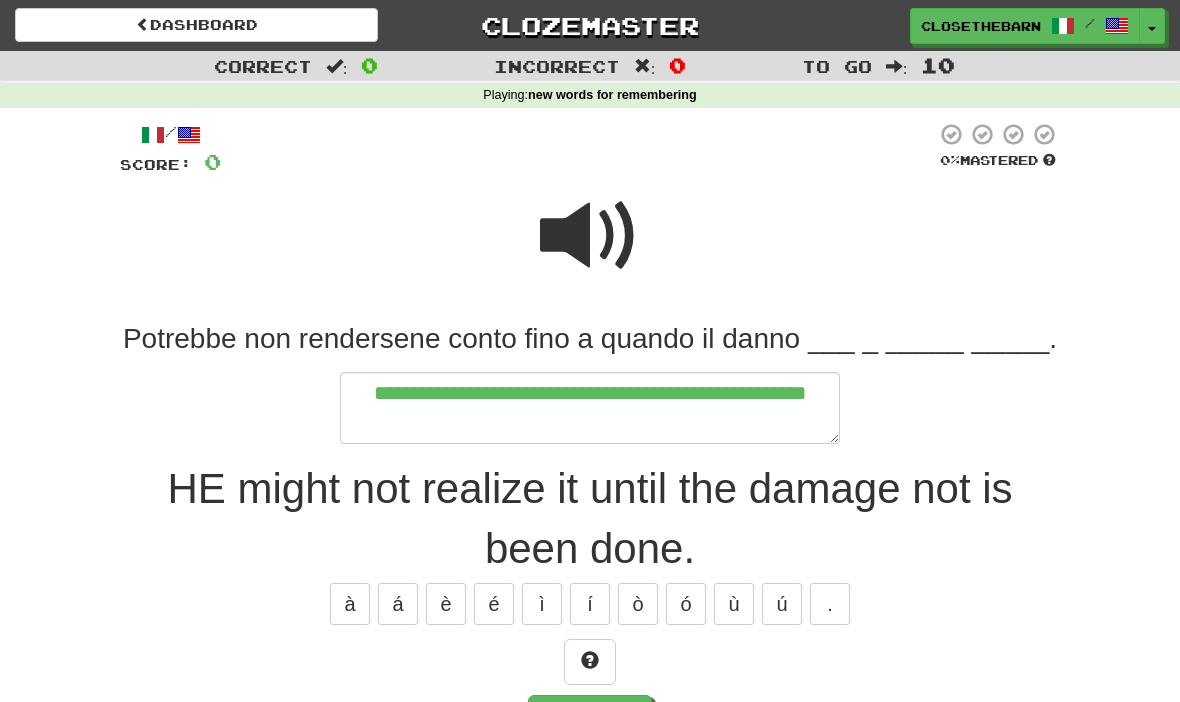 type on "*" 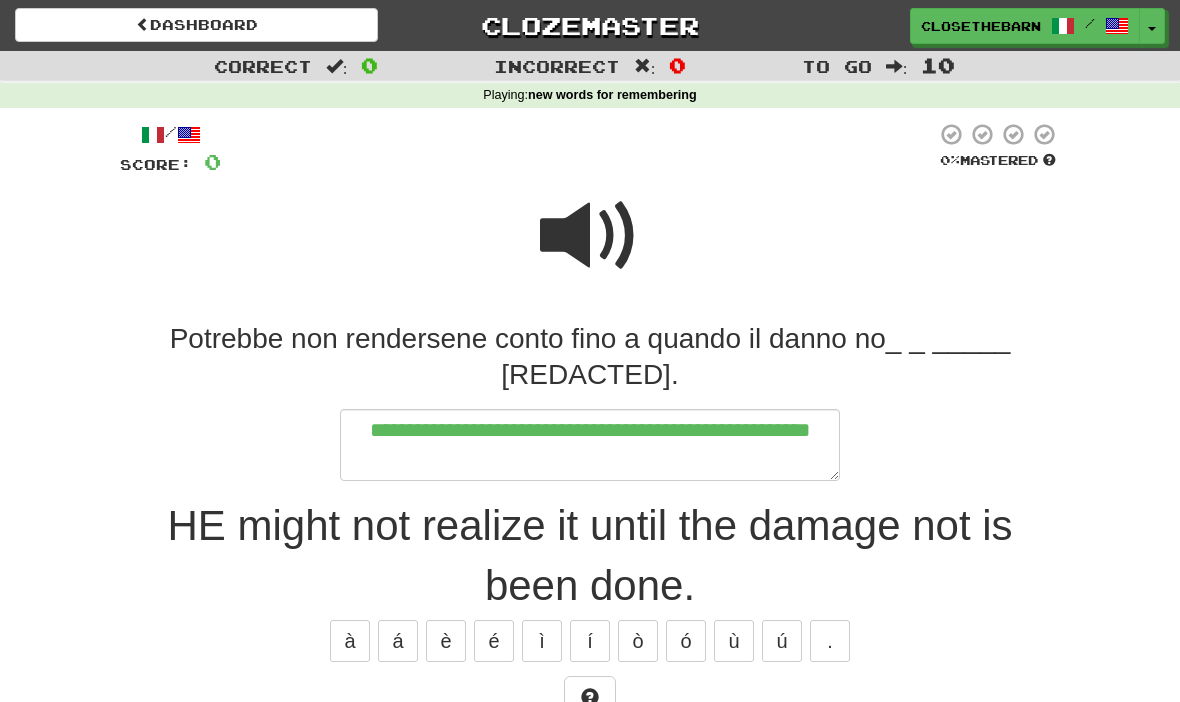 type on "*" 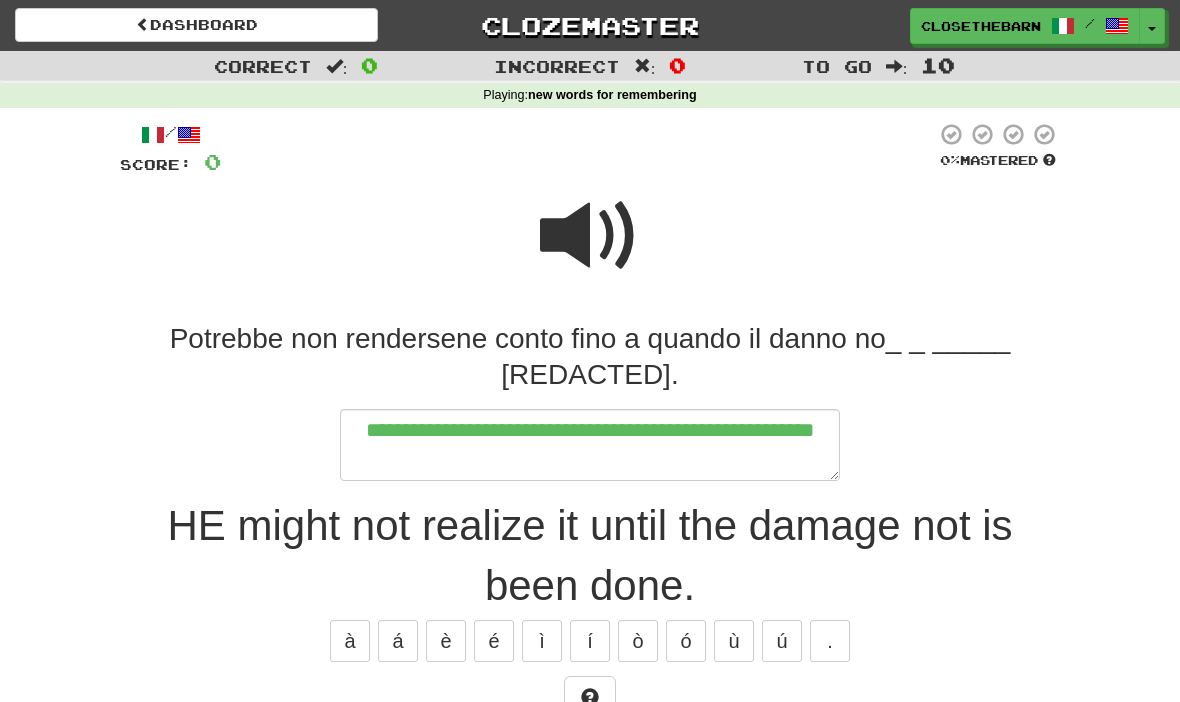 type on "*" 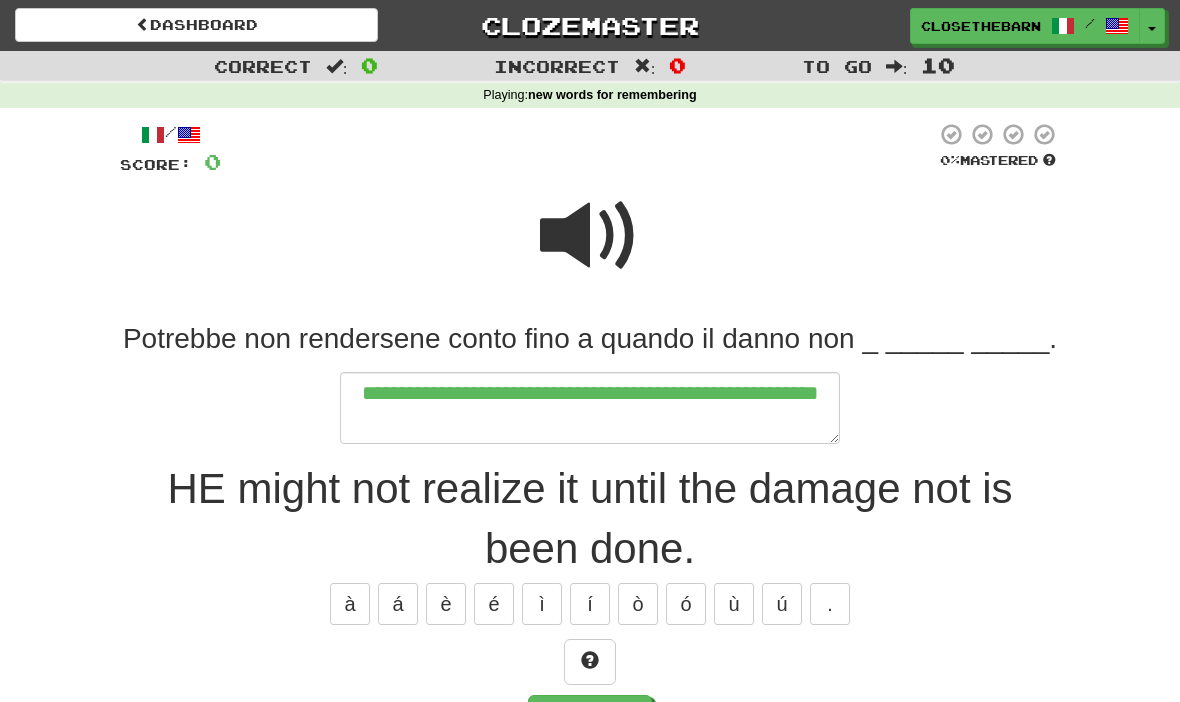 type on "*" 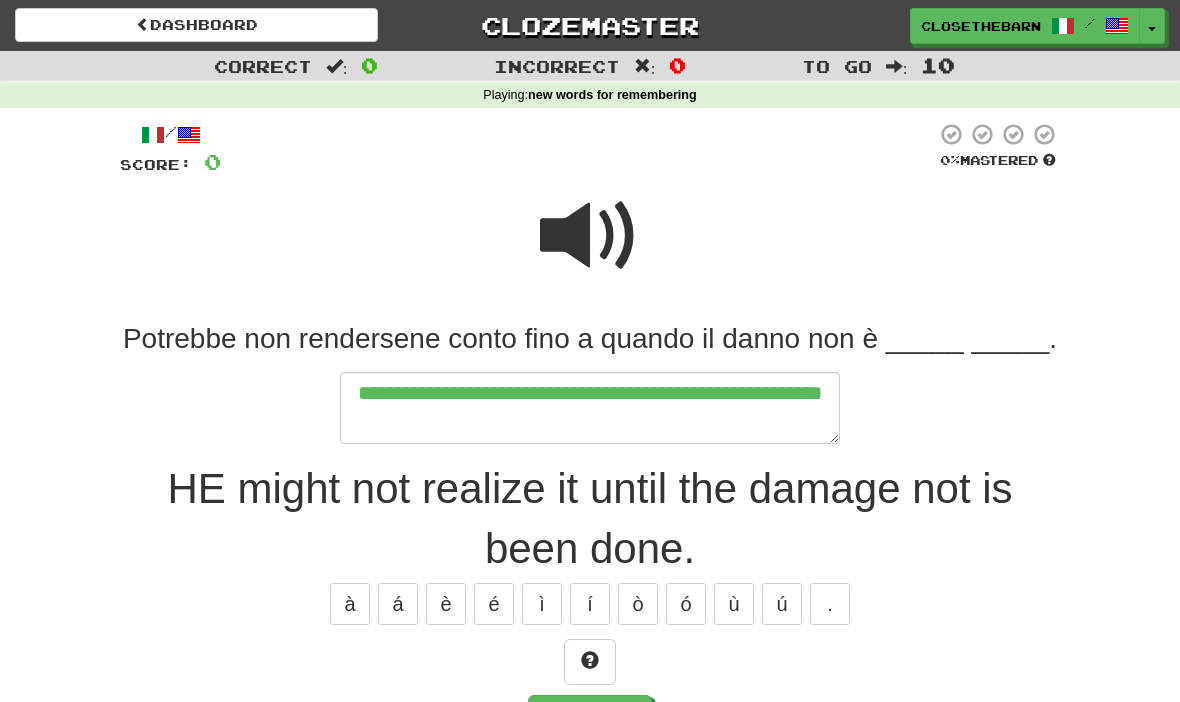 type on "*" 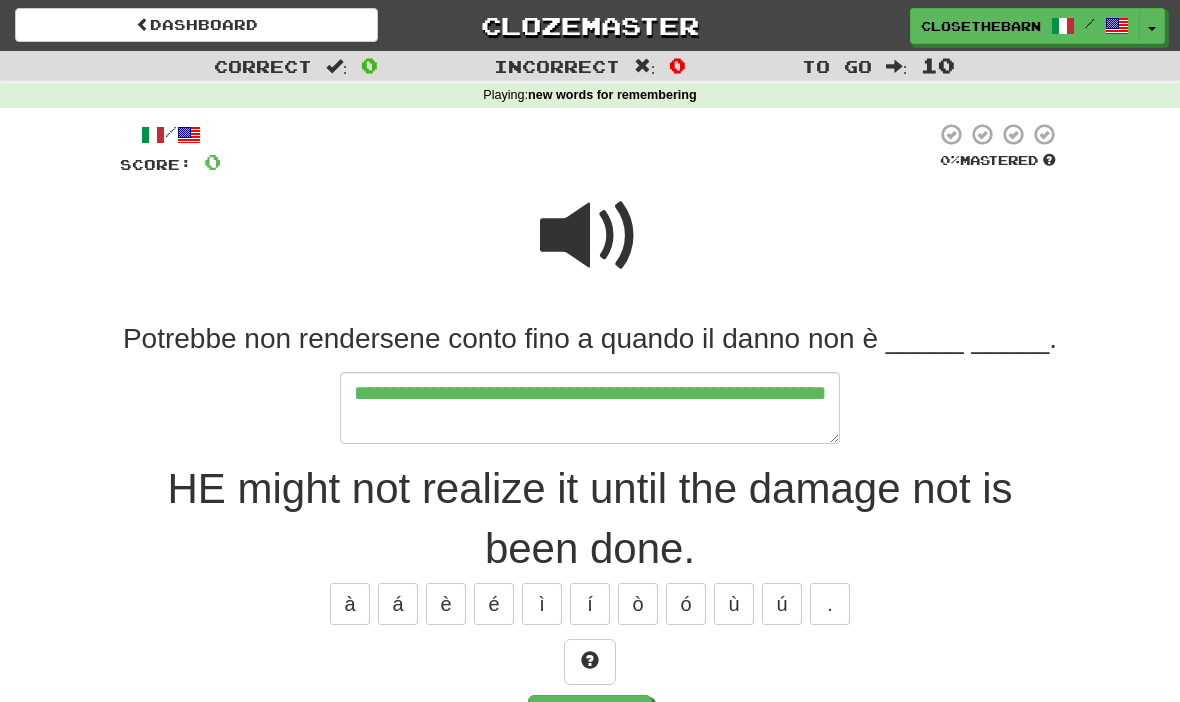 type on "*" 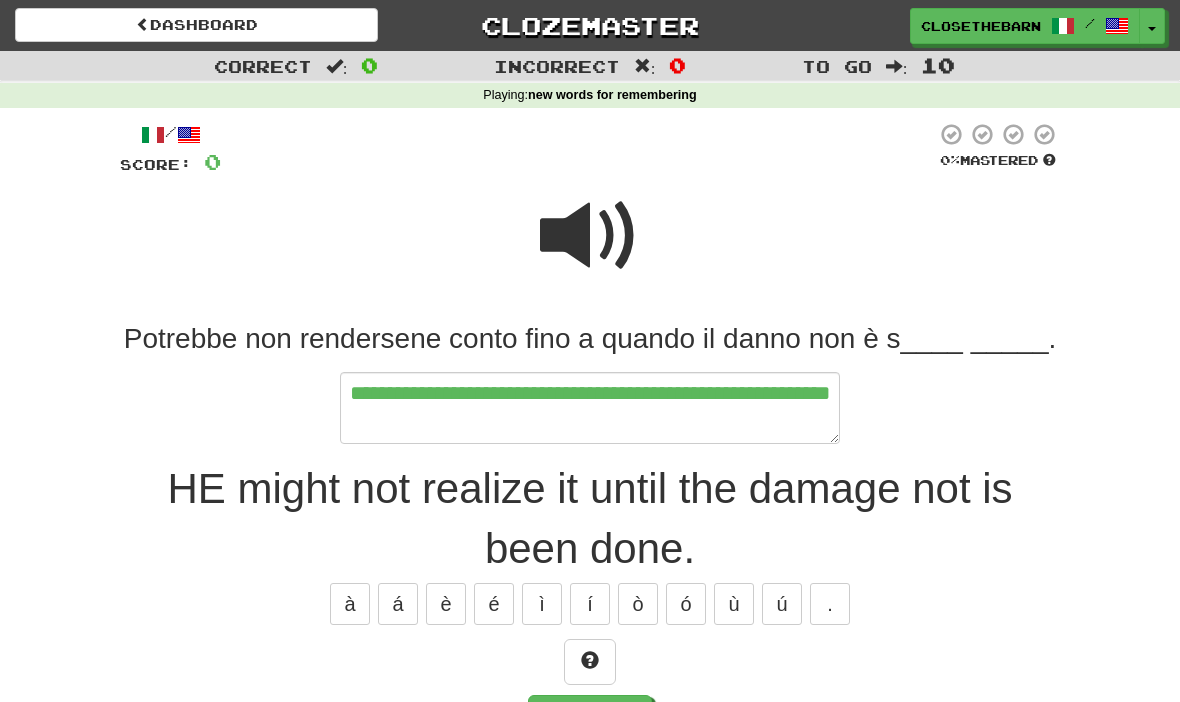 type on "*" 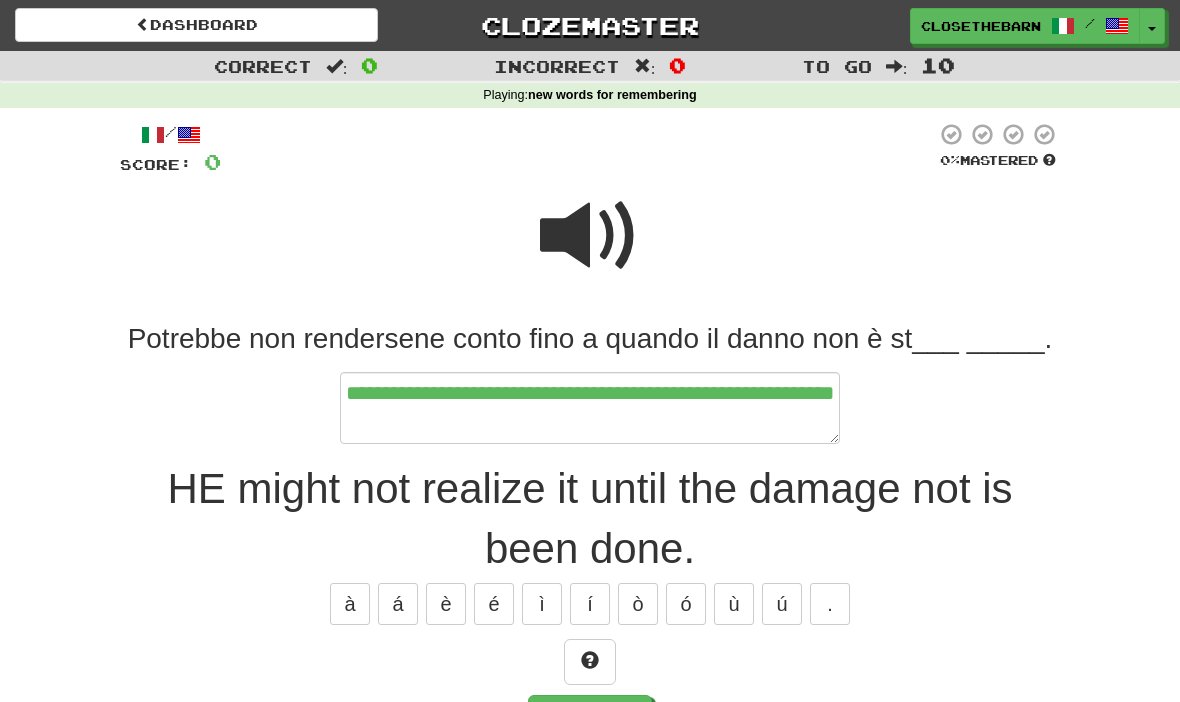 type on "*" 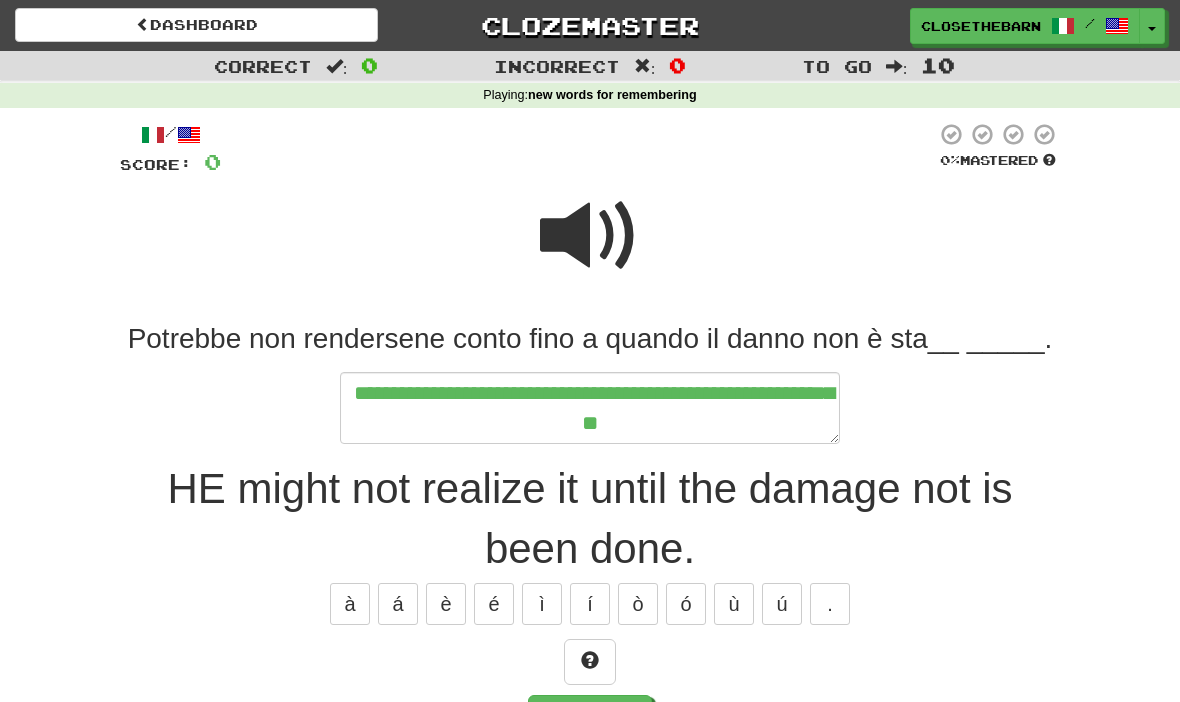 type on "*" 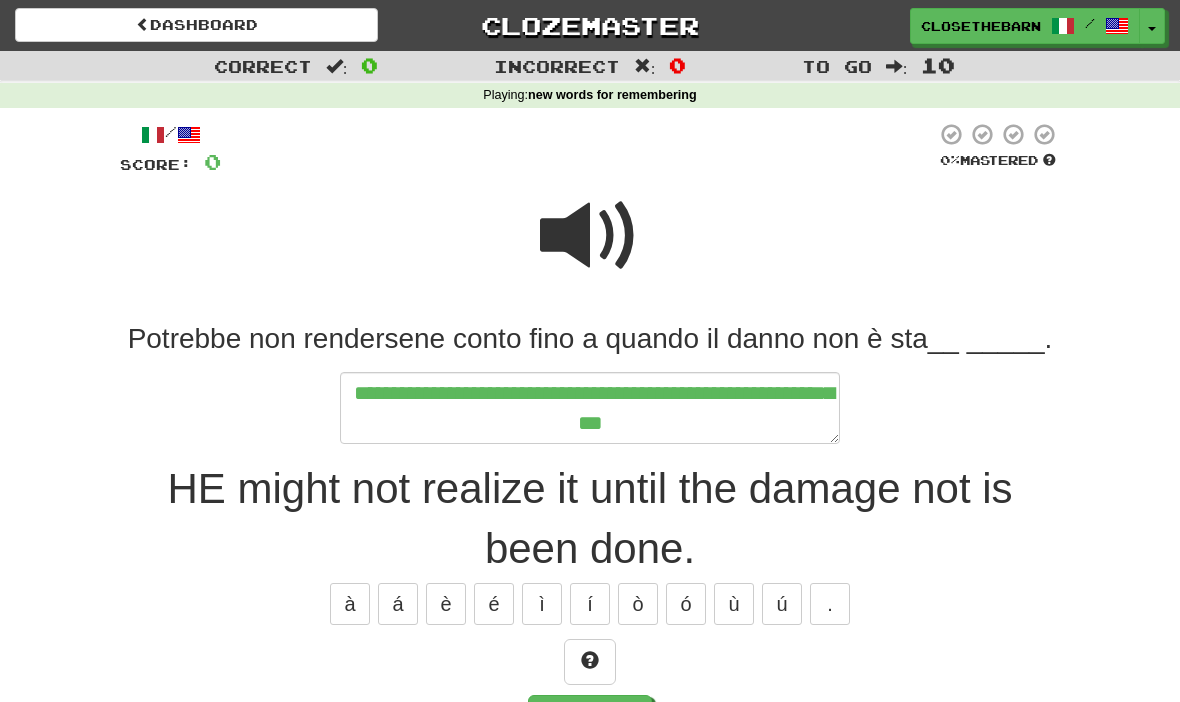 type on "*" 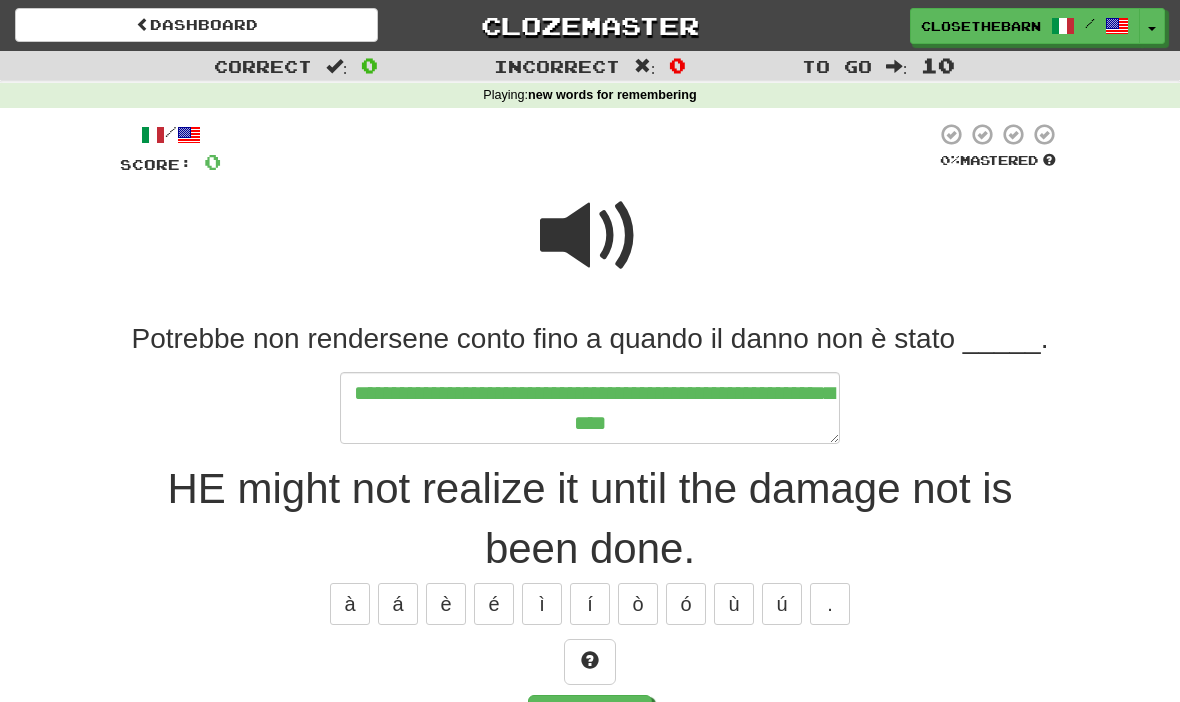 type on "*" 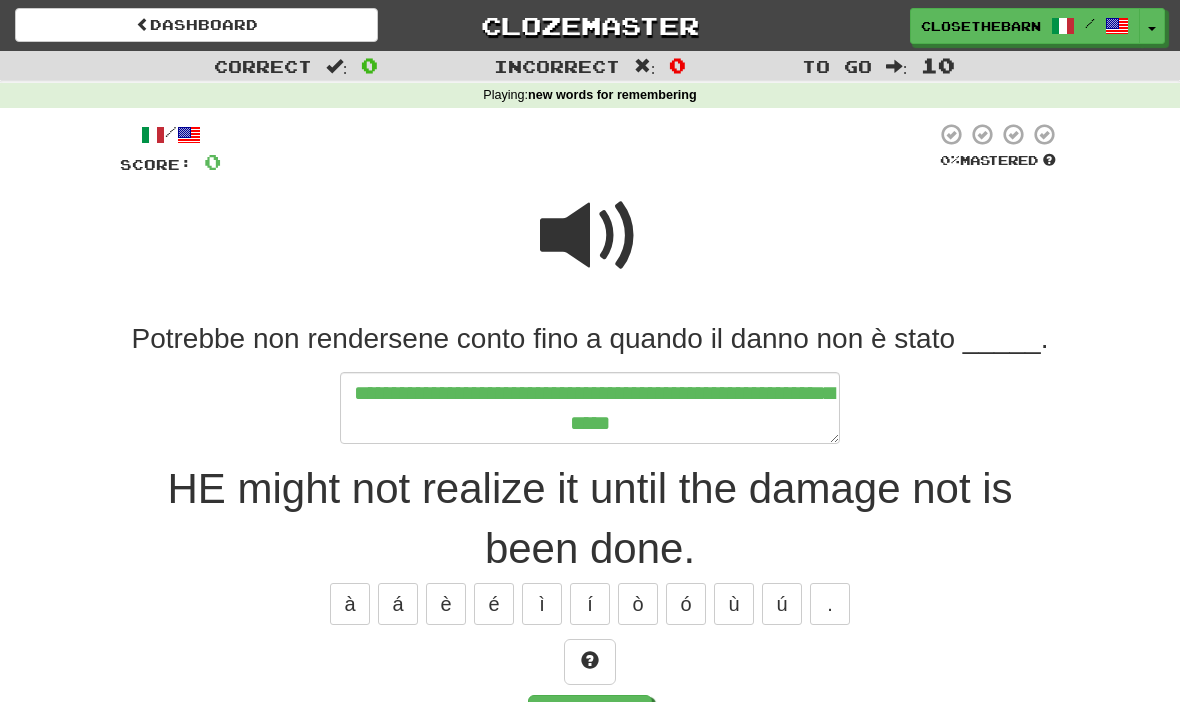 type on "*" 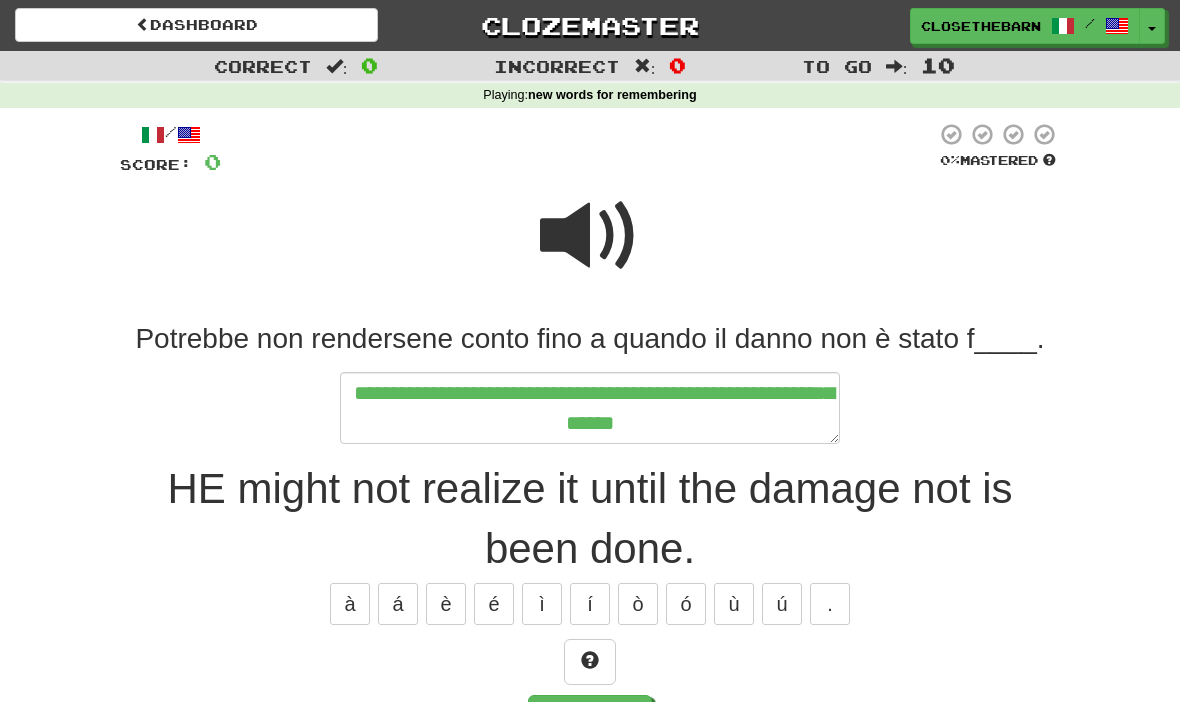 type on "*" 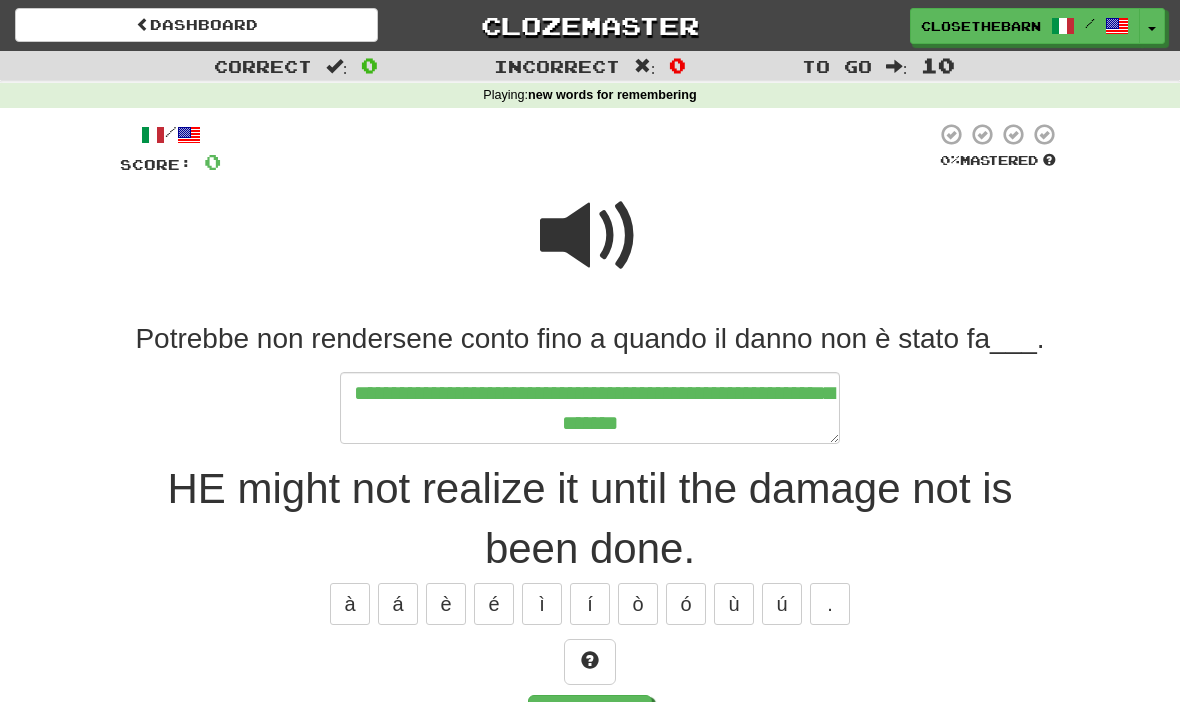 type on "*" 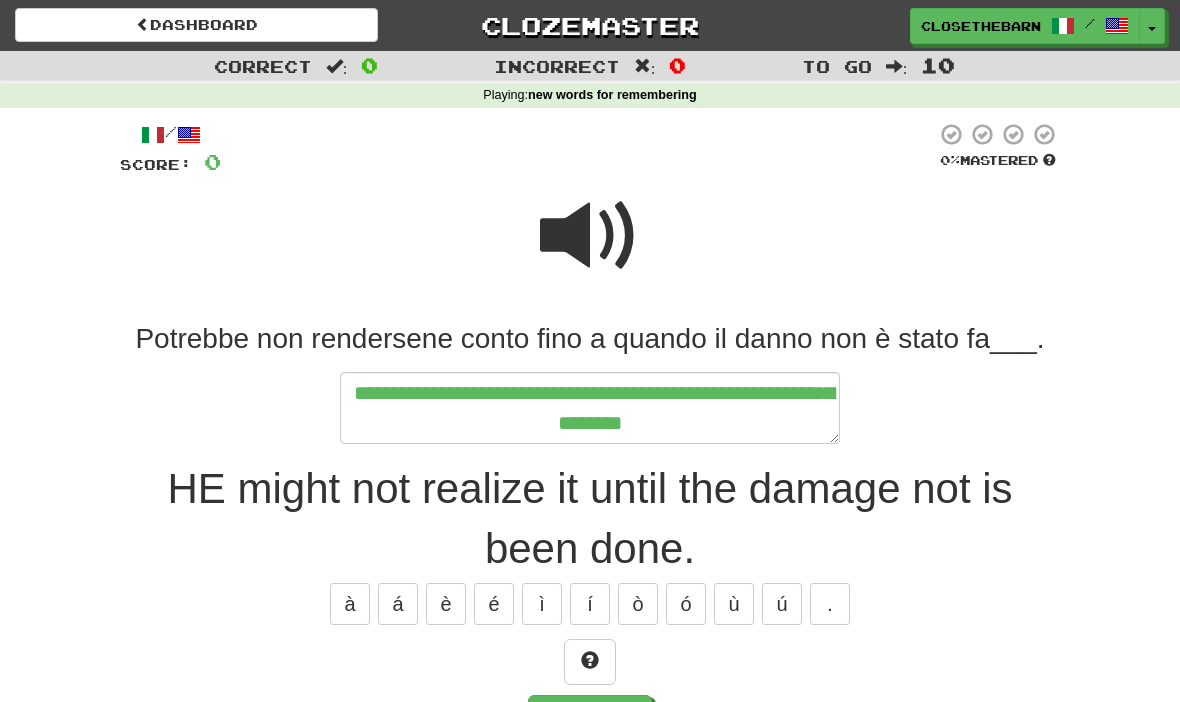 type on "*" 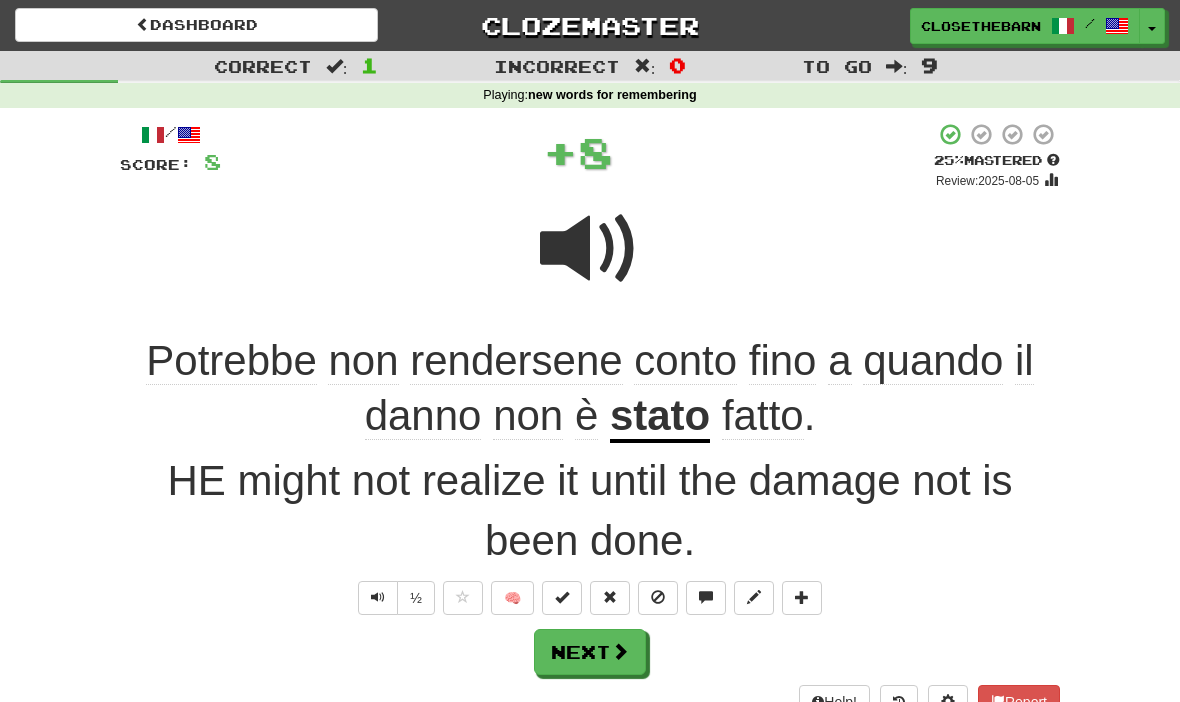 click on "Next" at bounding box center [590, 652] 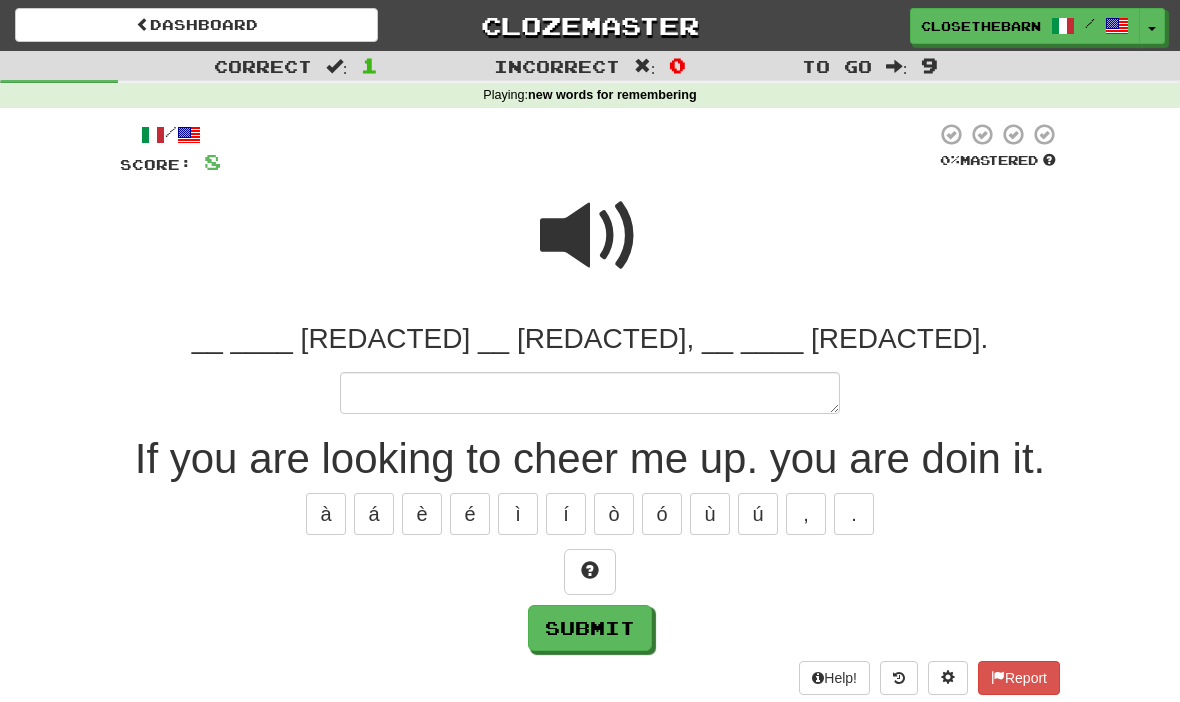 type on "*" 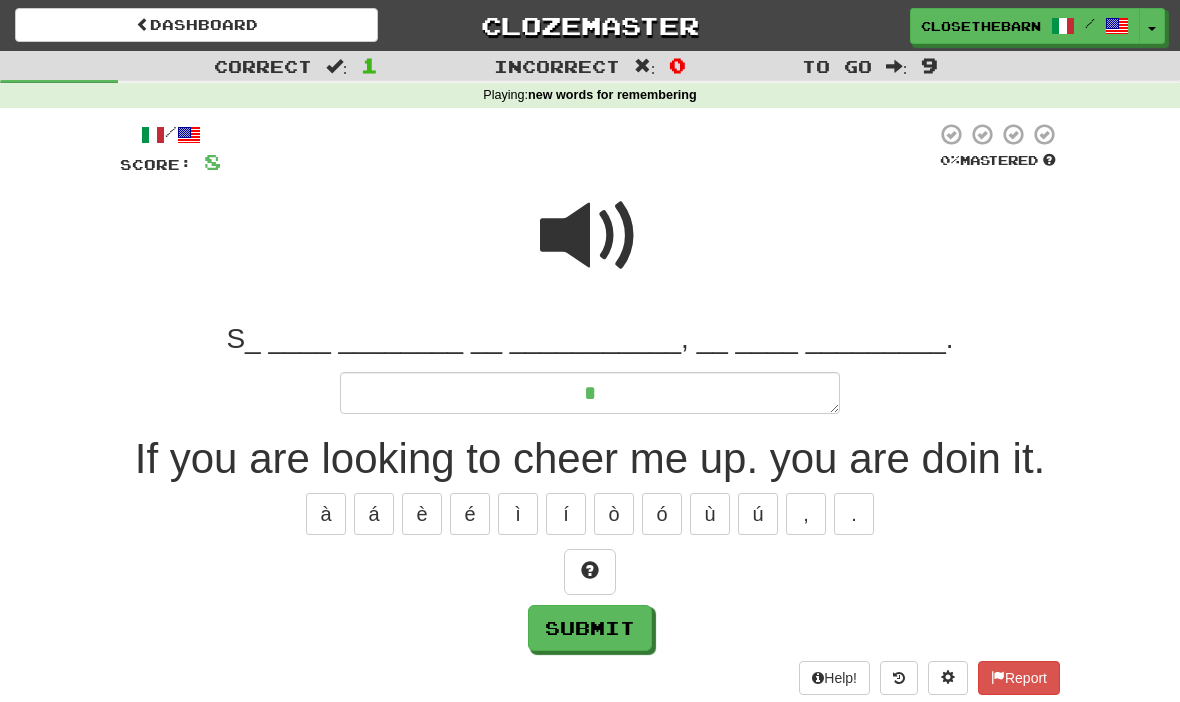 type on "*" 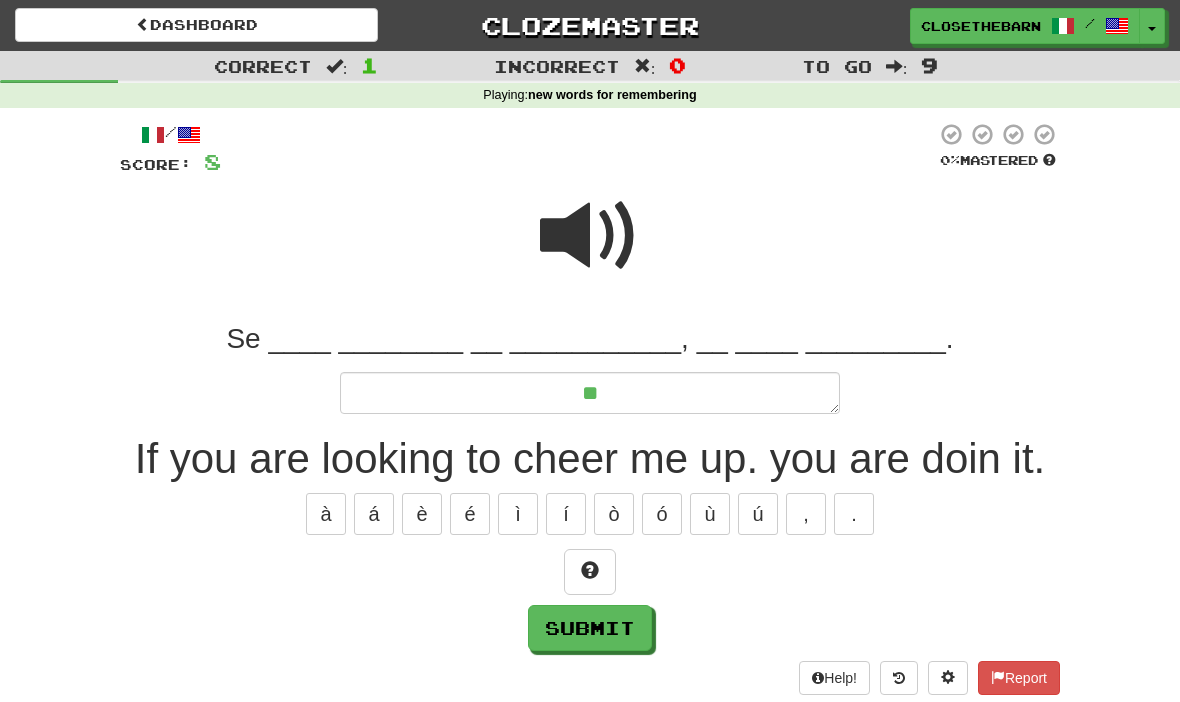 type on "*" 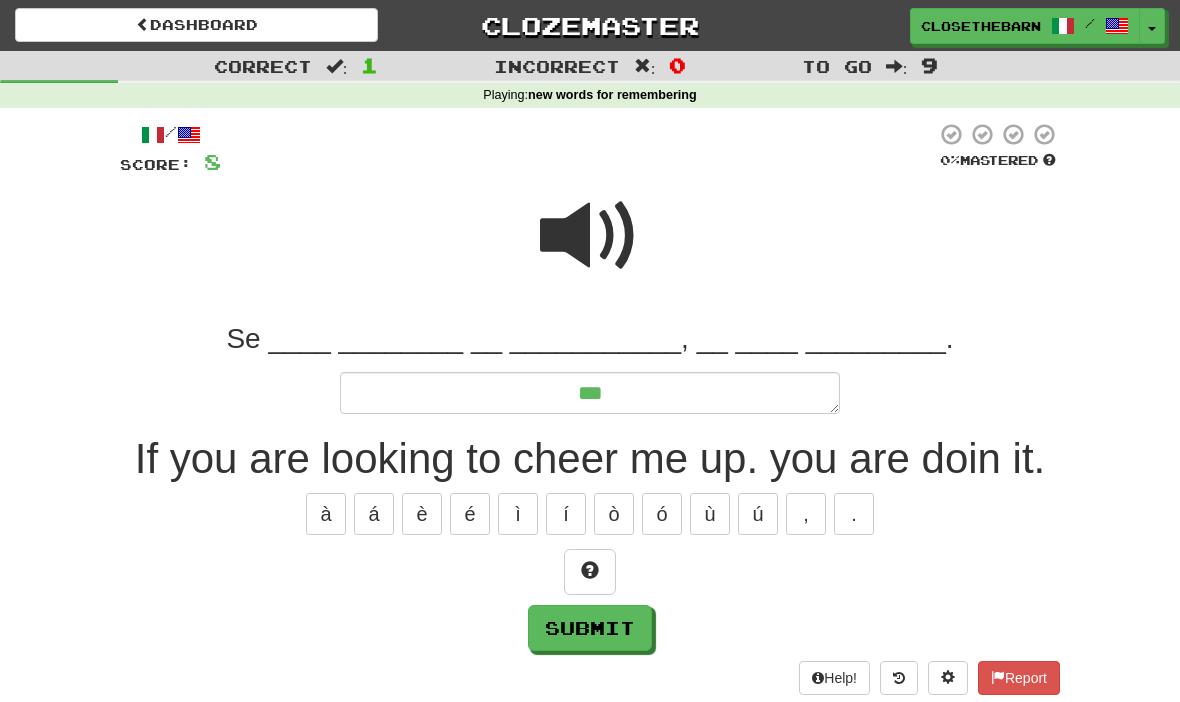 type on "*" 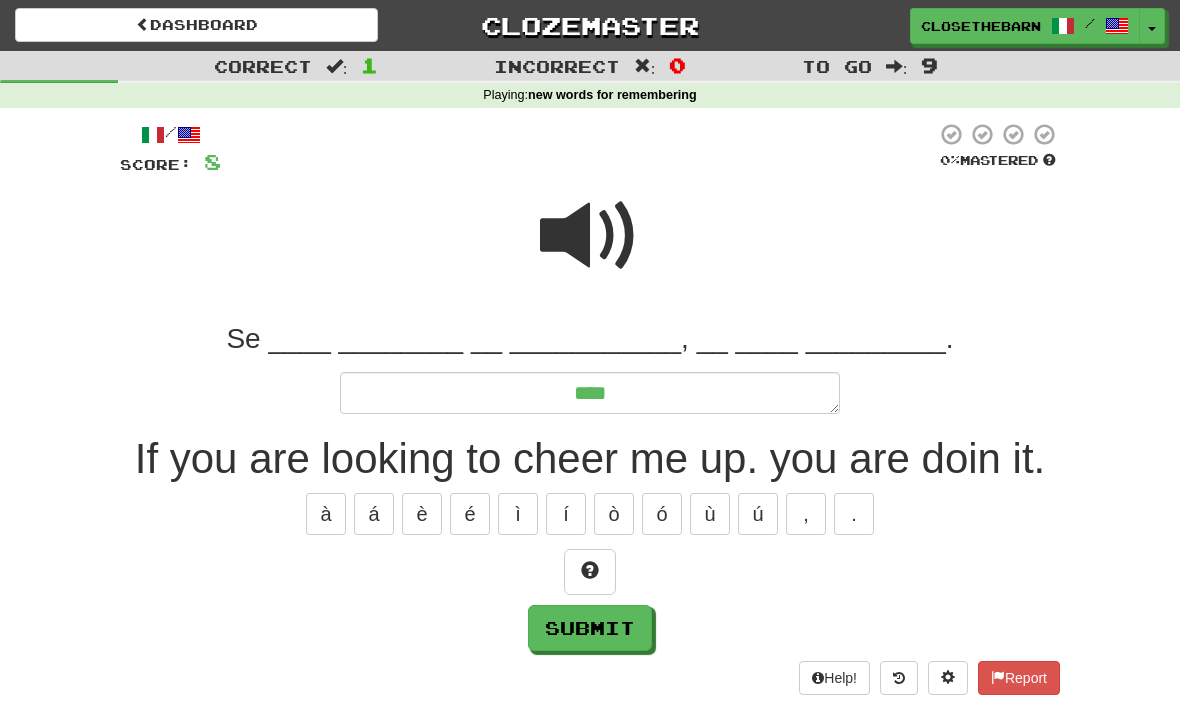 type on "*" 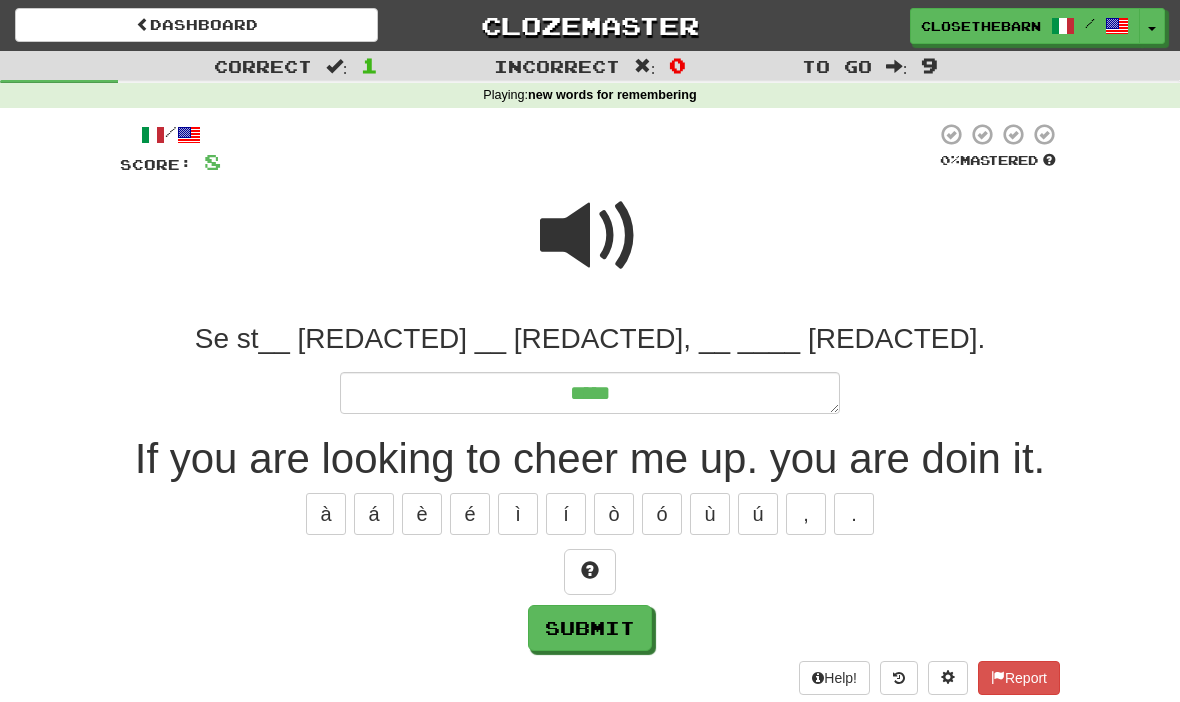 type on "*" 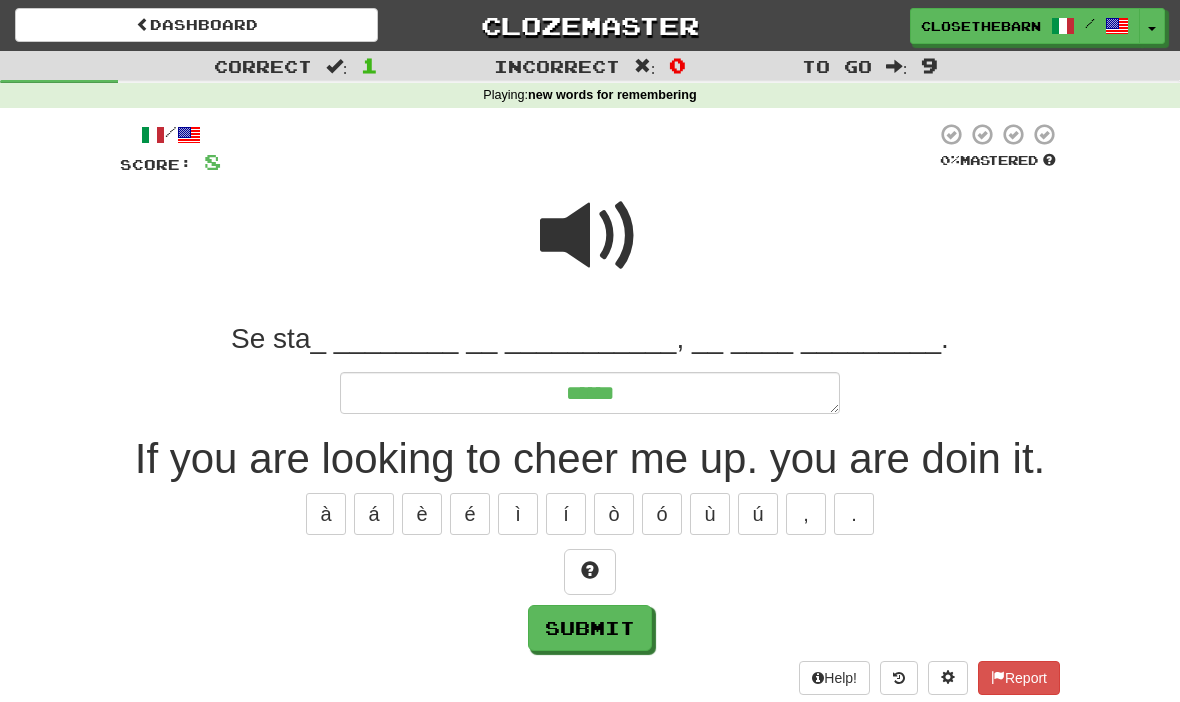 type on "*" 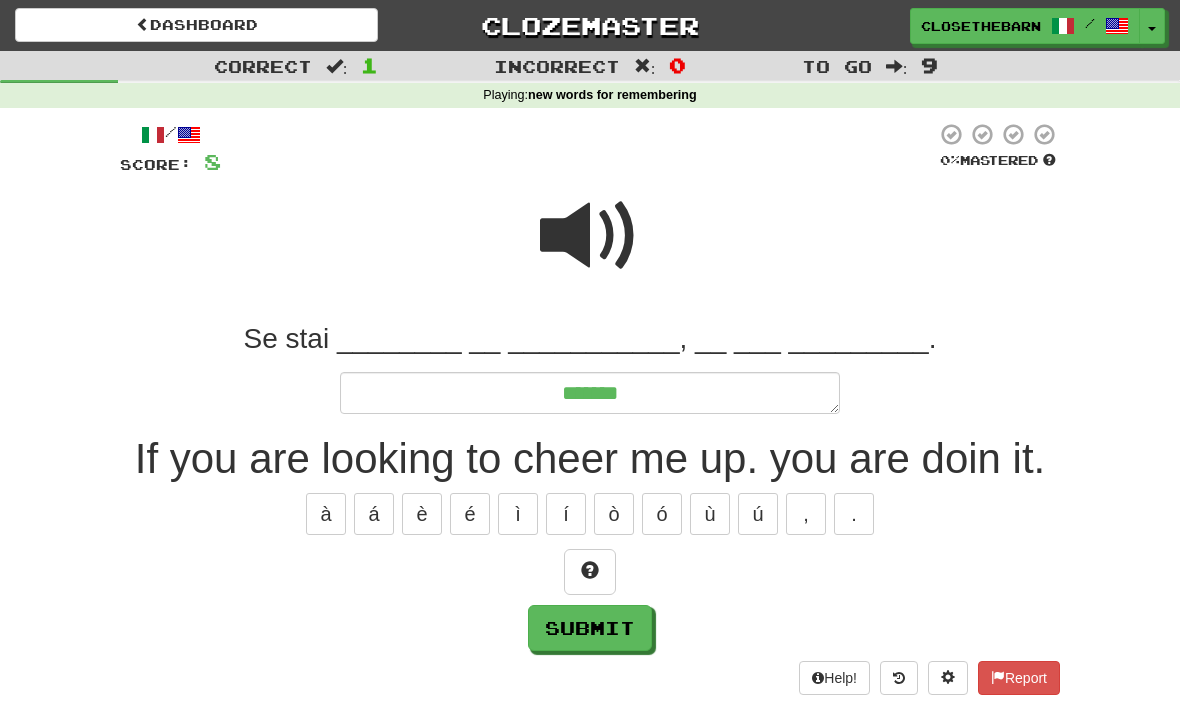 type on "*" 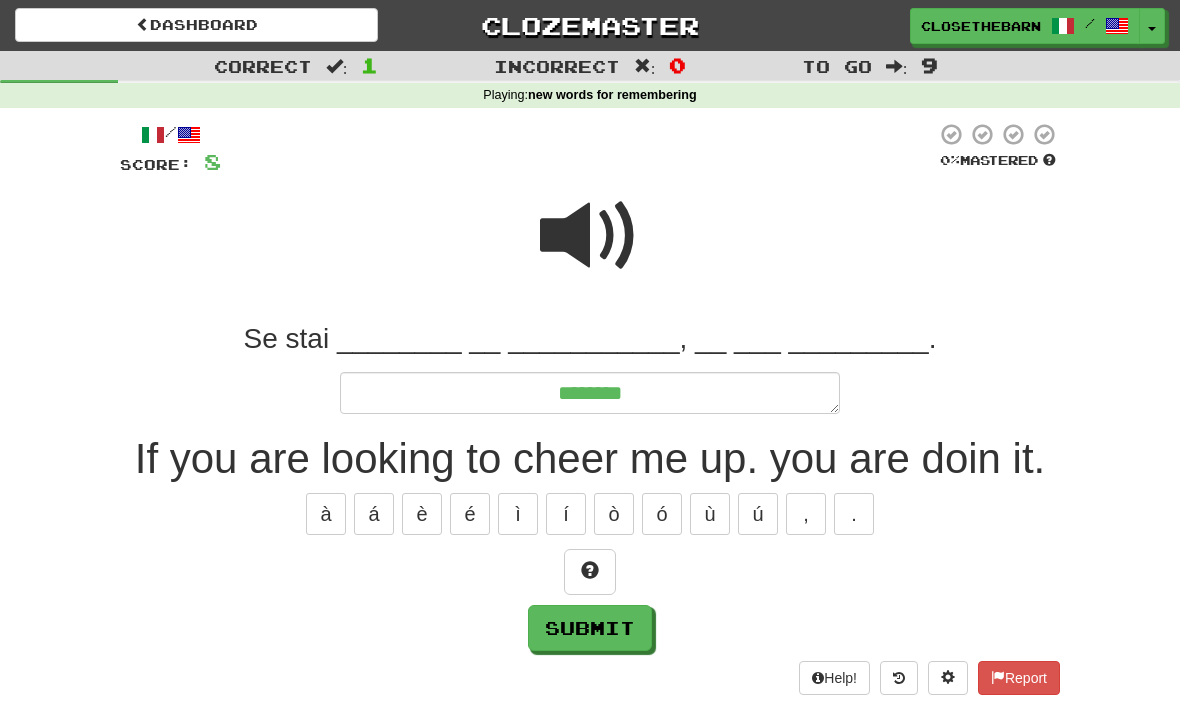 type on "*" 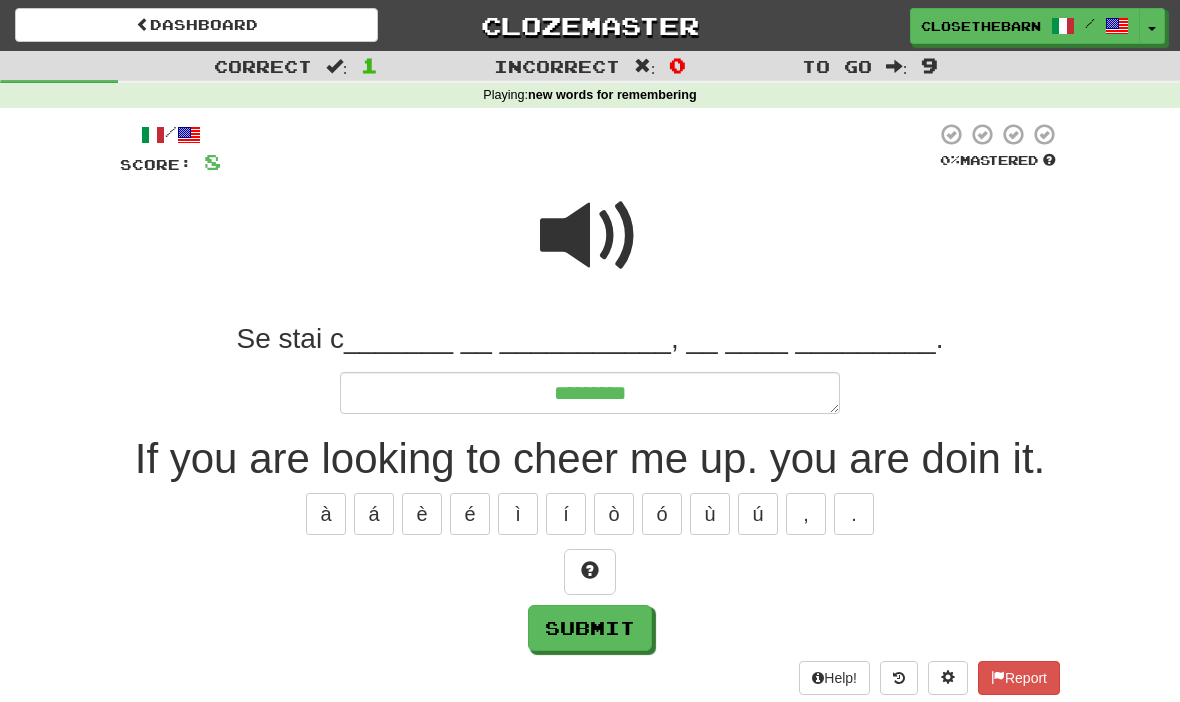 type on "*" 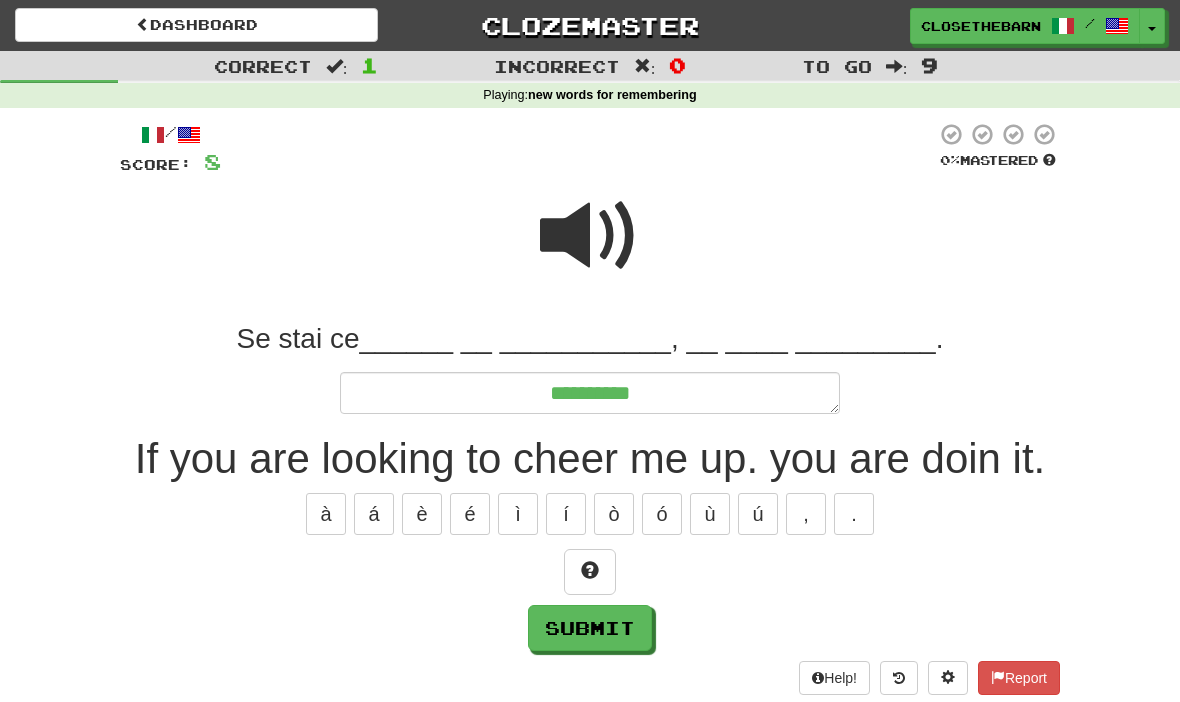 type on "*" 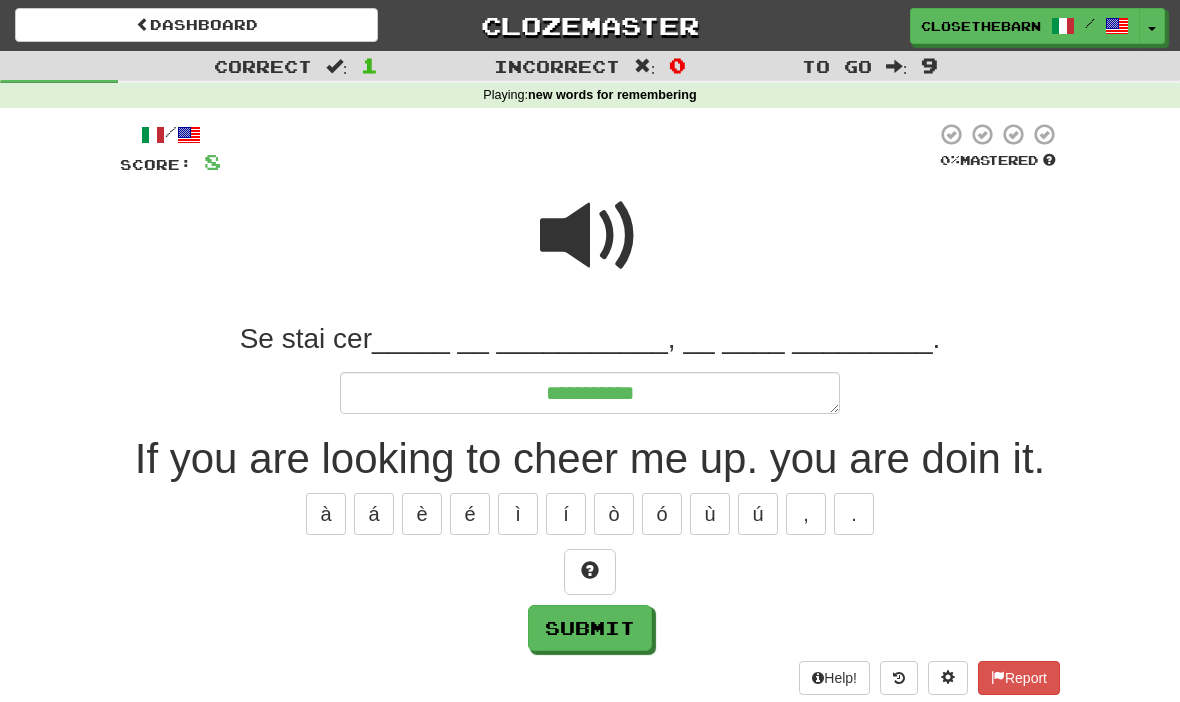 type on "*" 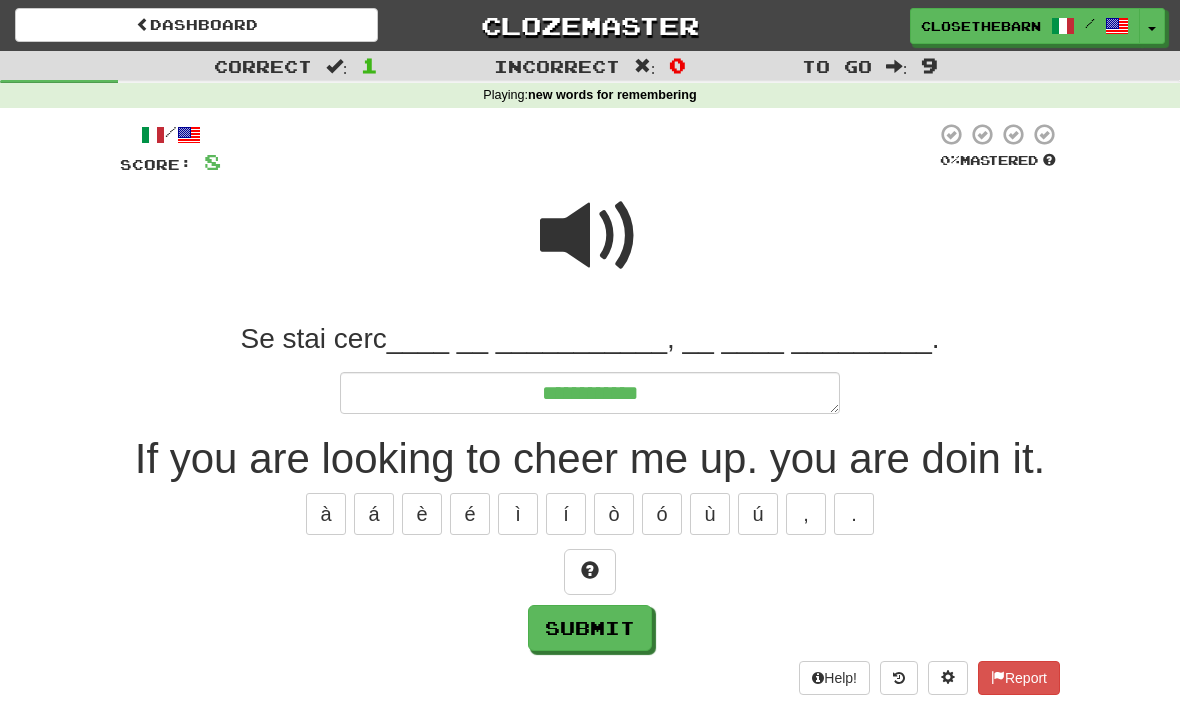 type on "*" 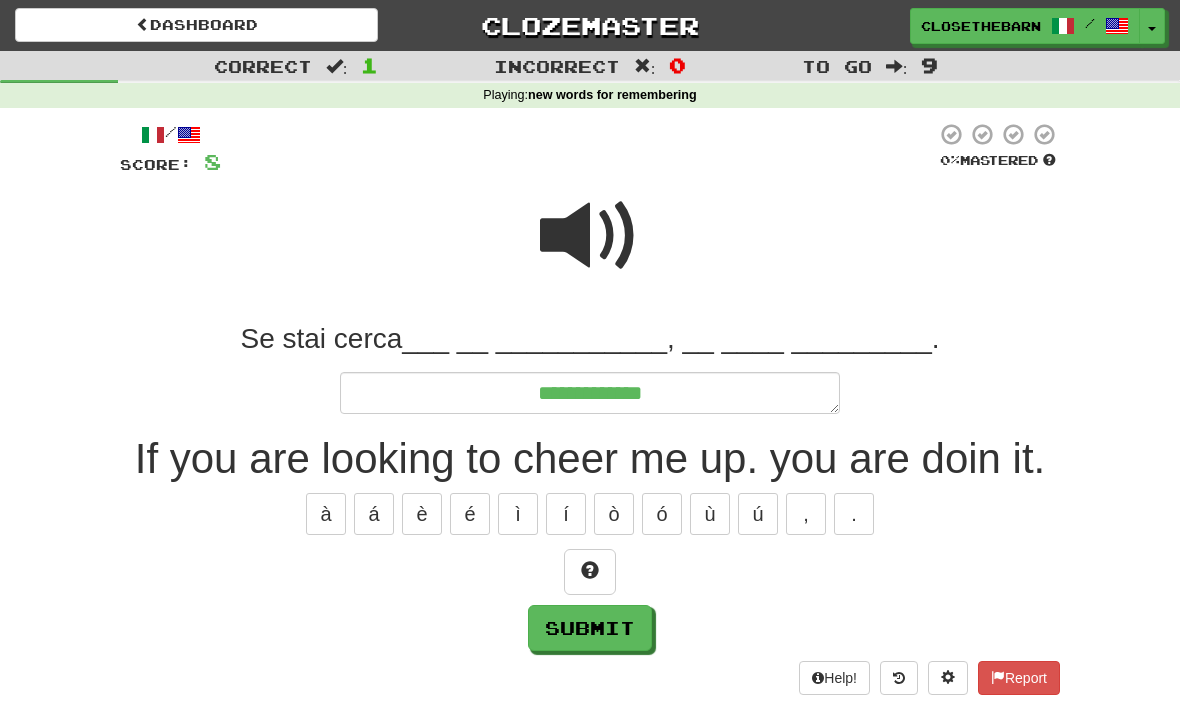 type on "*" 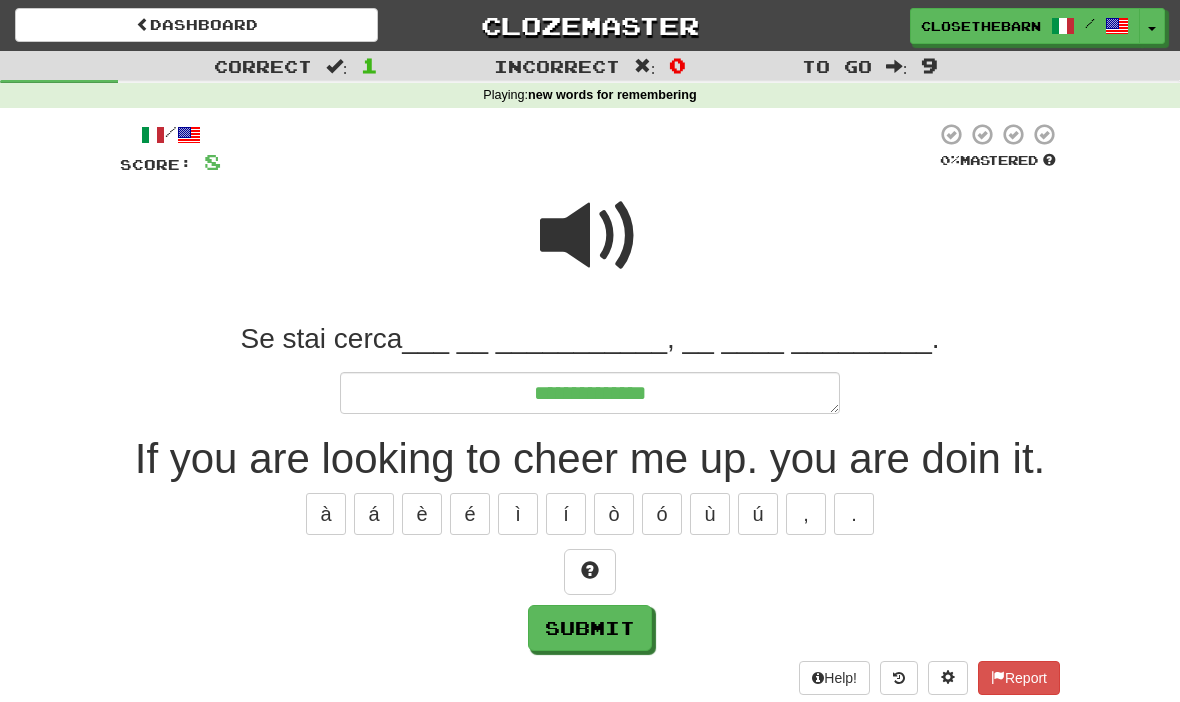 type on "*" 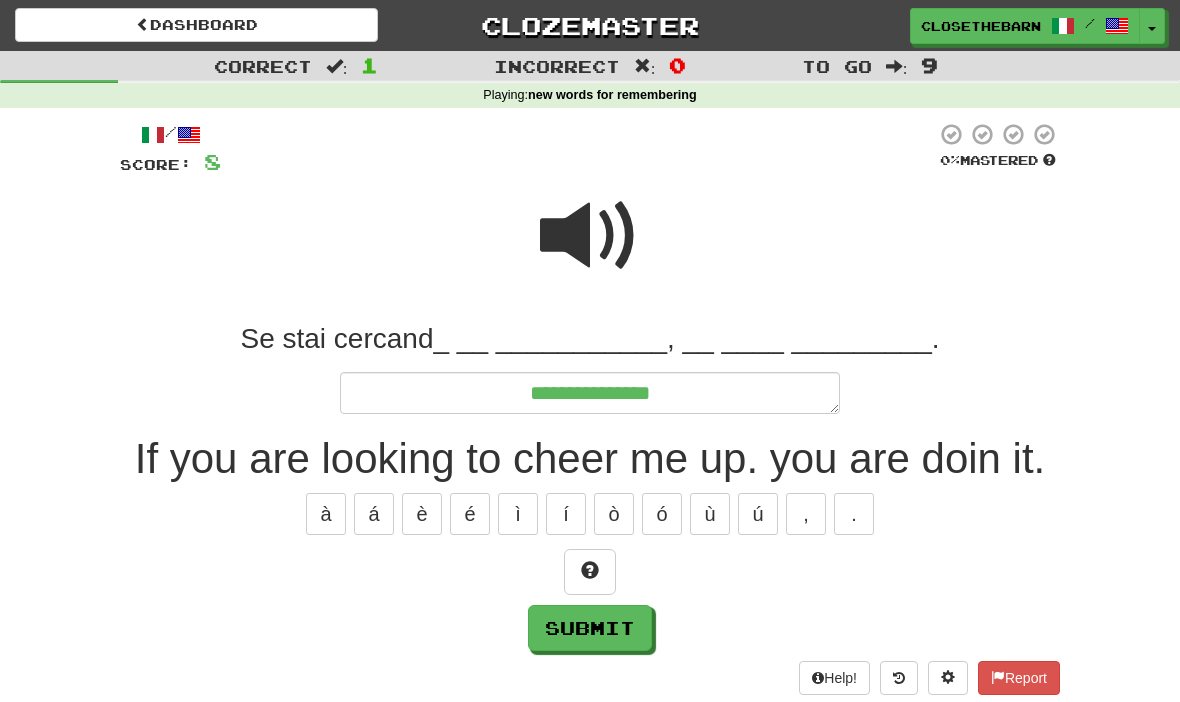 type 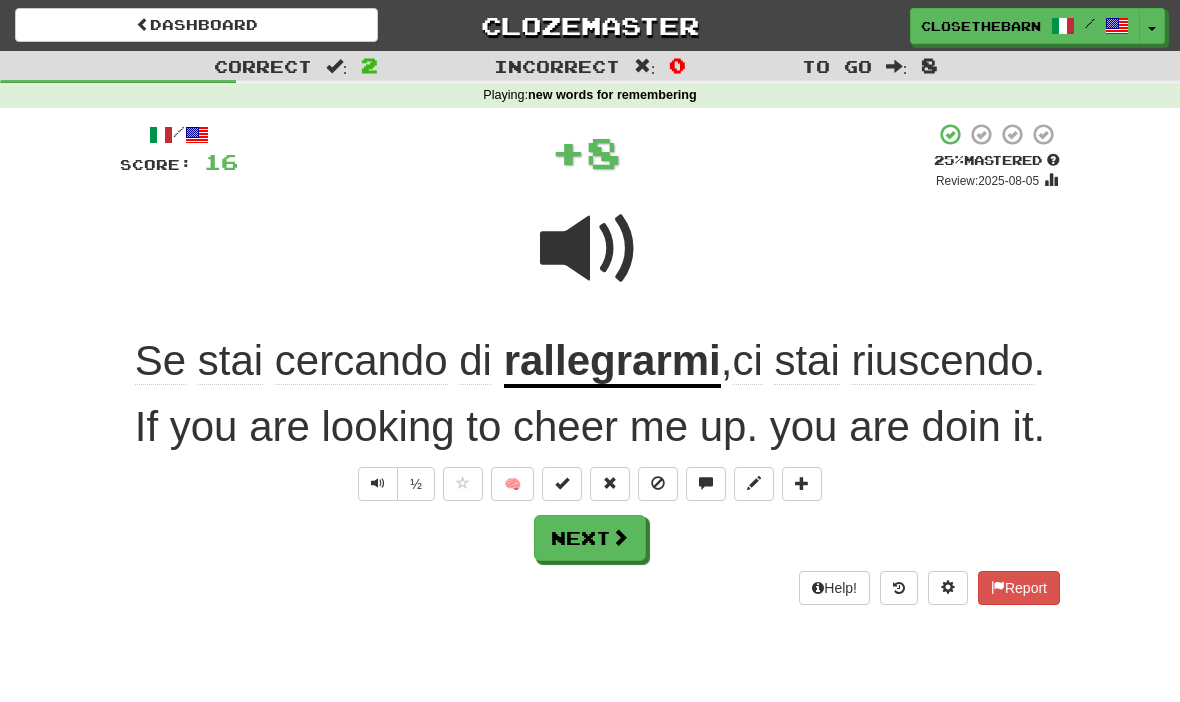 click at bounding box center (463, 484) 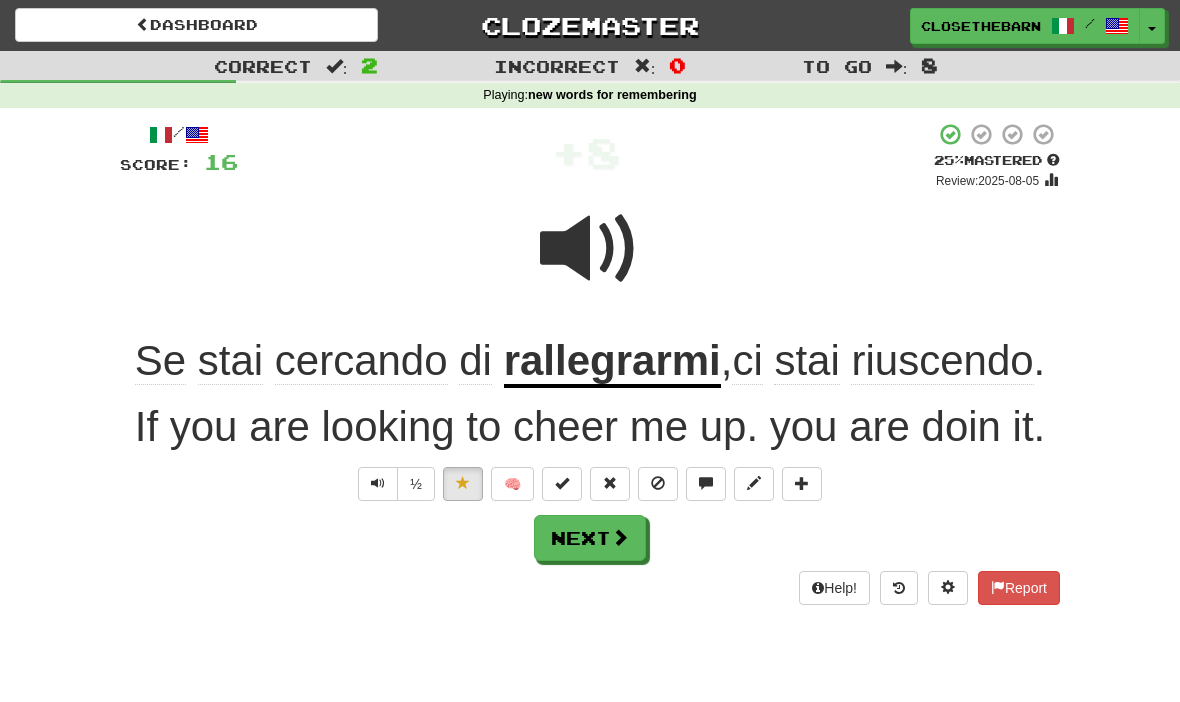 click on "Next" at bounding box center [590, 538] 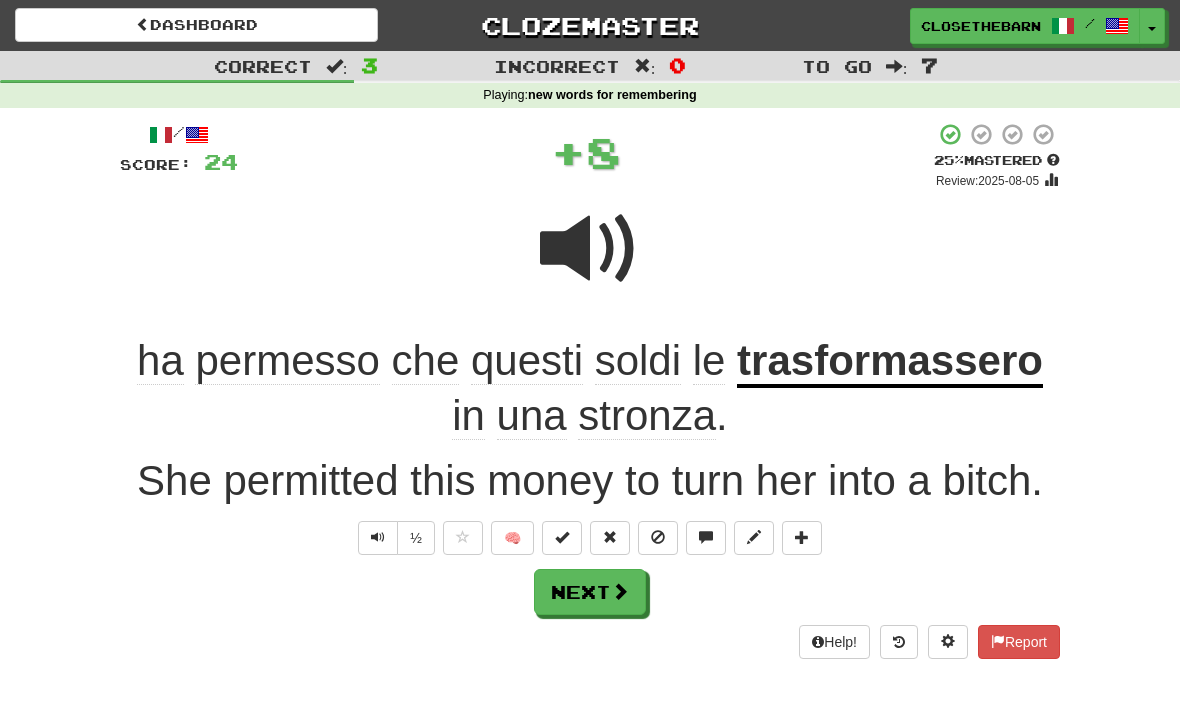 click on "Next" at bounding box center [590, 592] 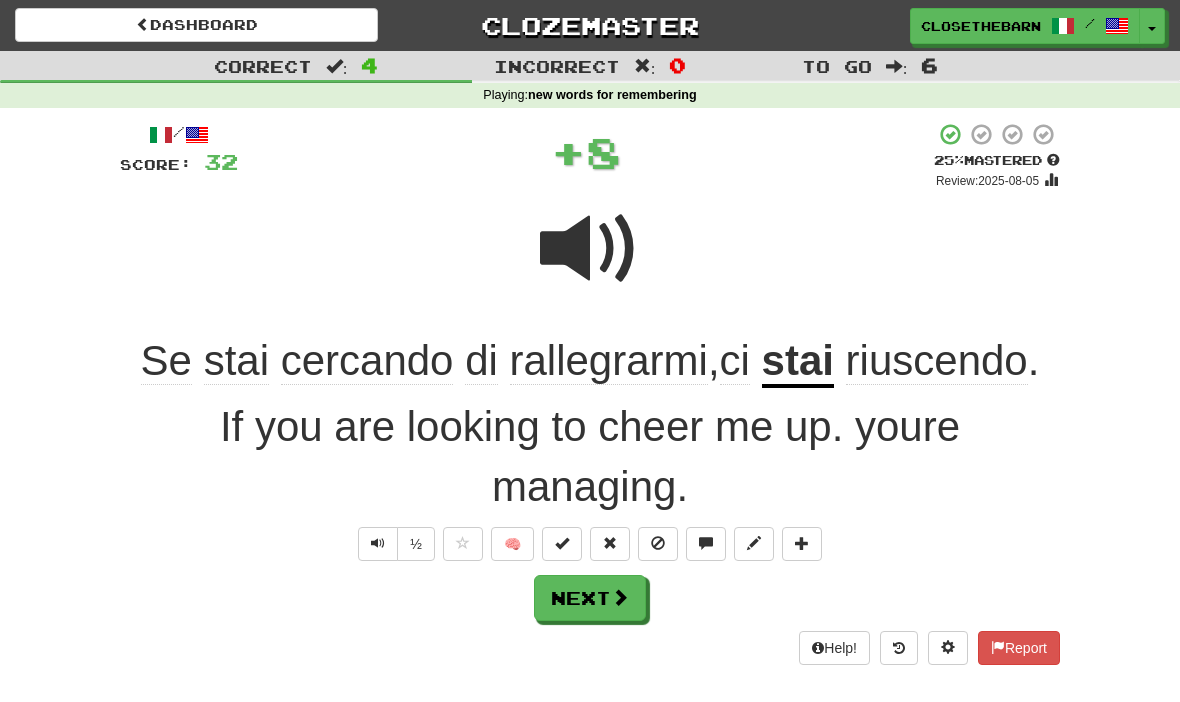 click on "Next" at bounding box center (590, 598) 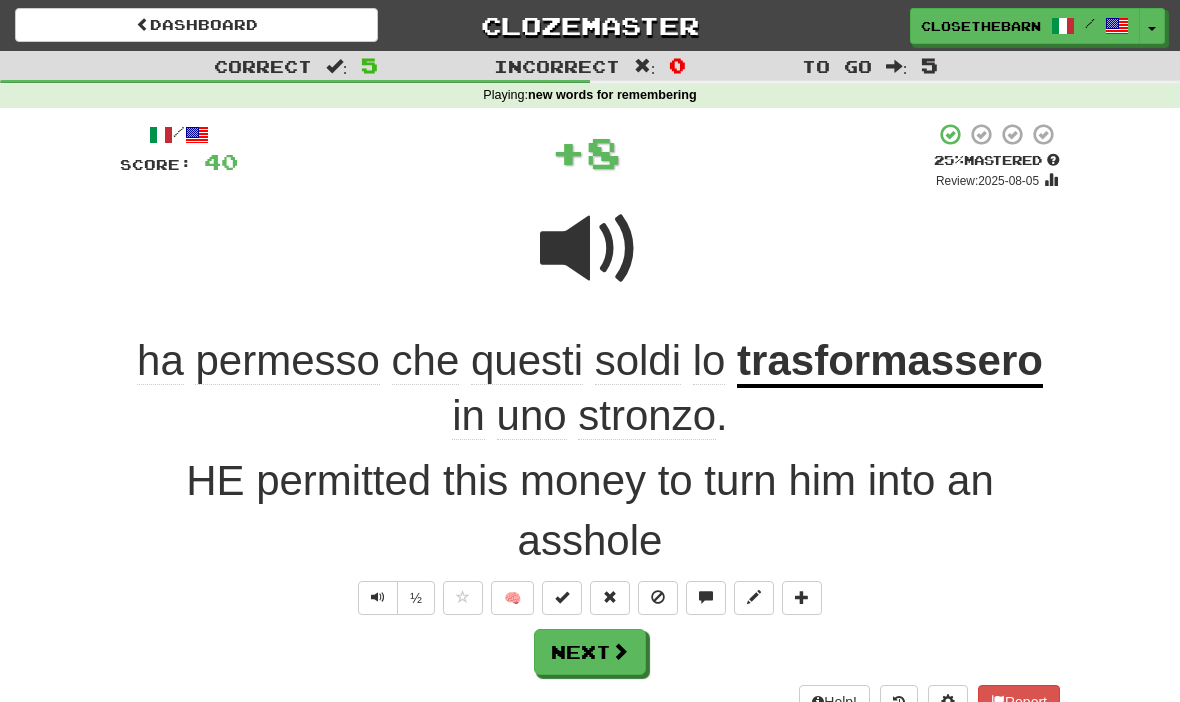 click on "Next" at bounding box center (590, 652) 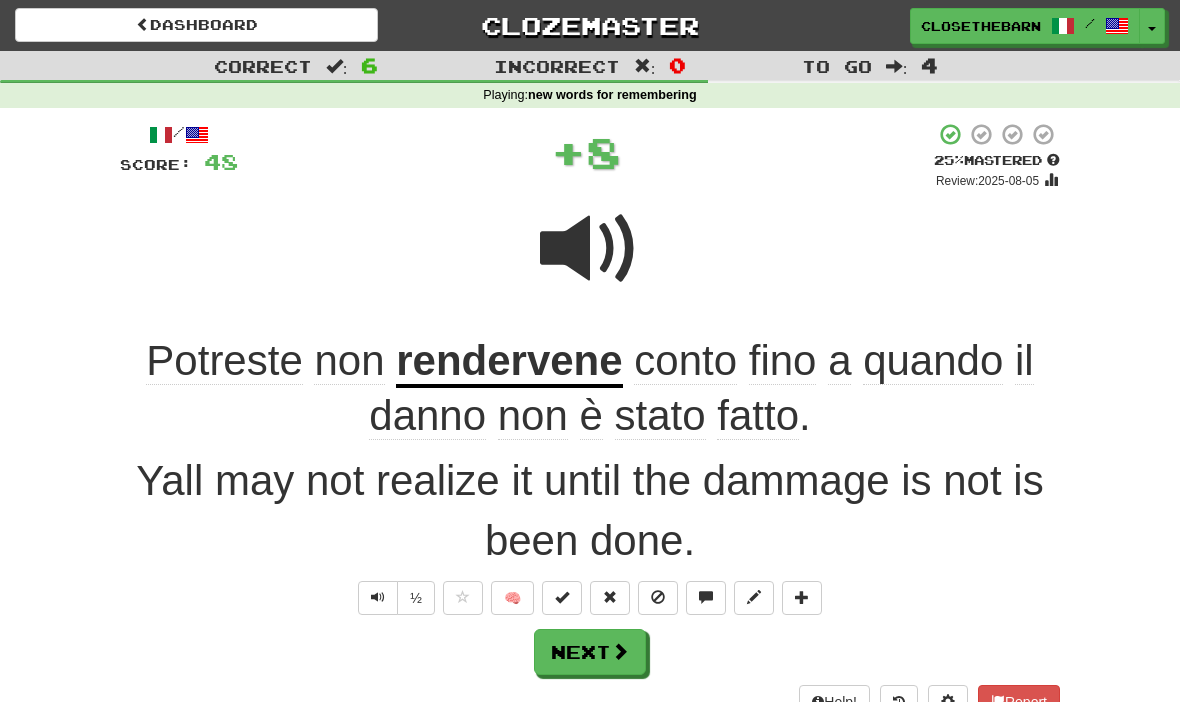 click on "Next" at bounding box center [590, 652] 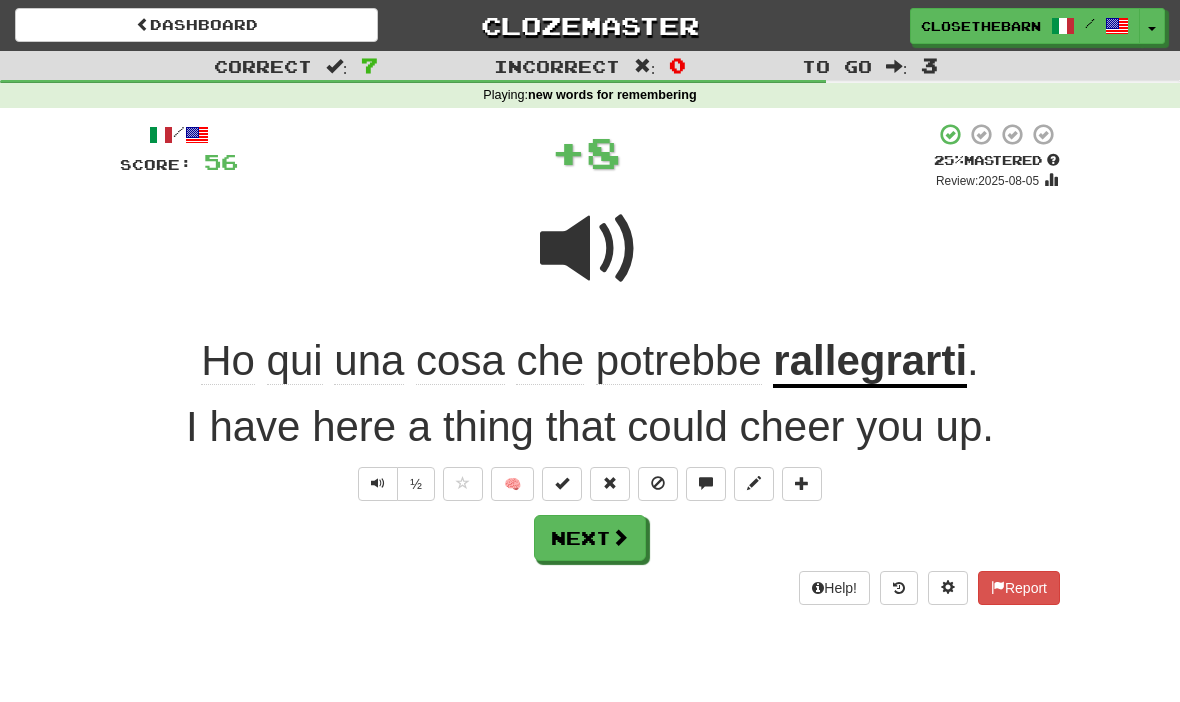 click on "Next" at bounding box center (590, 538) 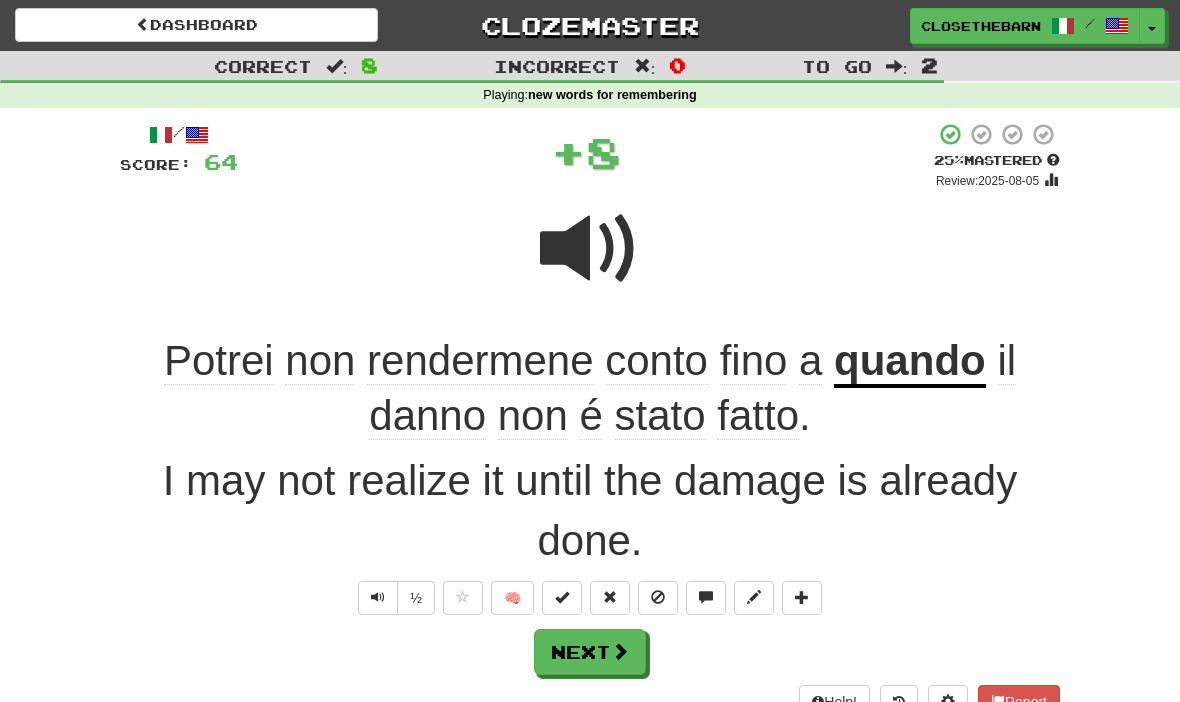 click at bounding box center [754, 597] 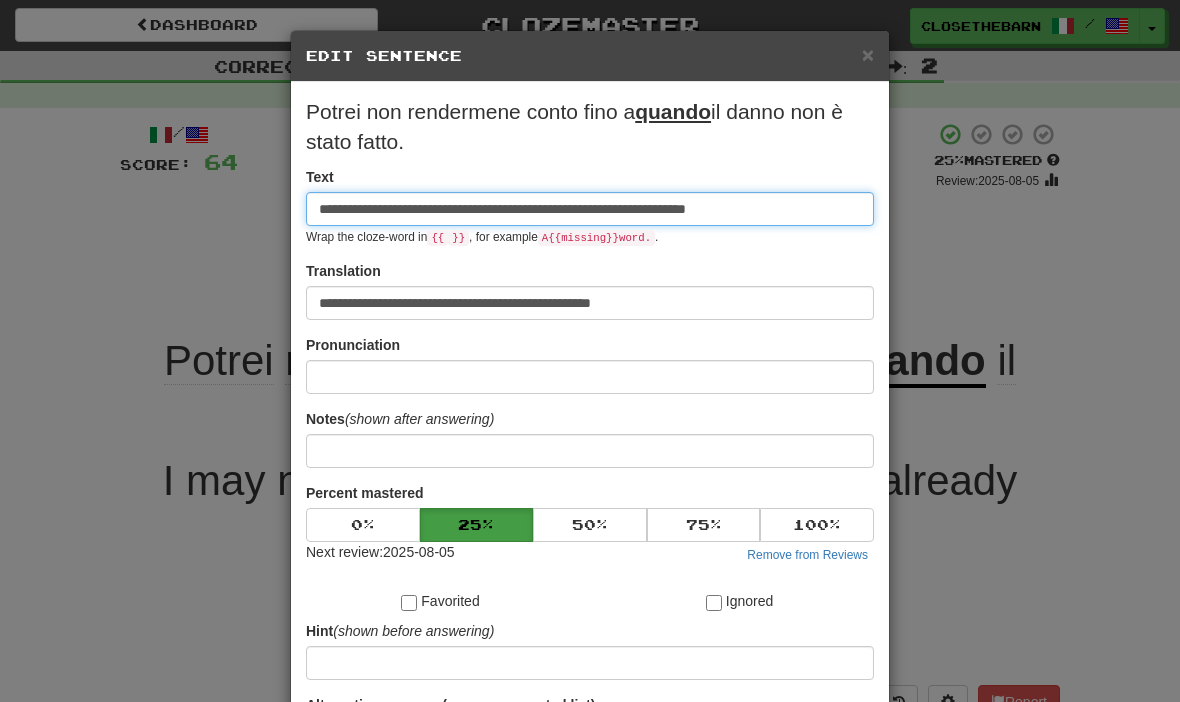 click on "**********" at bounding box center (590, 209) 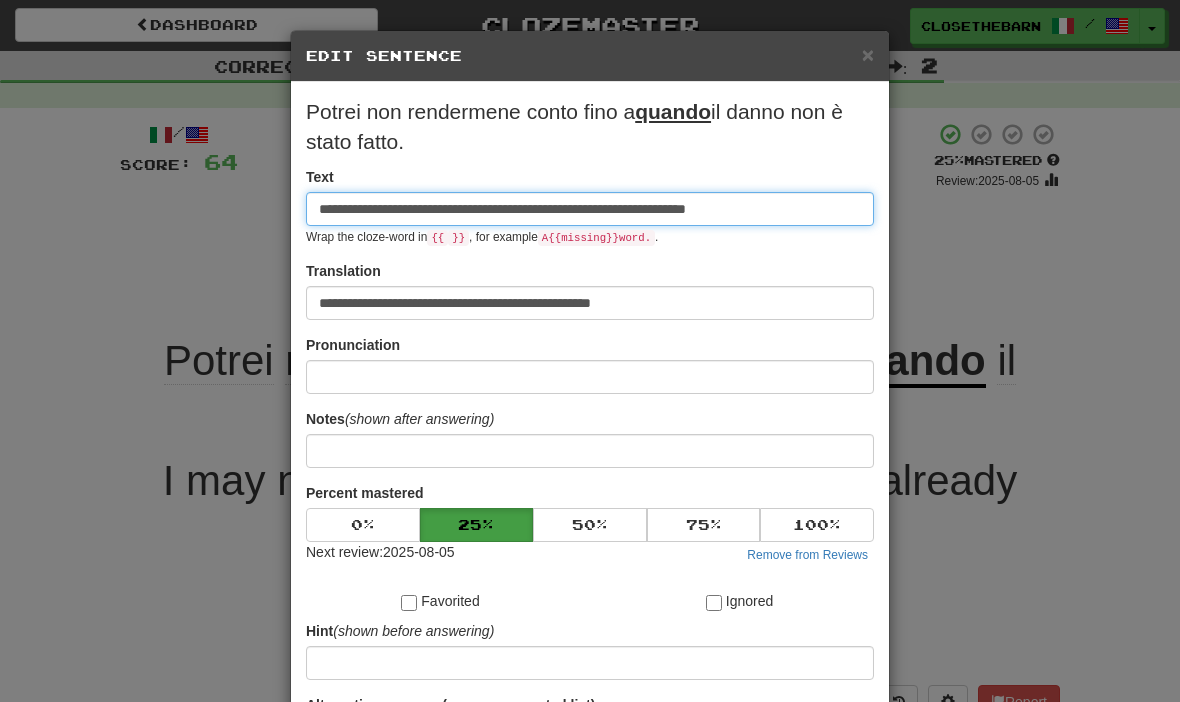 click on "**********" at bounding box center [590, 209] 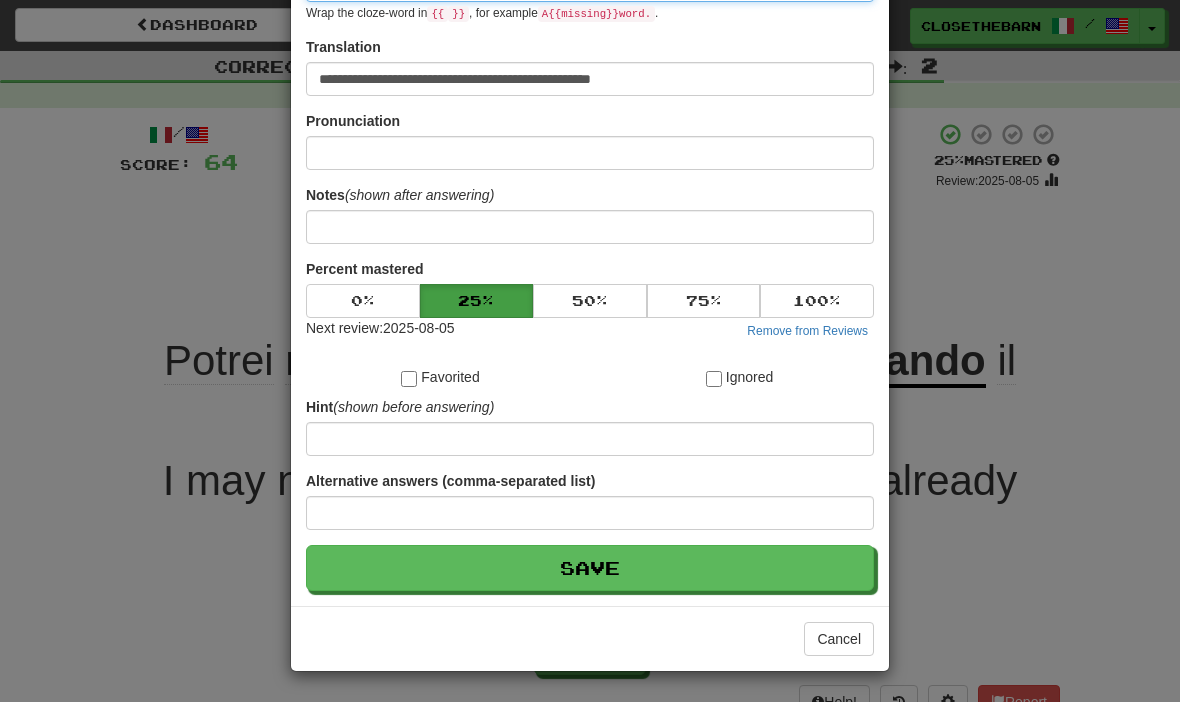 scroll, scrollTop: 225, scrollLeft: 0, axis: vertical 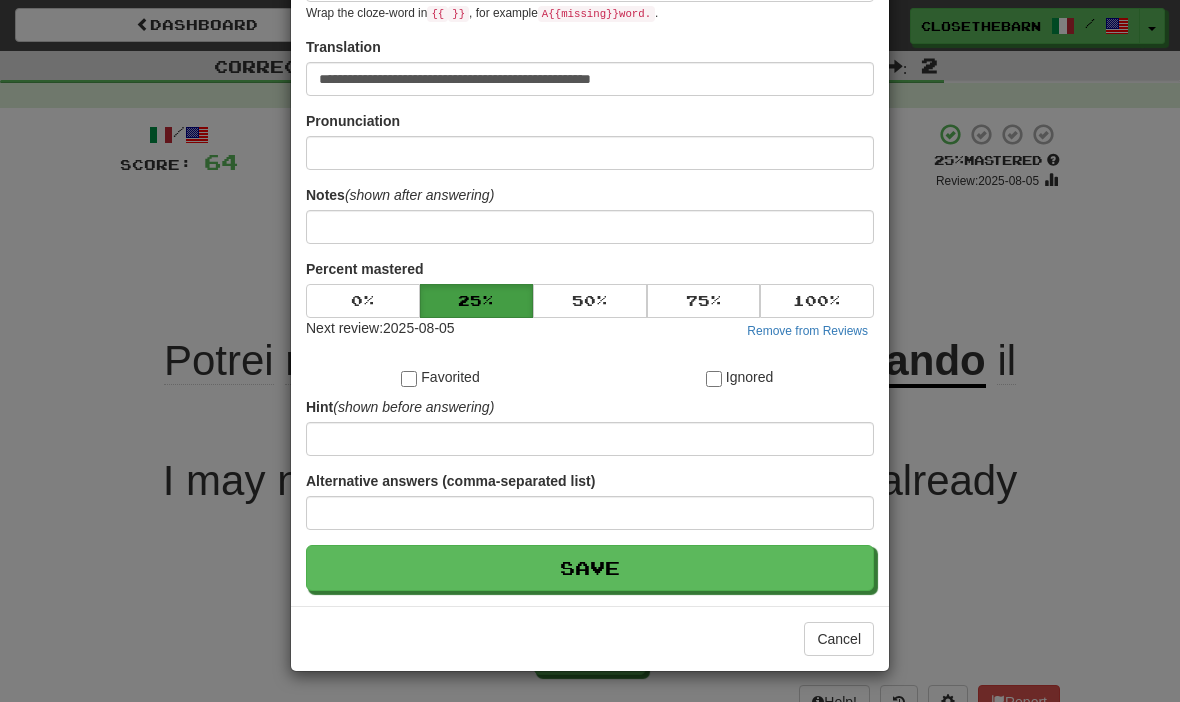 click on "Save" at bounding box center (590, 568) 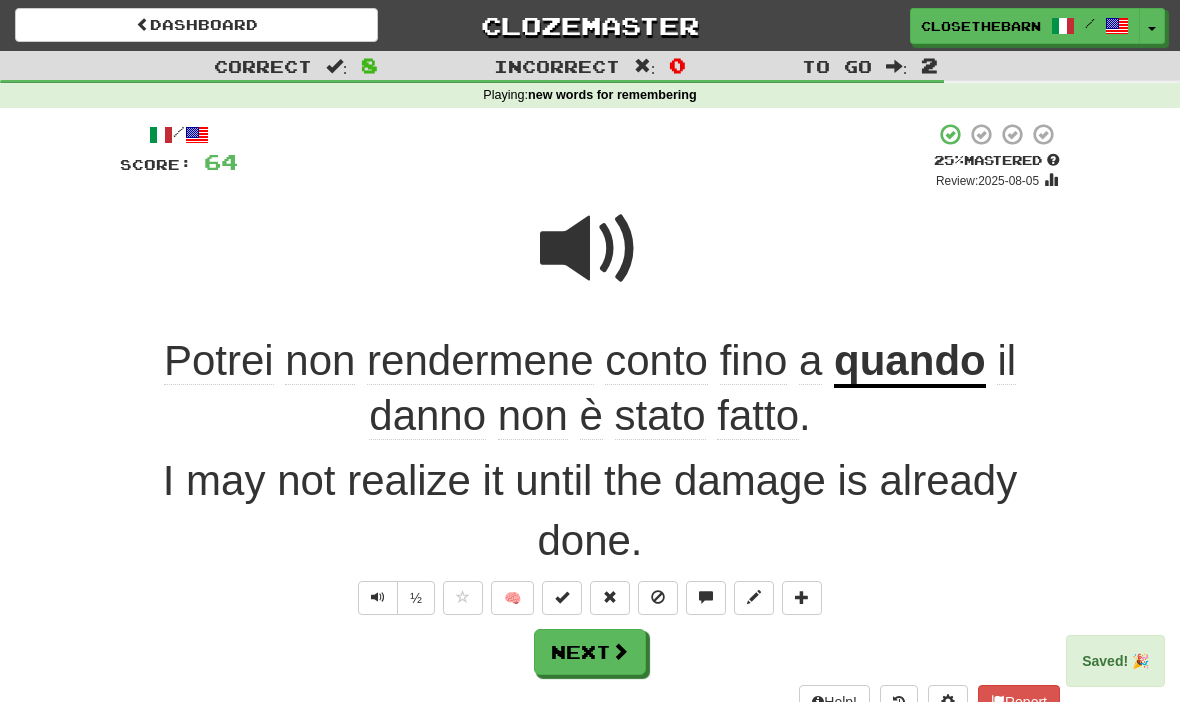 click at bounding box center [620, 651] 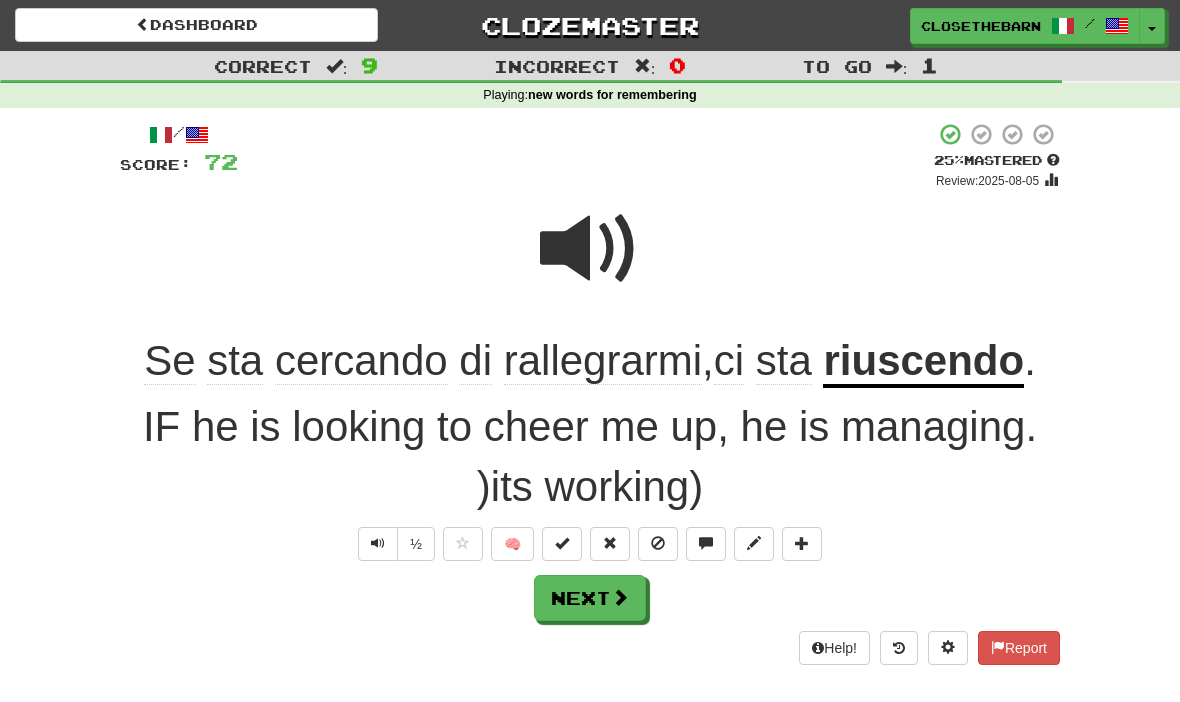 click at bounding box center [620, 597] 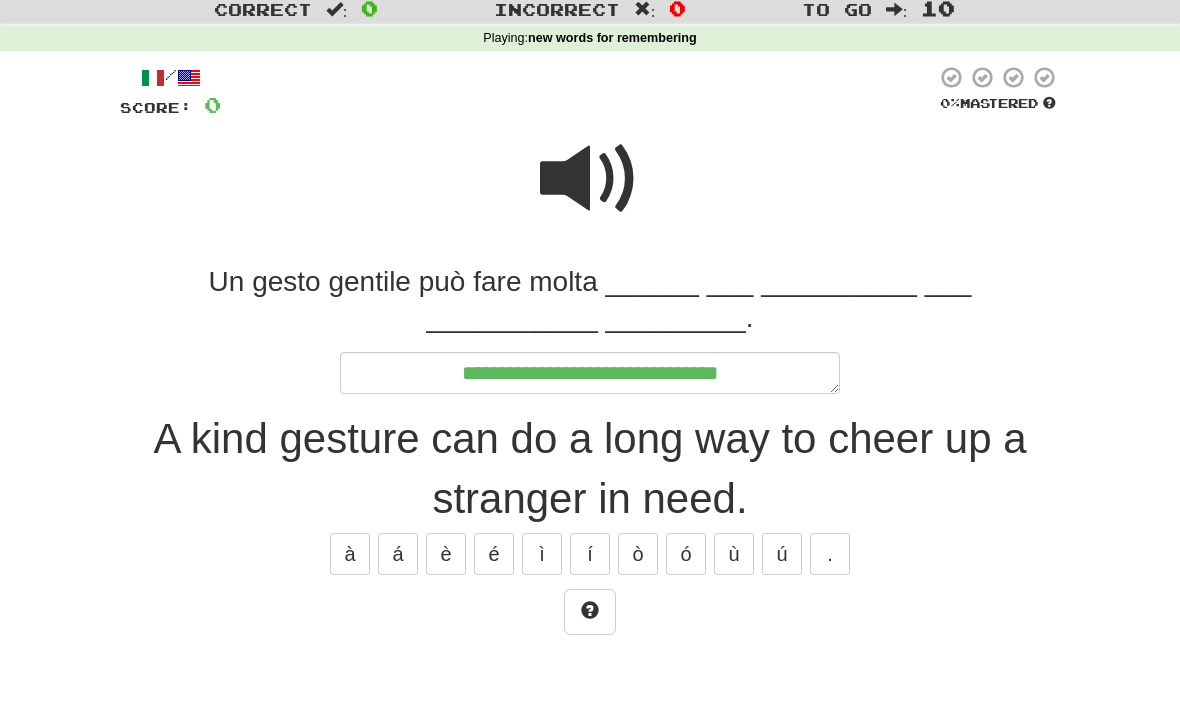 click at bounding box center [590, 667] 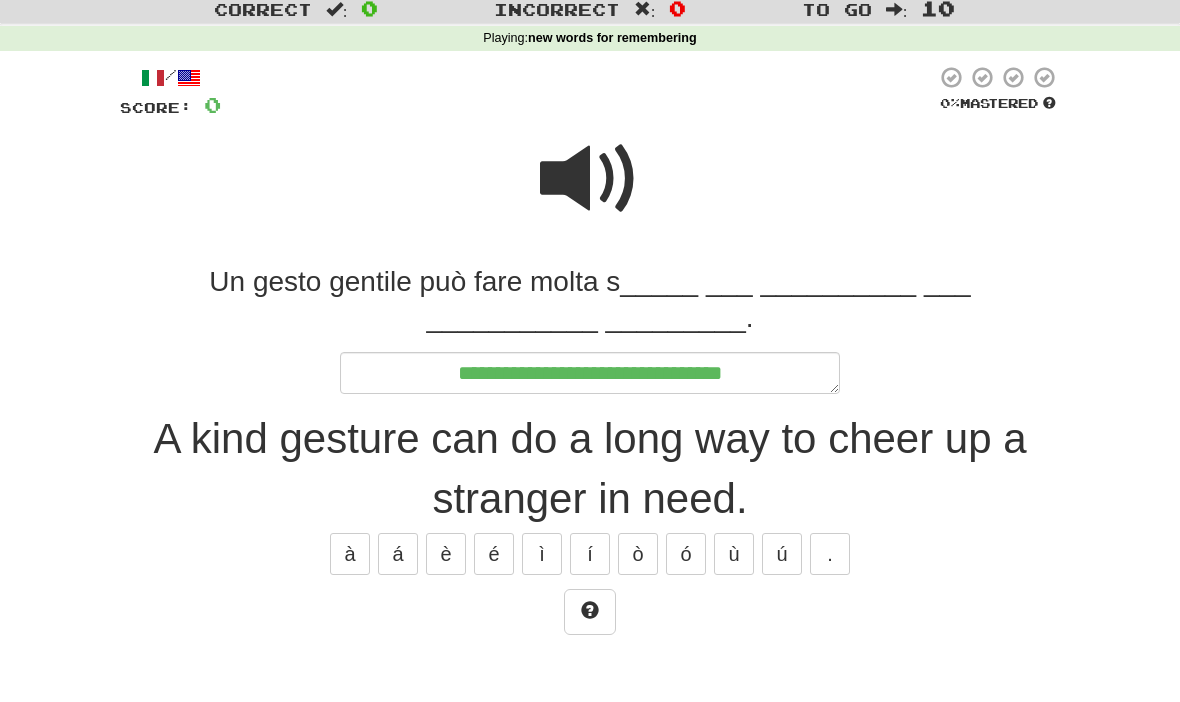 click at bounding box center [590, 669] 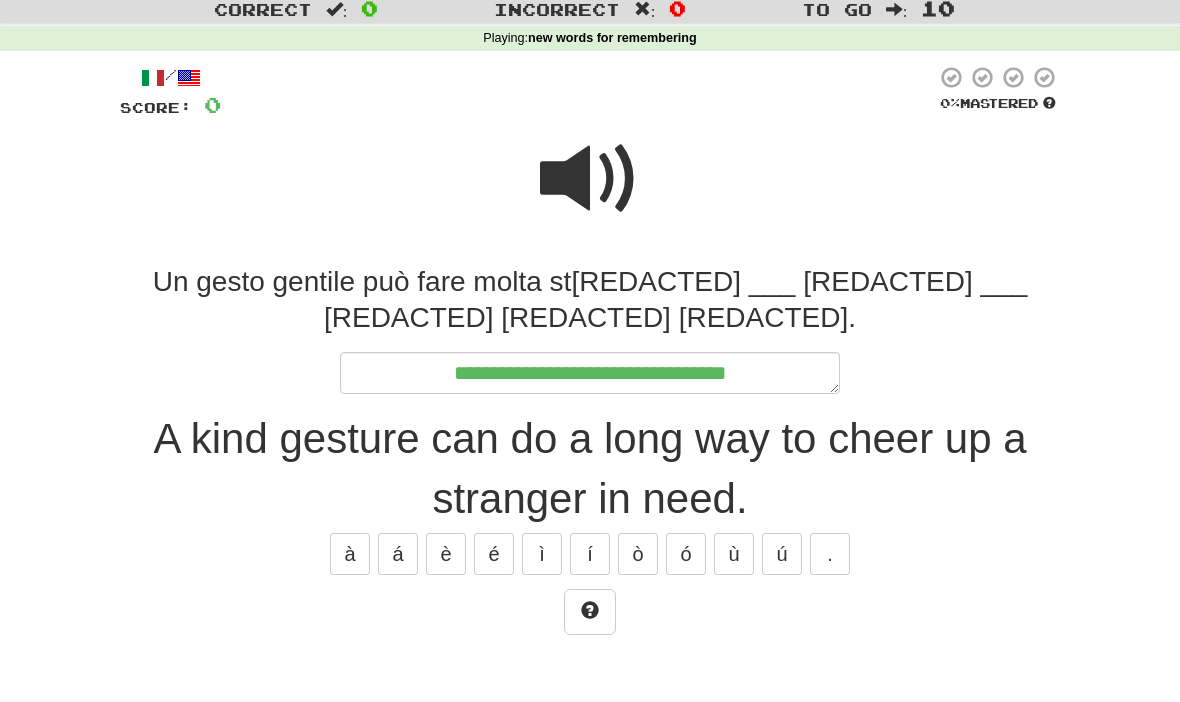click at bounding box center (590, 667) 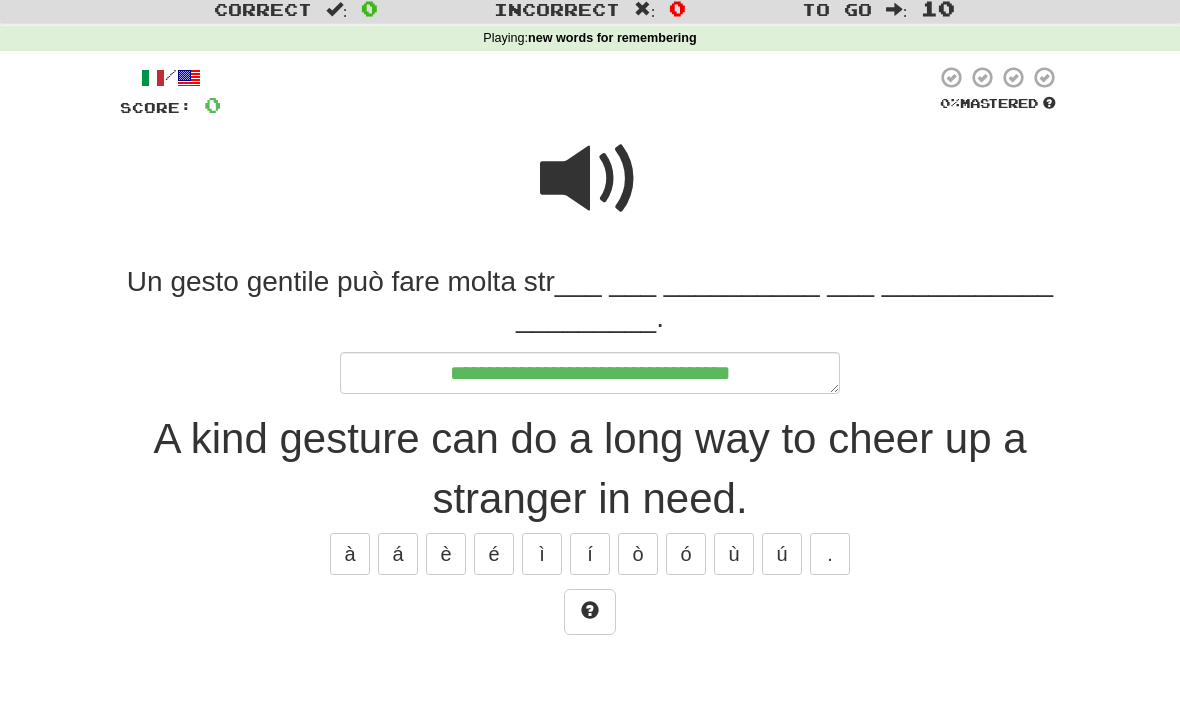 click at bounding box center (590, 667) 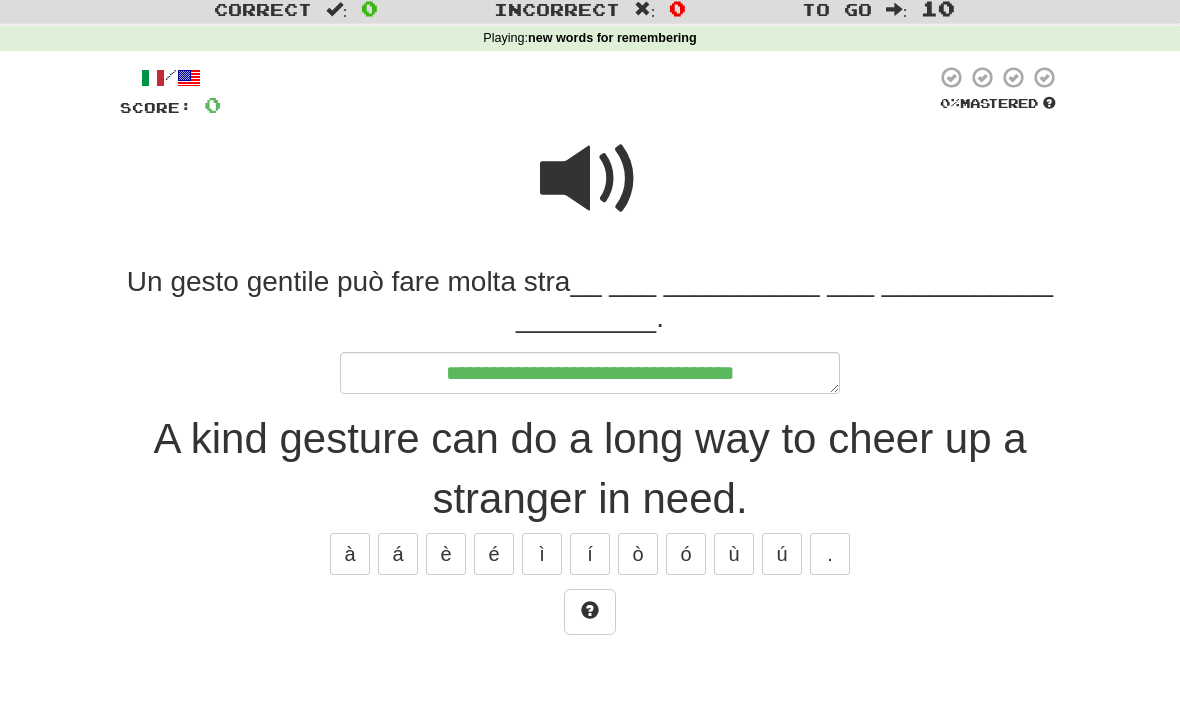 click at bounding box center (590, 667) 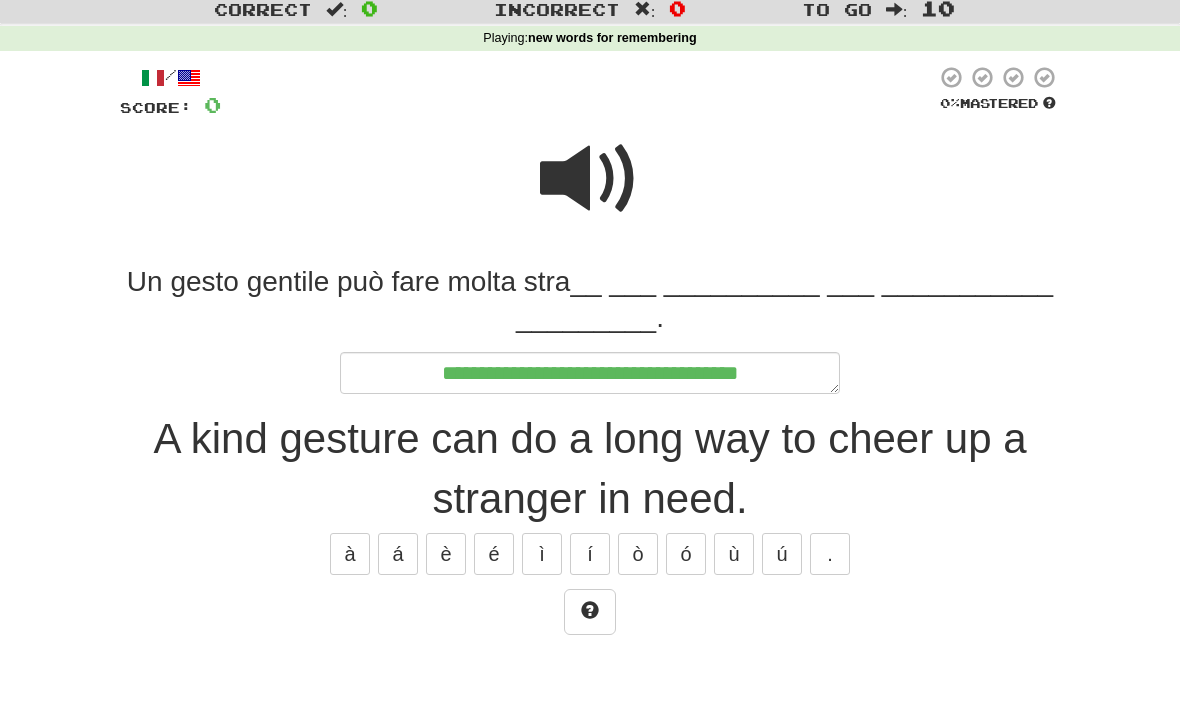 click at bounding box center (590, 667) 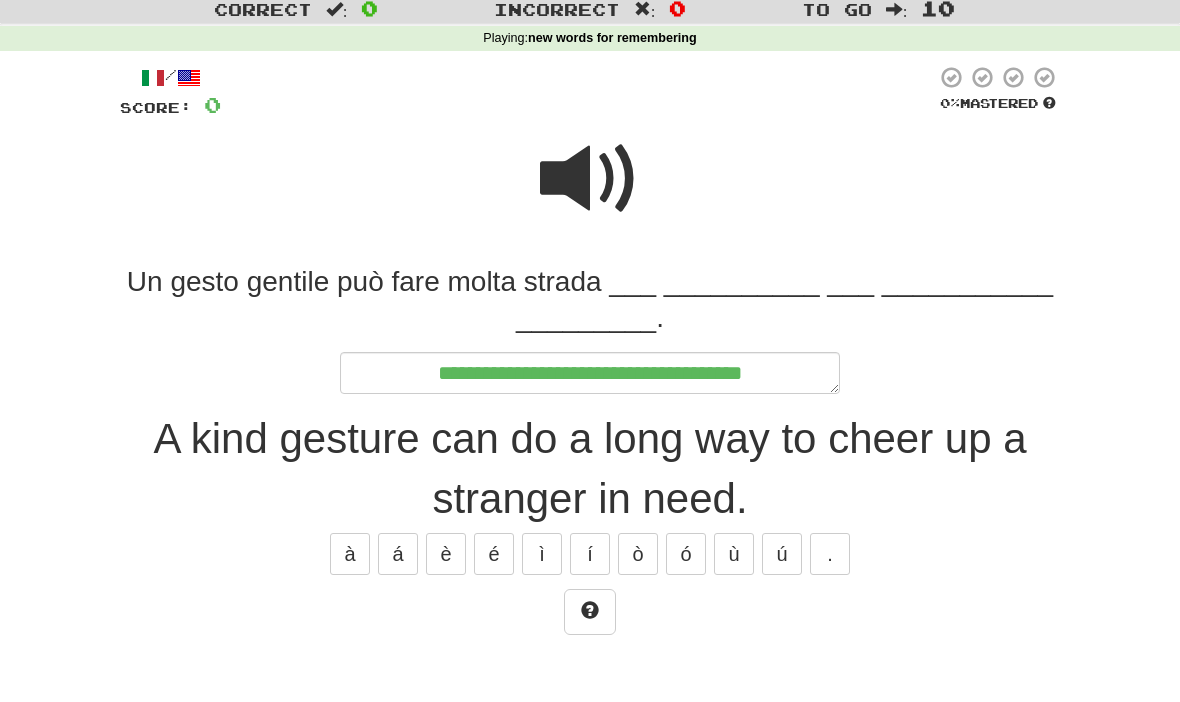 click at bounding box center [590, 667] 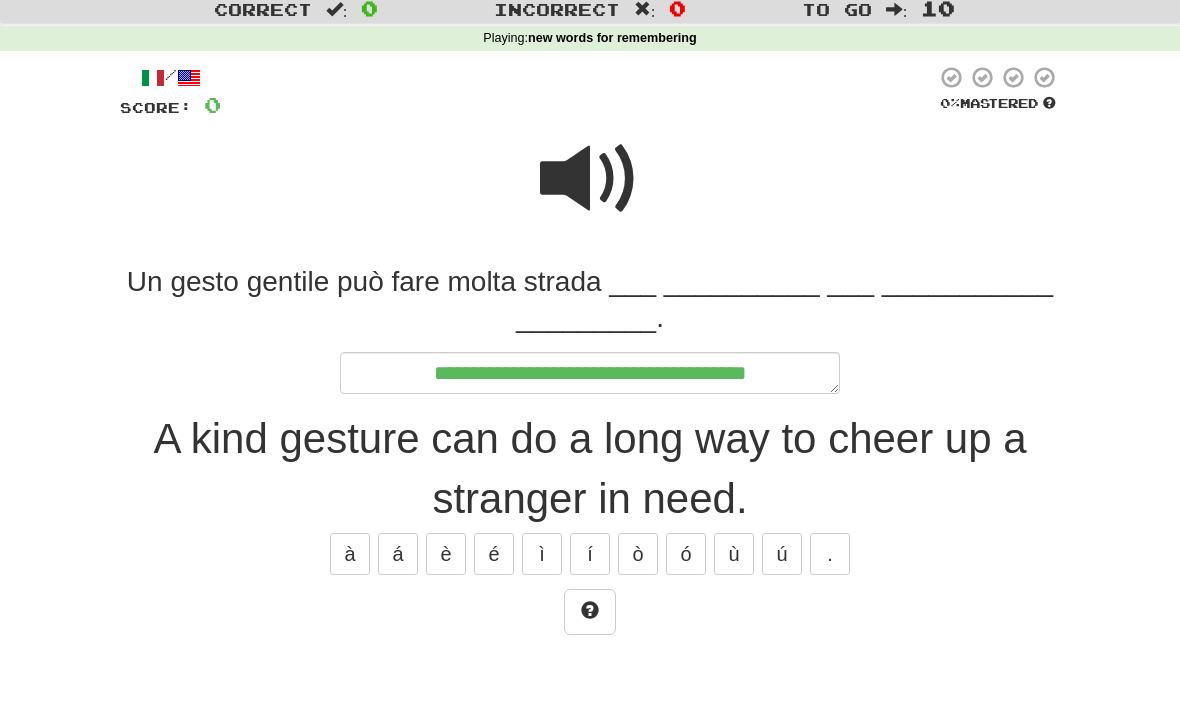 click at bounding box center [590, 667] 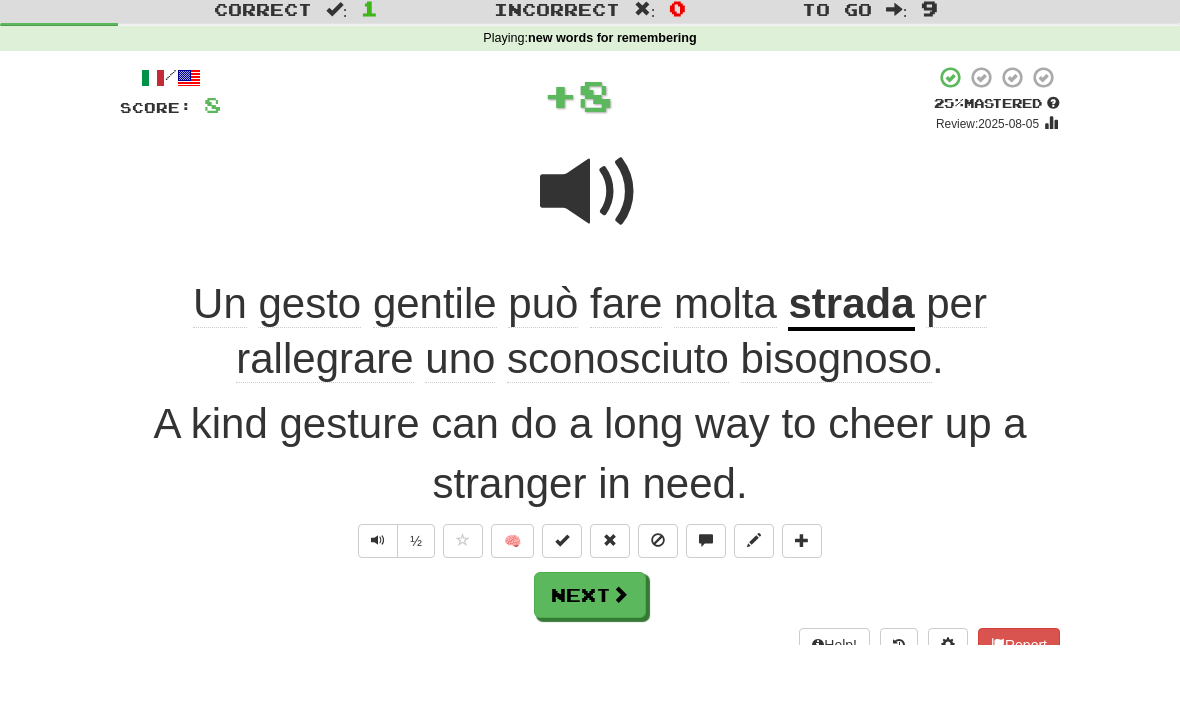 scroll, scrollTop: 57, scrollLeft: 0, axis: vertical 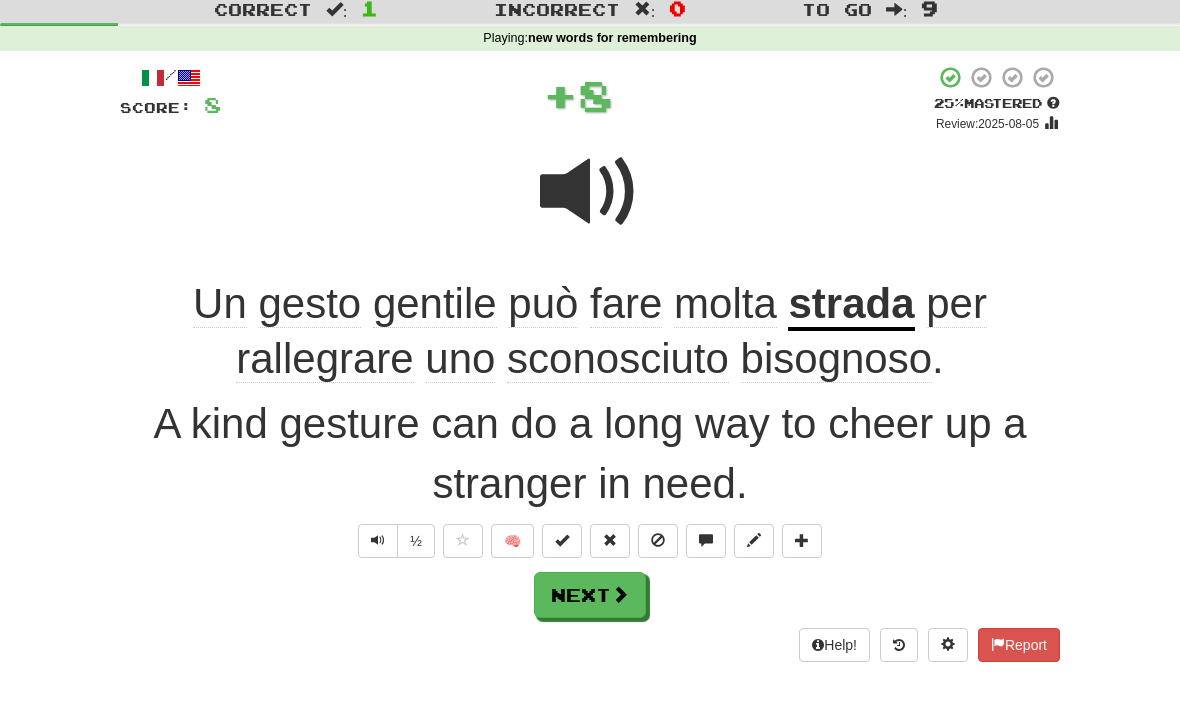 click at bounding box center (754, 540) 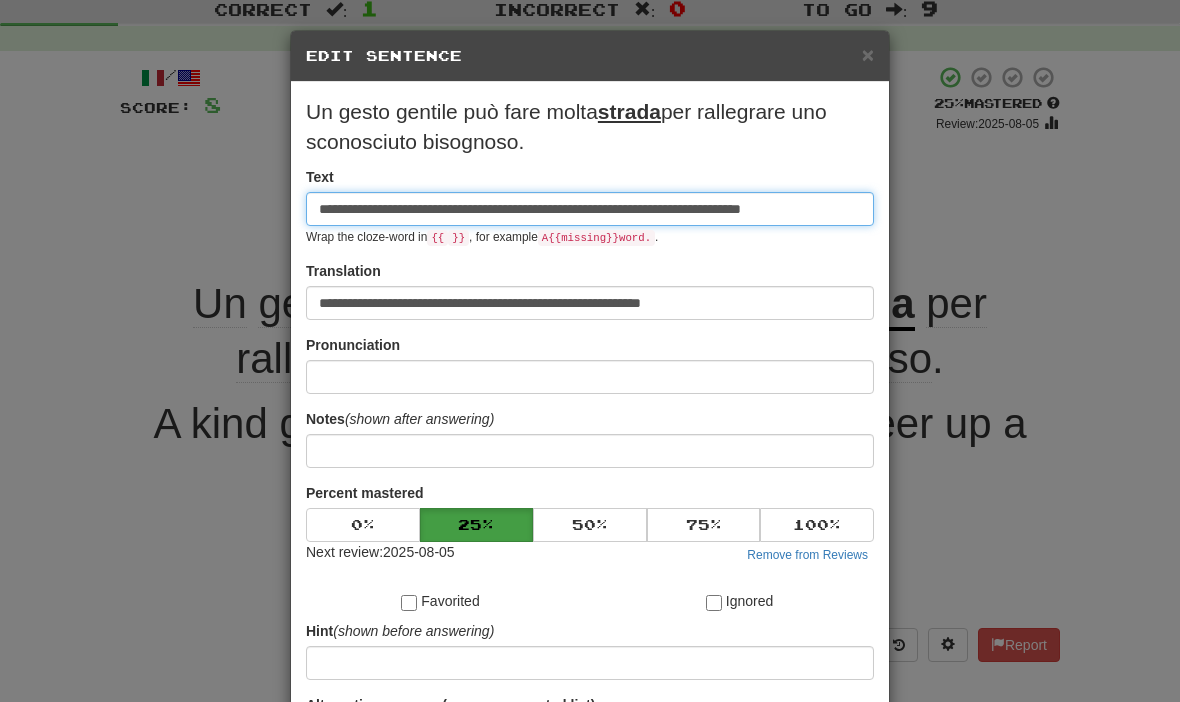 scroll, scrollTop: 56, scrollLeft: 0, axis: vertical 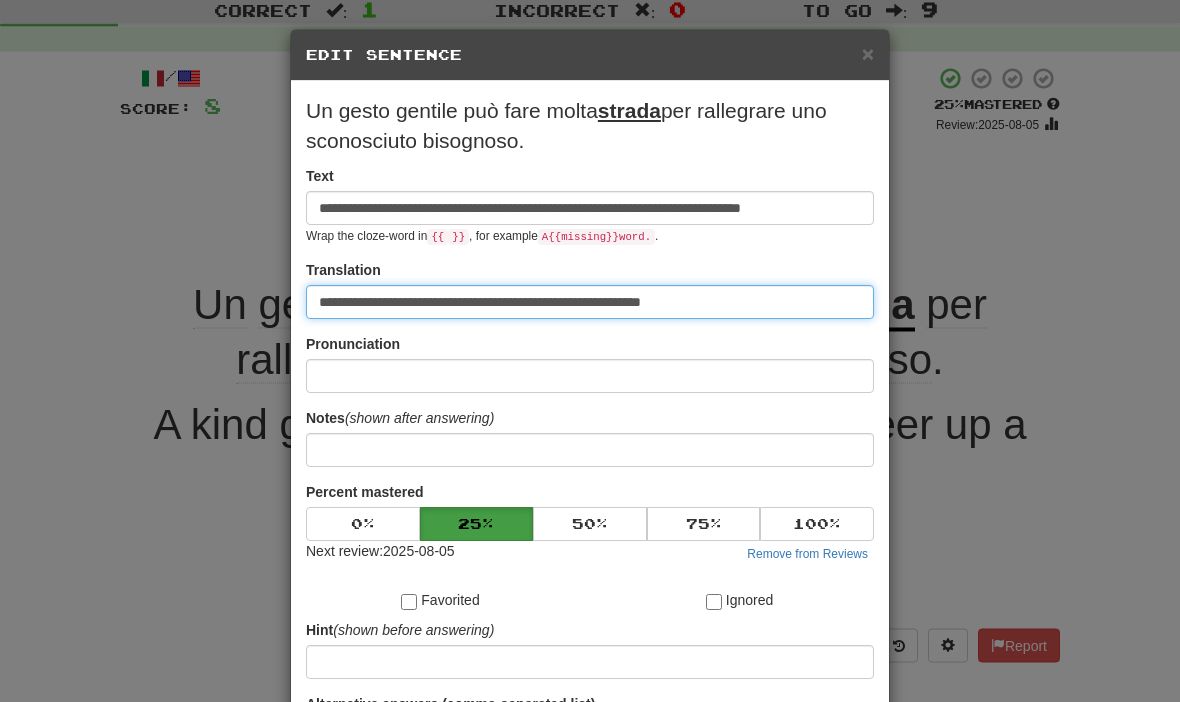 click on "**********" at bounding box center (590, 303) 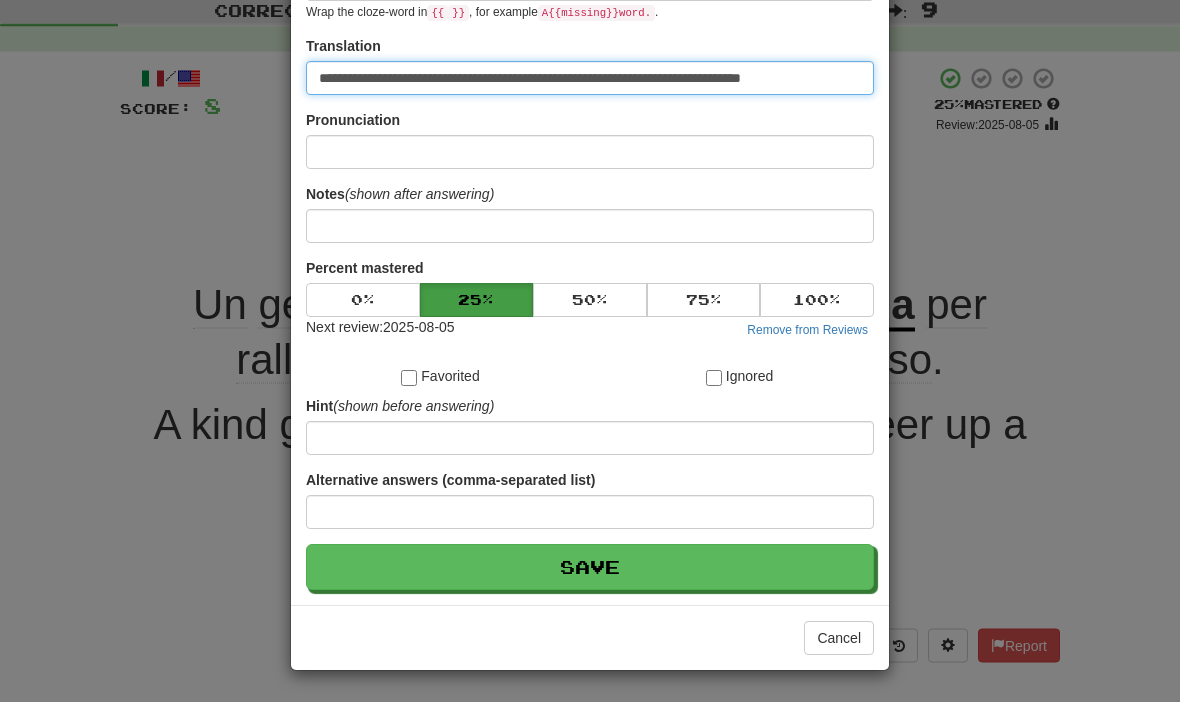 scroll, scrollTop: 225, scrollLeft: 0, axis: vertical 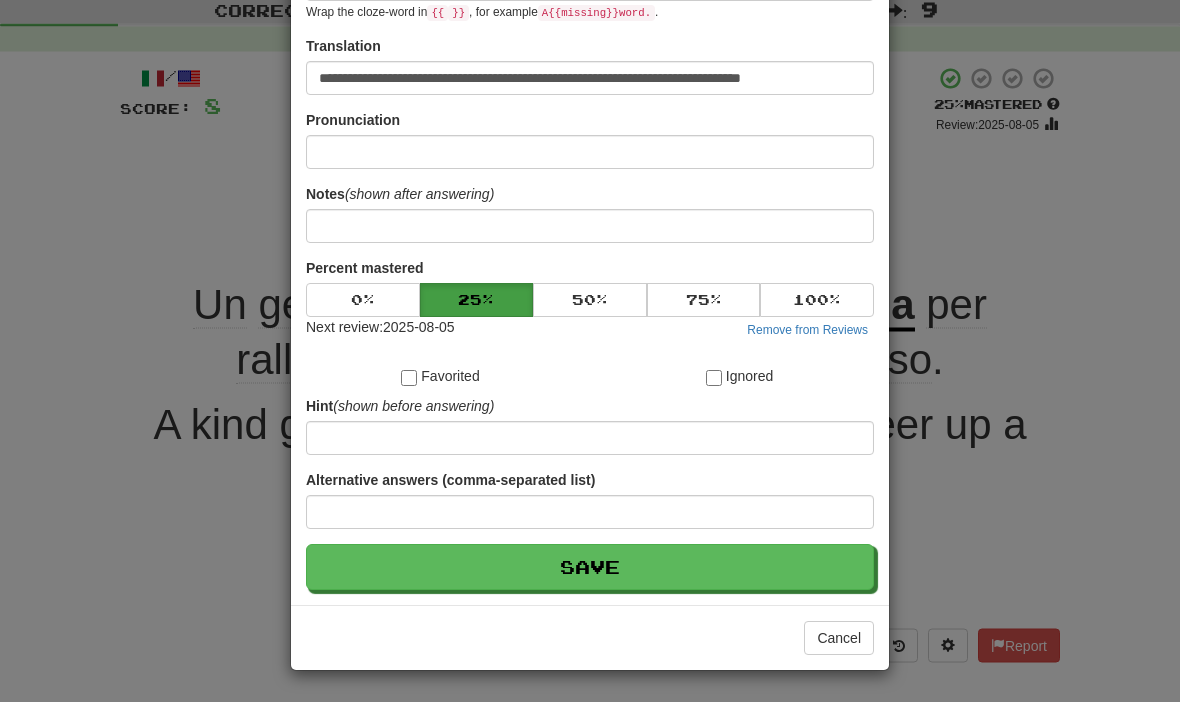 click on "Save" at bounding box center (590, 568) 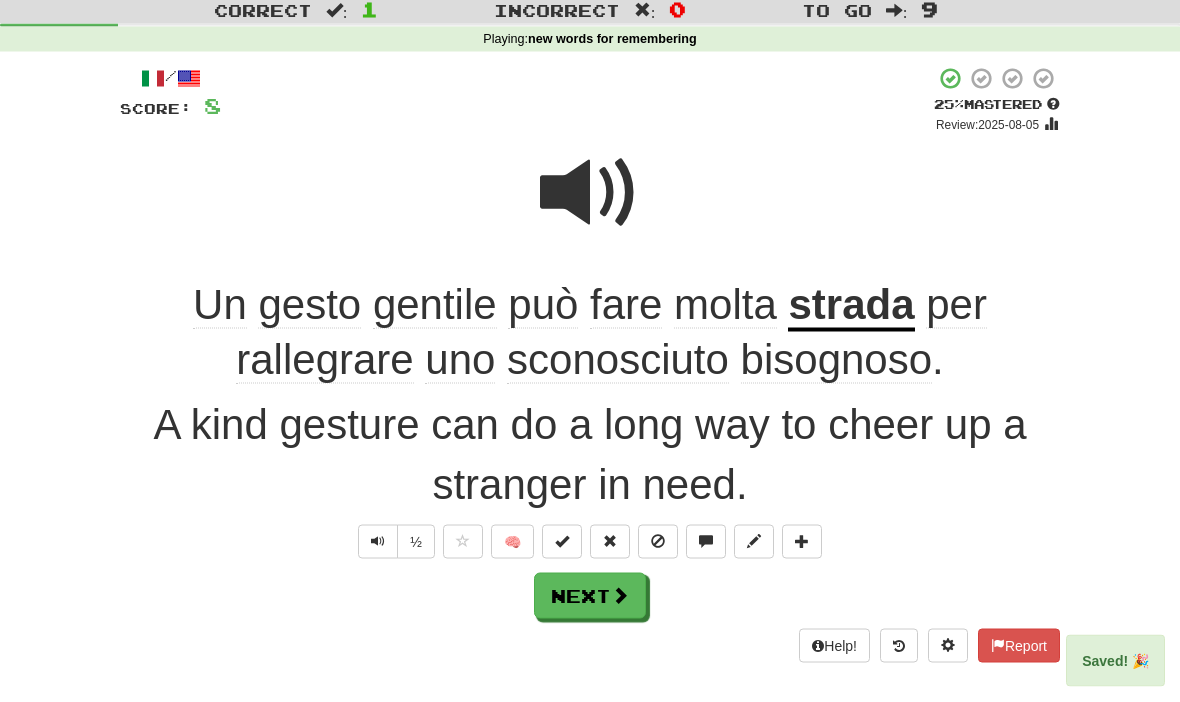scroll, scrollTop: 57, scrollLeft: 0, axis: vertical 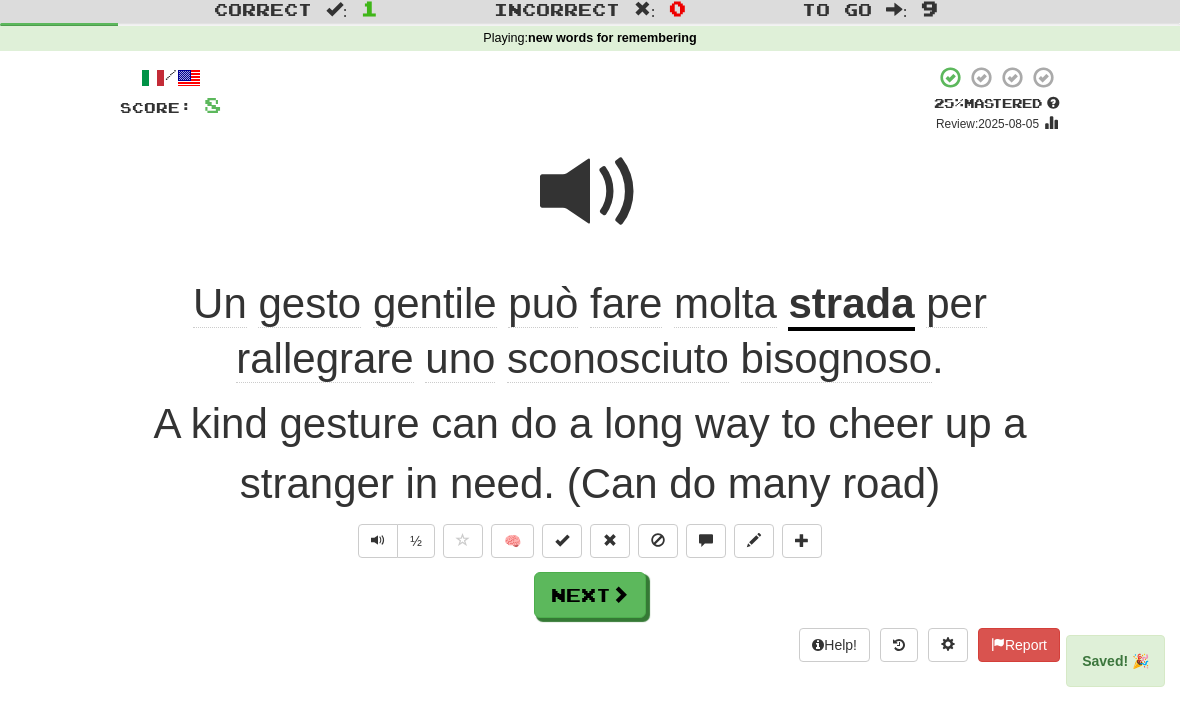 click on "Next" at bounding box center (590, 595) 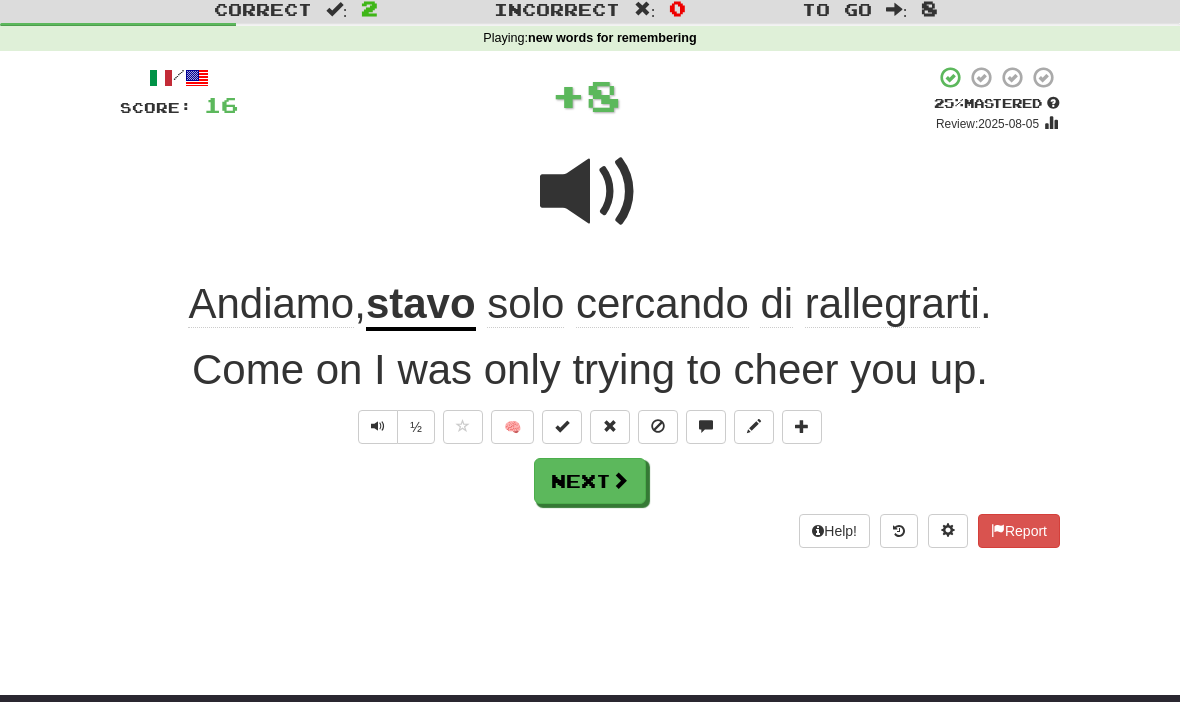 scroll, scrollTop: 57, scrollLeft: 0, axis: vertical 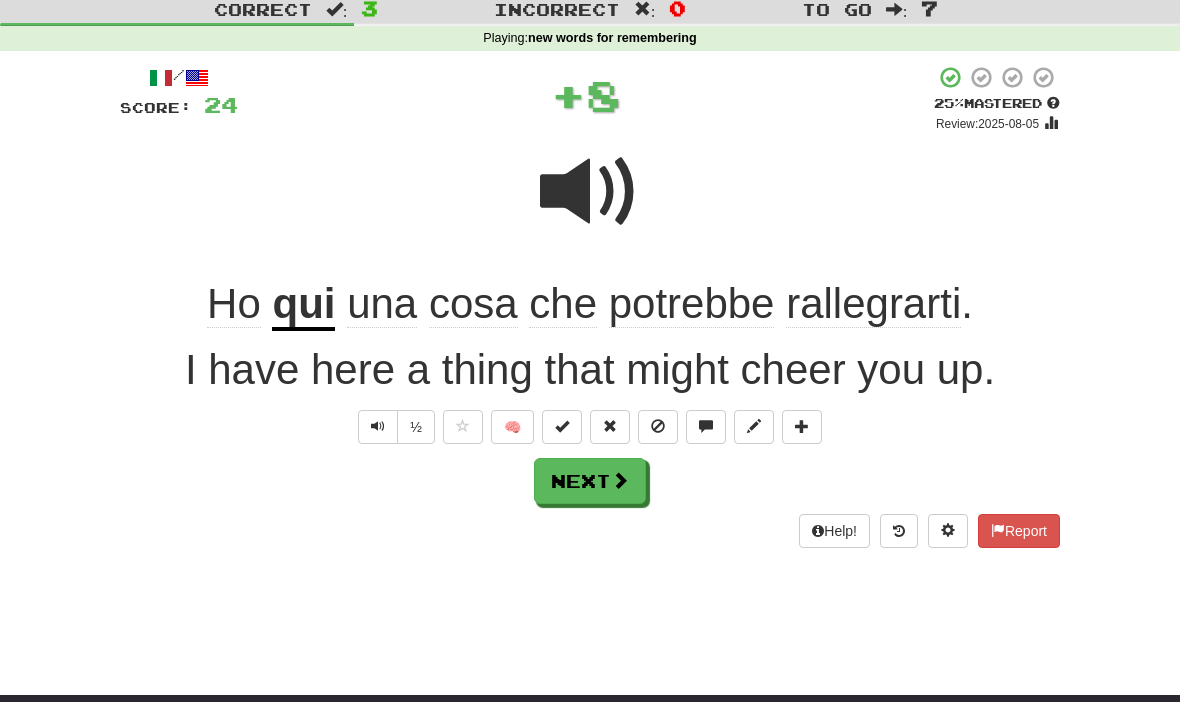 click at bounding box center [620, 480] 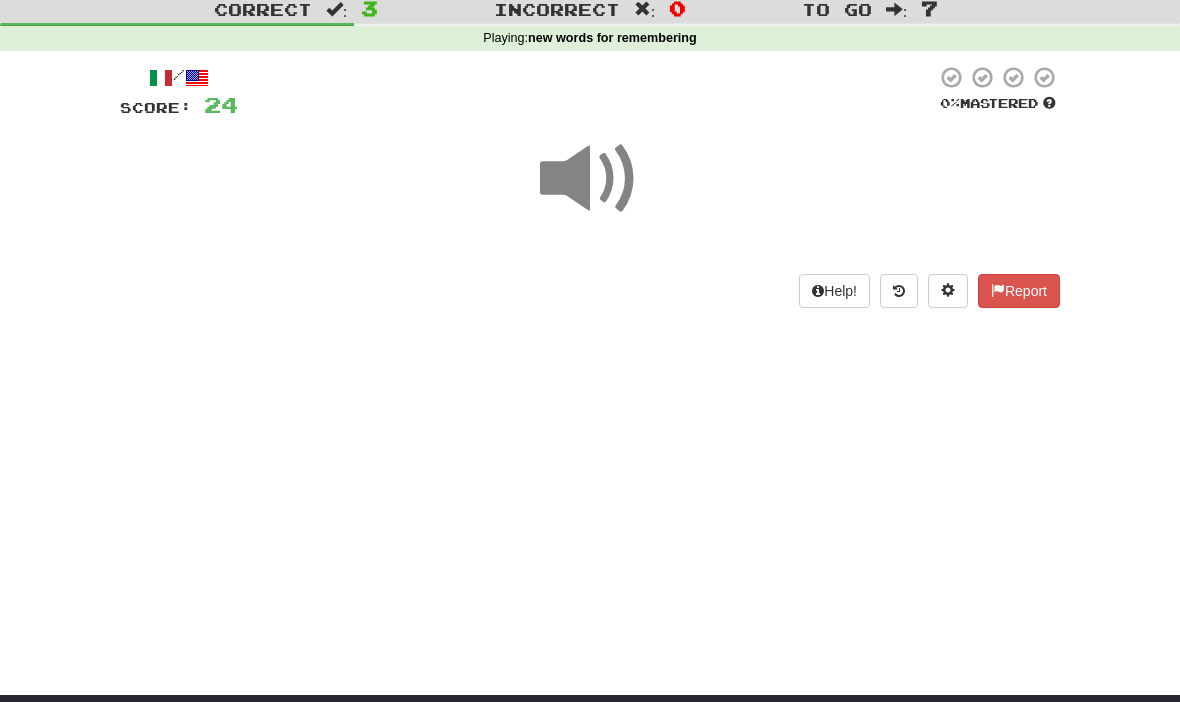 click on "Dashboard
Clozemaster
Closethebarn
/
Toggle Dropdown
Dashboard
Leaderboard
Activity Feed
Notifications
Profile
Discussions
English
/
Italiano
Streak:
0
Review:
1,532
Points Today: 0
Italiano
/
English
Streak:
36
Review:
26,979
Daily Goal:  2696 /100
Languages
Account
Logout
Closethebarn
/
Toggle Dropdown
Dashboard
Leaderboard
Activity Feed
Notifications
Profile
Discussions
English
/
Italiano
Streak:
0
Review:
1,532
Points Today: 0
Italiano
/
English
Streak:
36
Review:
26,979
Daily Goal:  2696 /100
Languages
Account
Logout
clozemaster" at bounding box center [590, 294] 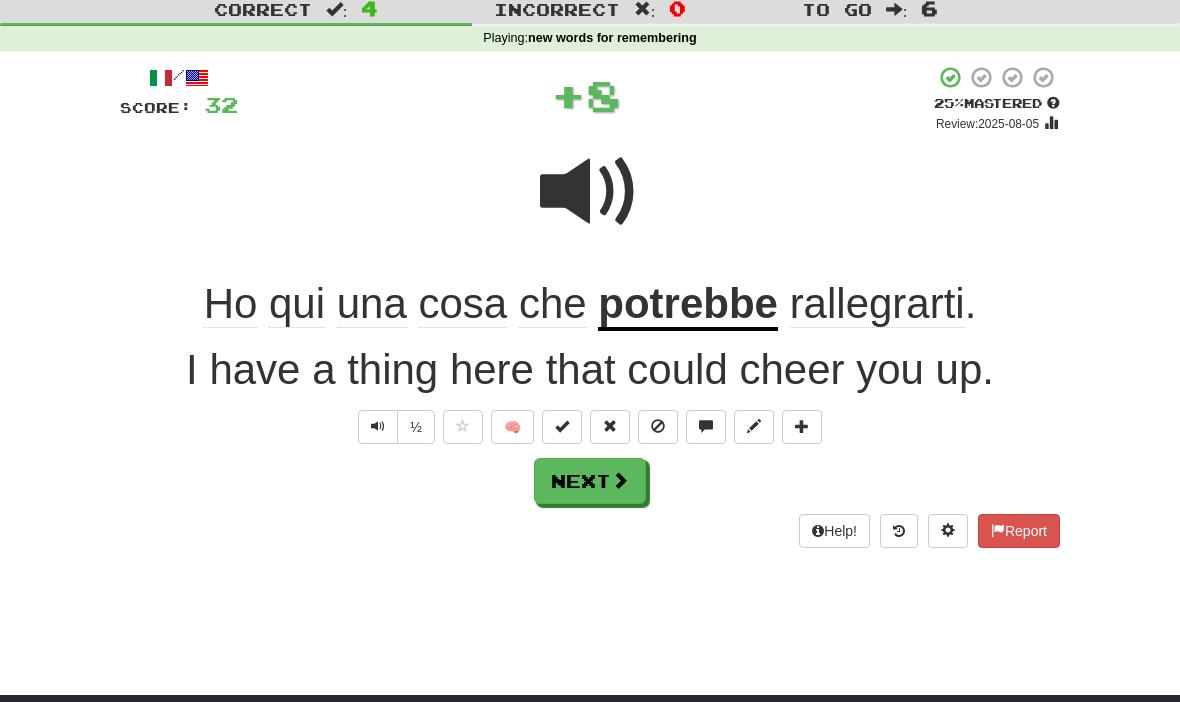 scroll, scrollTop: 57, scrollLeft: 0, axis: vertical 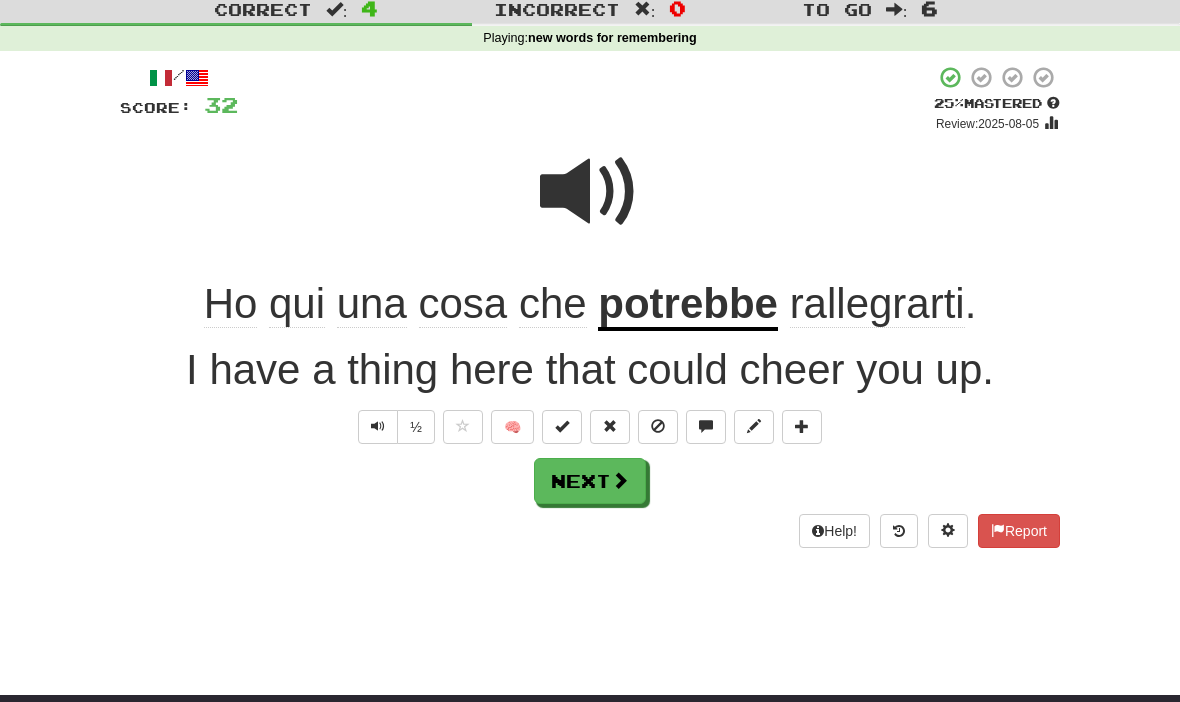 click on "Next" at bounding box center (590, 481) 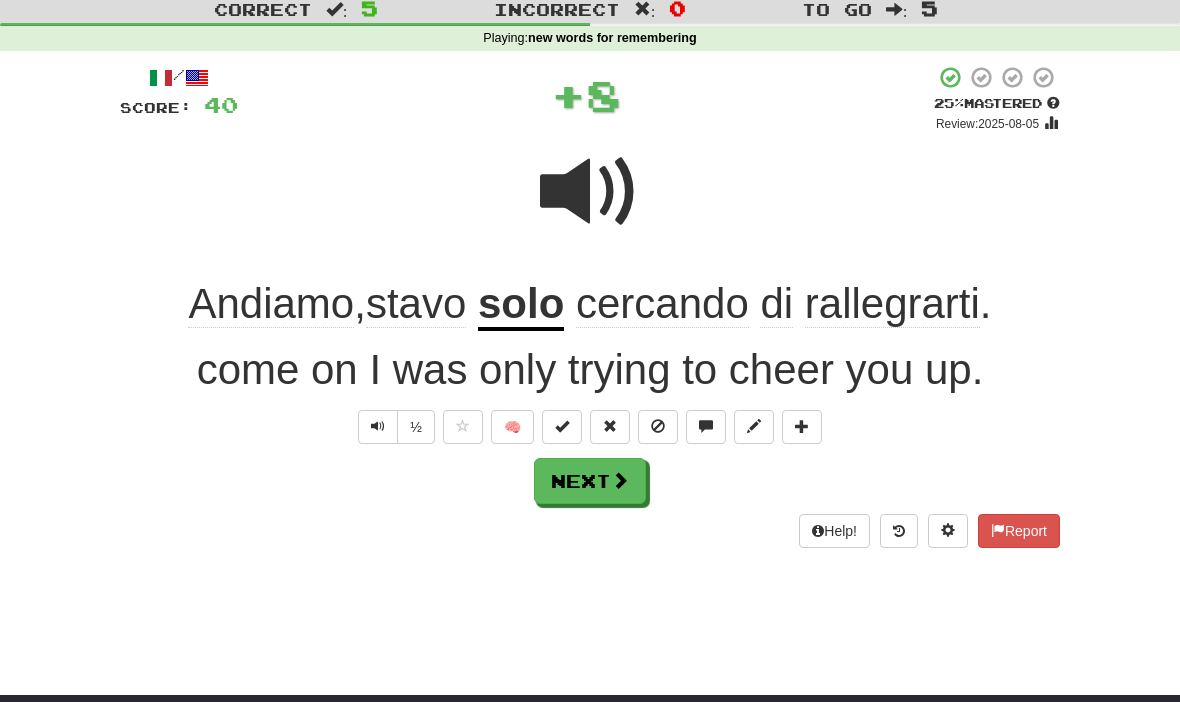 scroll, scrollTop: 57, scrollLeft: 0, axis: vertical 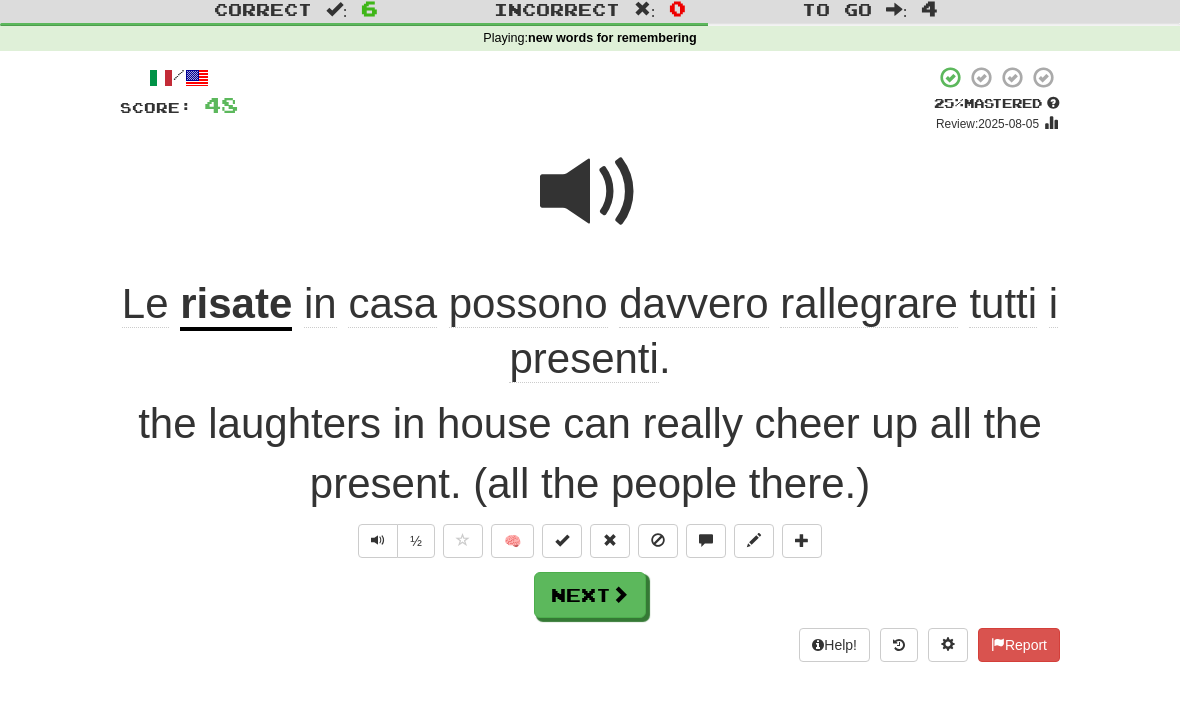 click at bounding box center (590, 192) 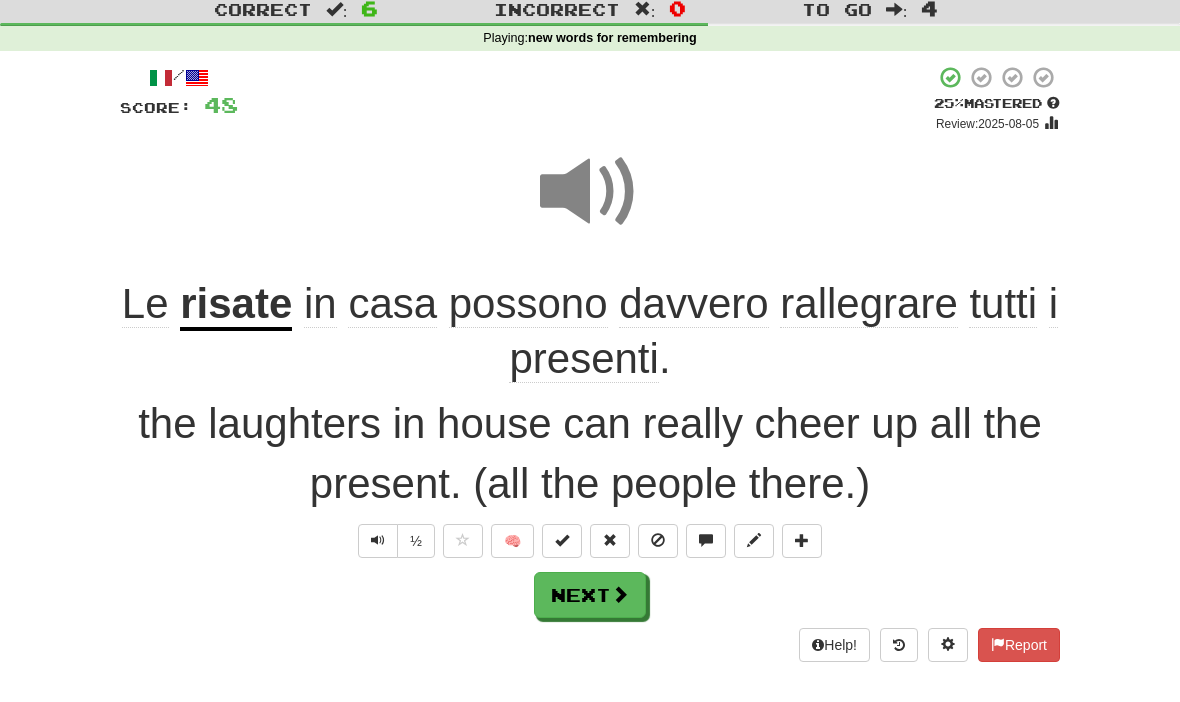 click on "Next" at bounding box center (590, 595) 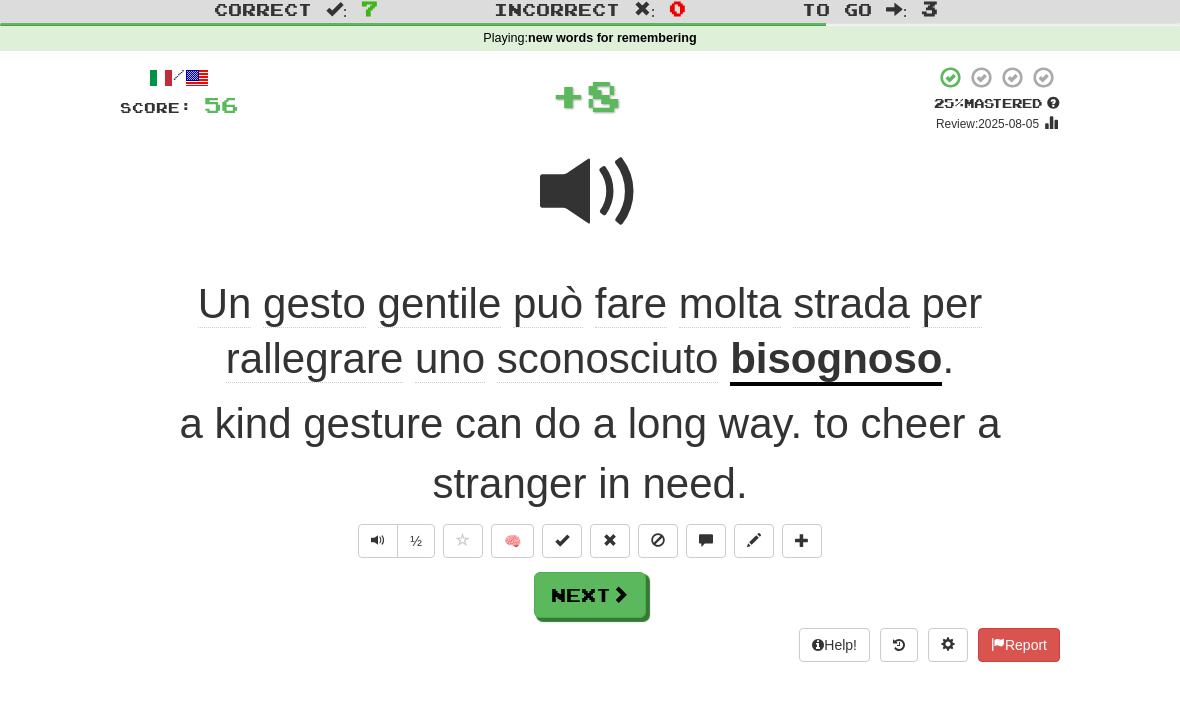 scroll, scrollTop: 57, scrollLeft: 0, axis: vertical 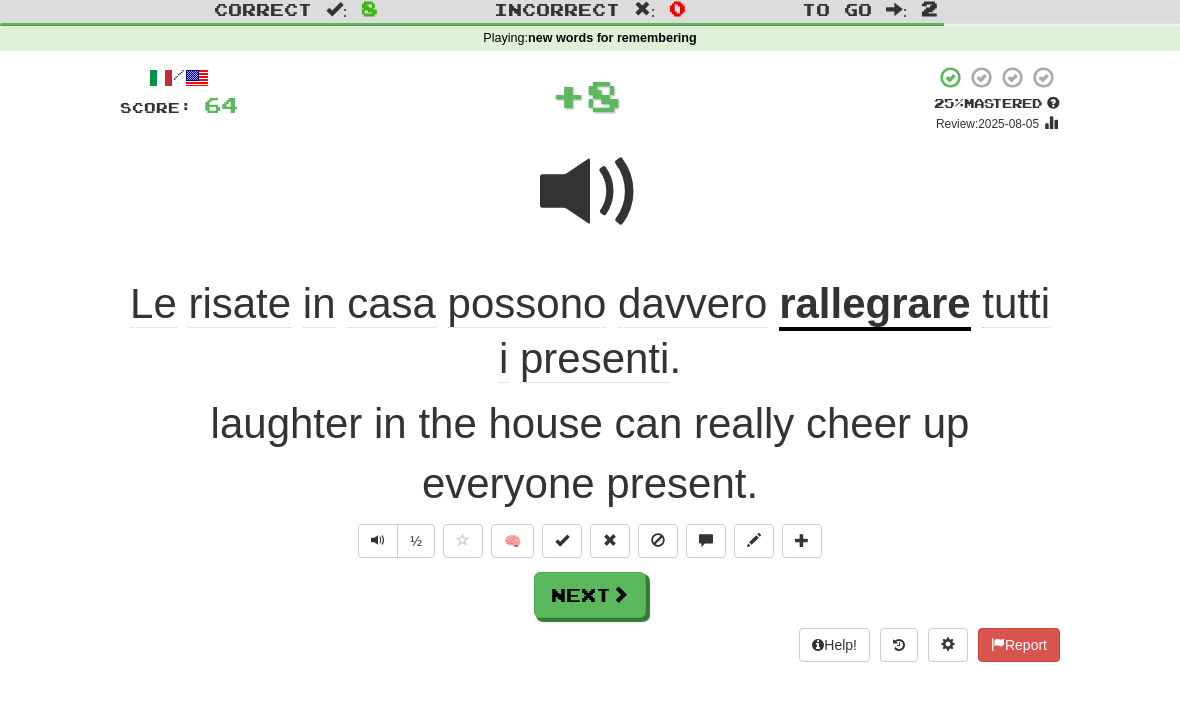 click on "Next" at bounding box center (590, 595) 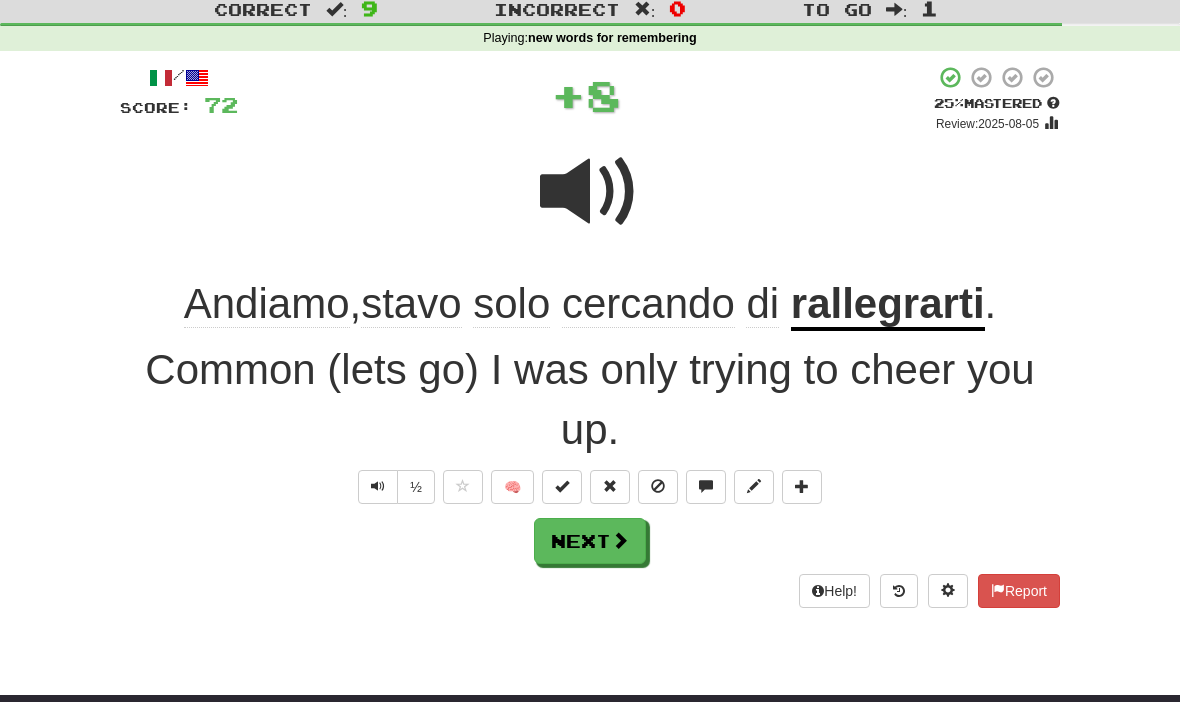scroll, scrollTop: 57, scrollLeft: 0, axis: vertical 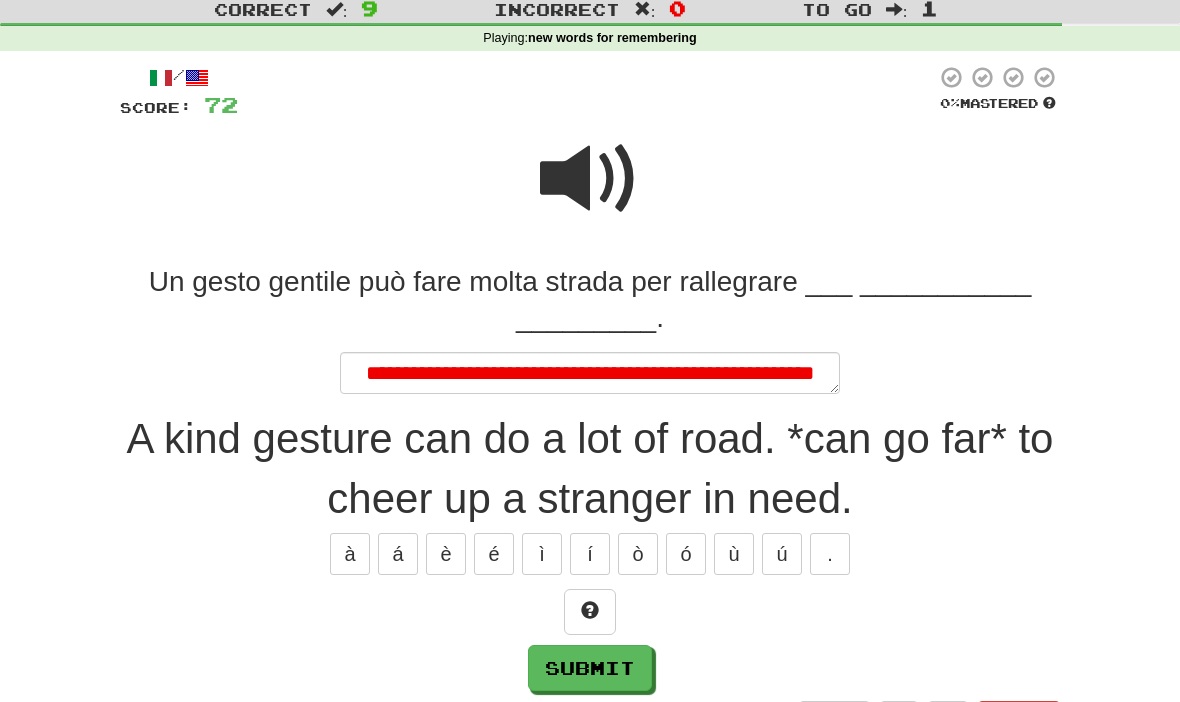 click at bounding box center (590, 613) 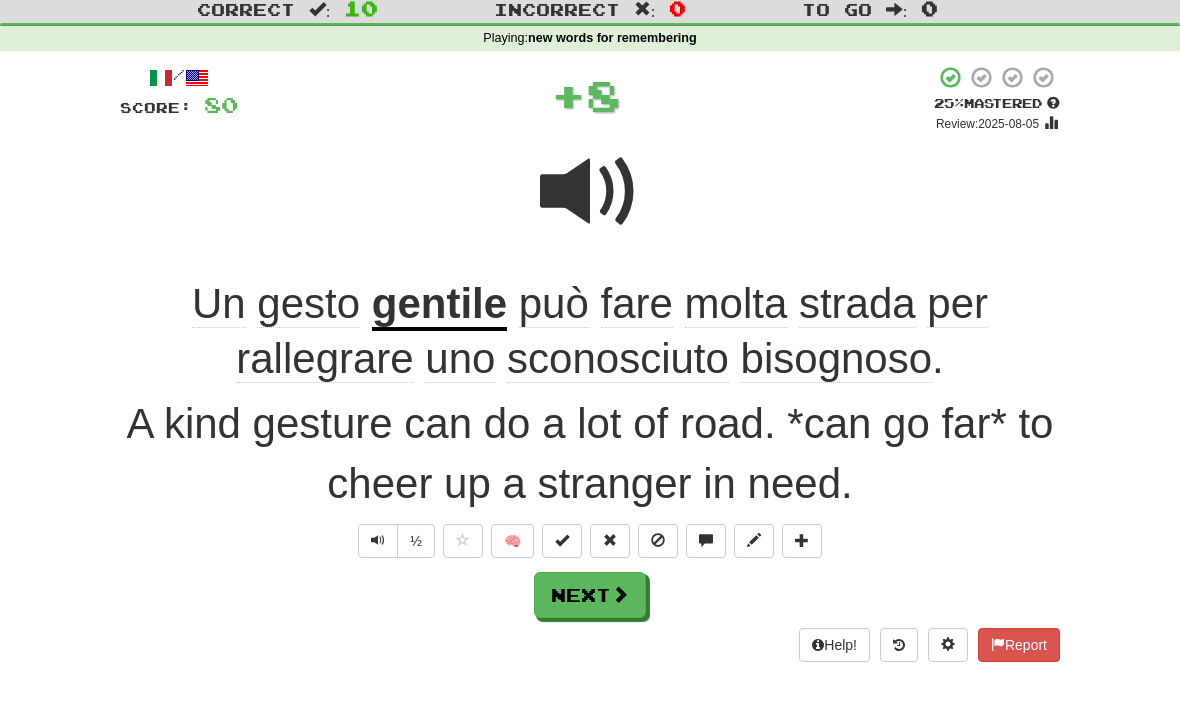 scroll, scrollTop: 57, scrollLeft: 0, axis: vertical 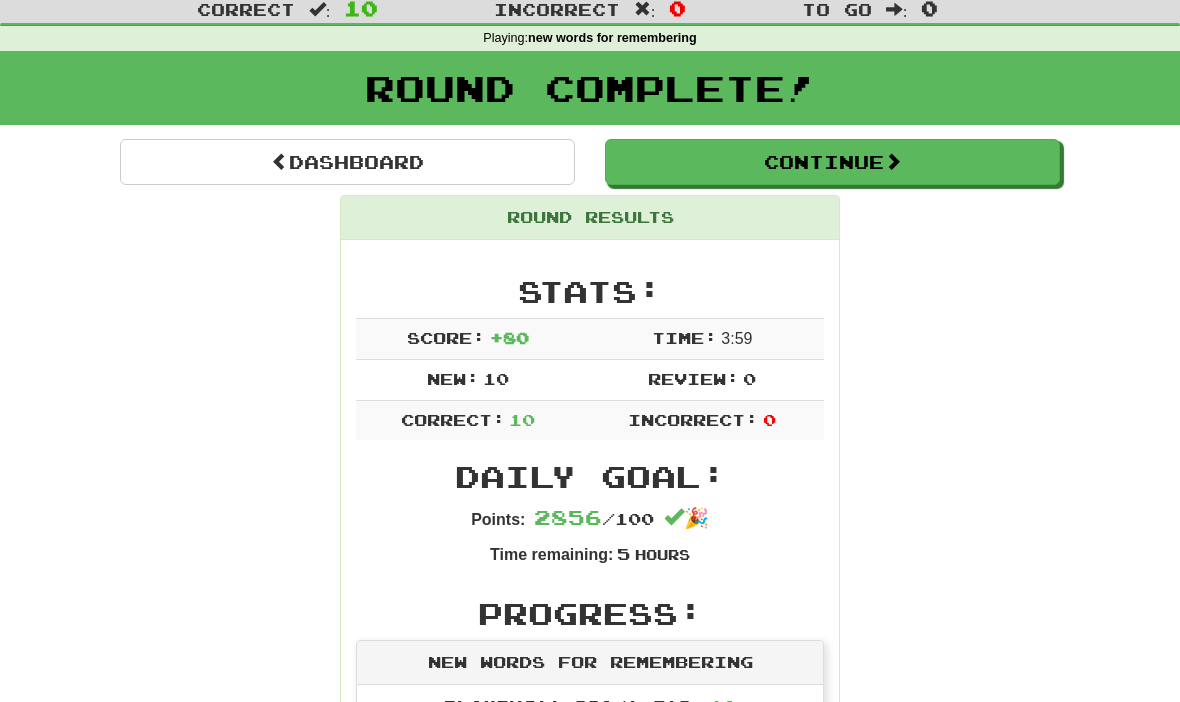 click on "Continue" at bounding box center (832, 162) 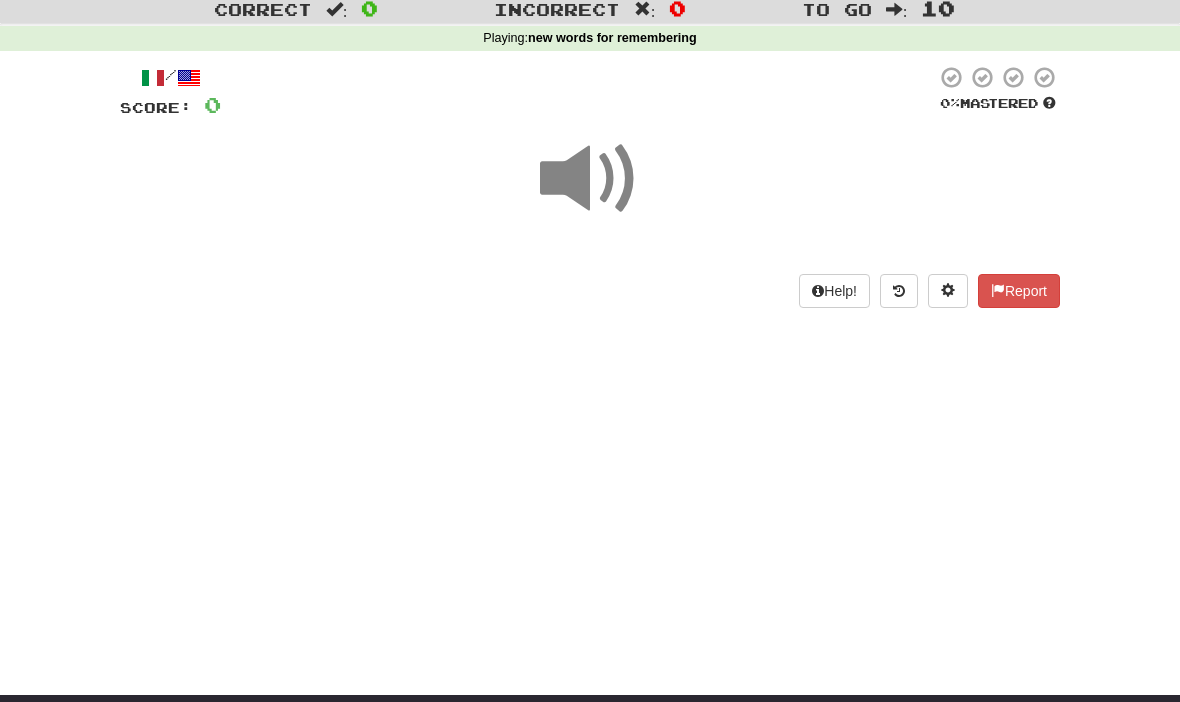 click on "Dashboard
Clozemaster
Closethebarn
/
Toggle Dropdown
Dashboard
Leaderboard
Activity Feed
Notifications
Profile
Discussions
English
/
Italiano
Streak:
0
Review:
1,532
Points Today: 0
Italiano
/
English
Streak:
36
Review:
26,979
Daily Goal:  2696 /100
Languages
Account
Logout
Closethebarn
/
Toggle Dropdown
Dashboard
Leaderboard
Activity Feed
Notifications
Profile
Discussions
English
/
Italiano
Streak:
0
Review:
1,532
Points Today: 0
Italiano
/
English
Streak:
36
Review:
26,979
Daily Goal:  2696 /100
Languages
Account
Logout
clozemaster" at bounding box center (590, 294) 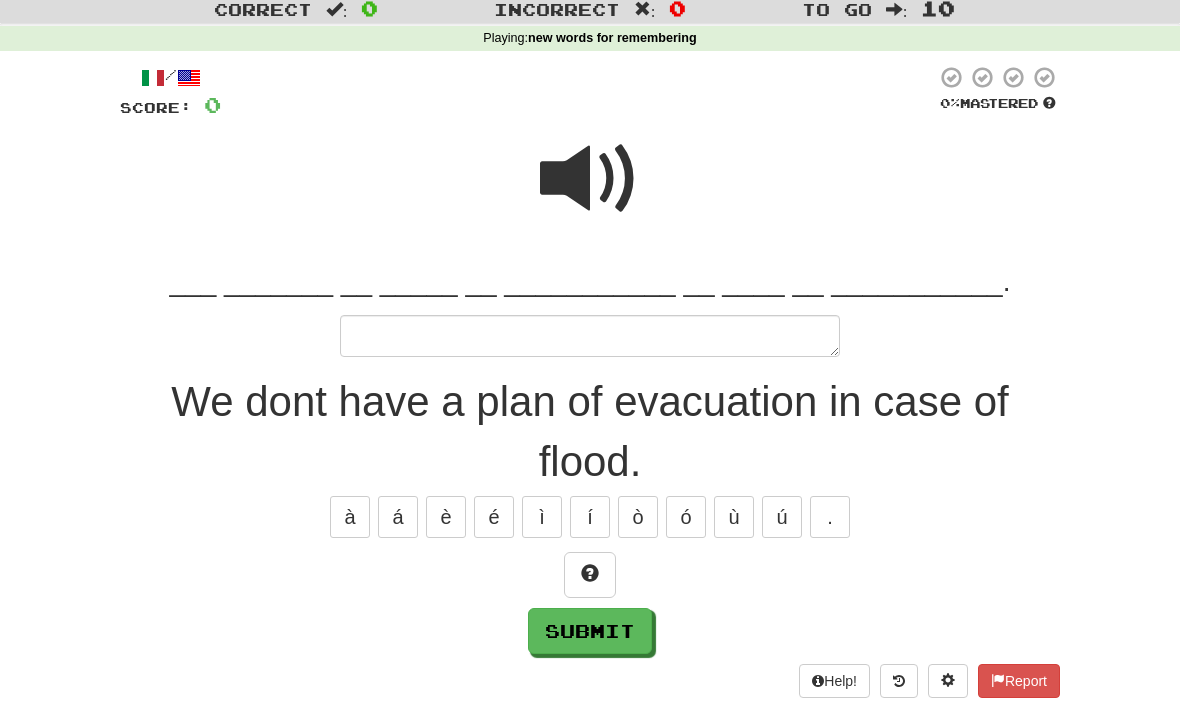 scroll, scrollTop: 56, scrollLeft: 0, axis: vertical 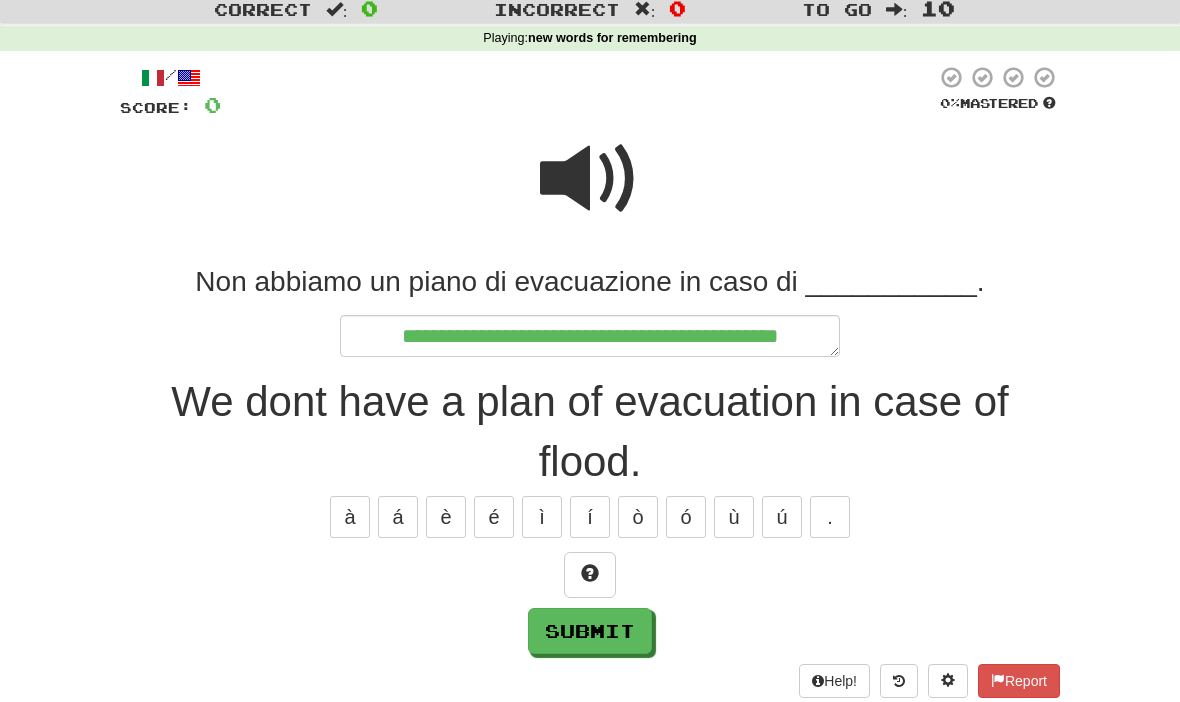 click at bounding box center [590, 574] 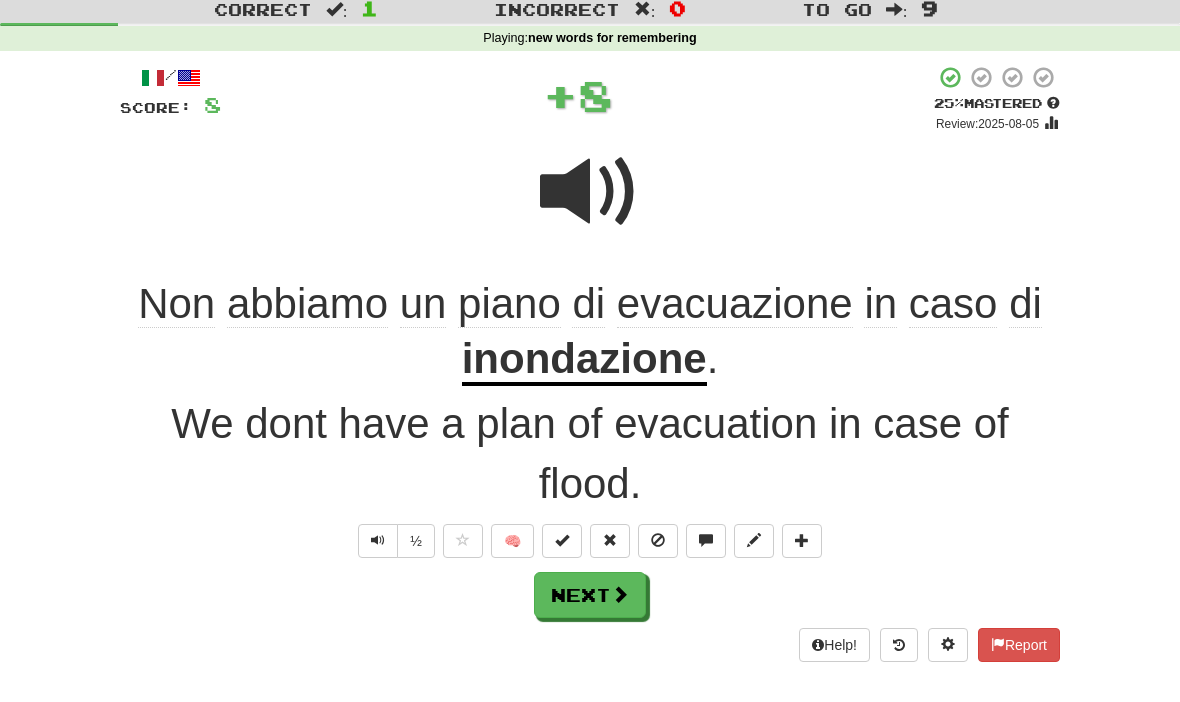scroll, scrollTop: 57, scrollLeft: 0, axis: vertical 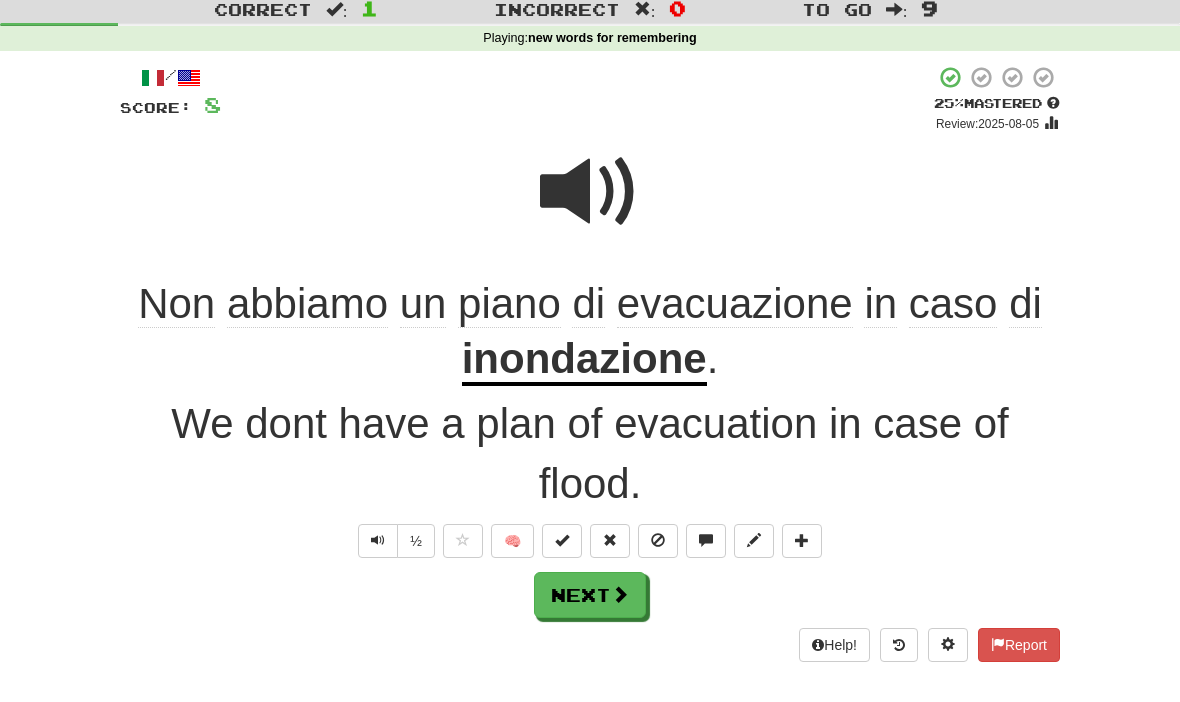 click at bounding box center [620, 594] 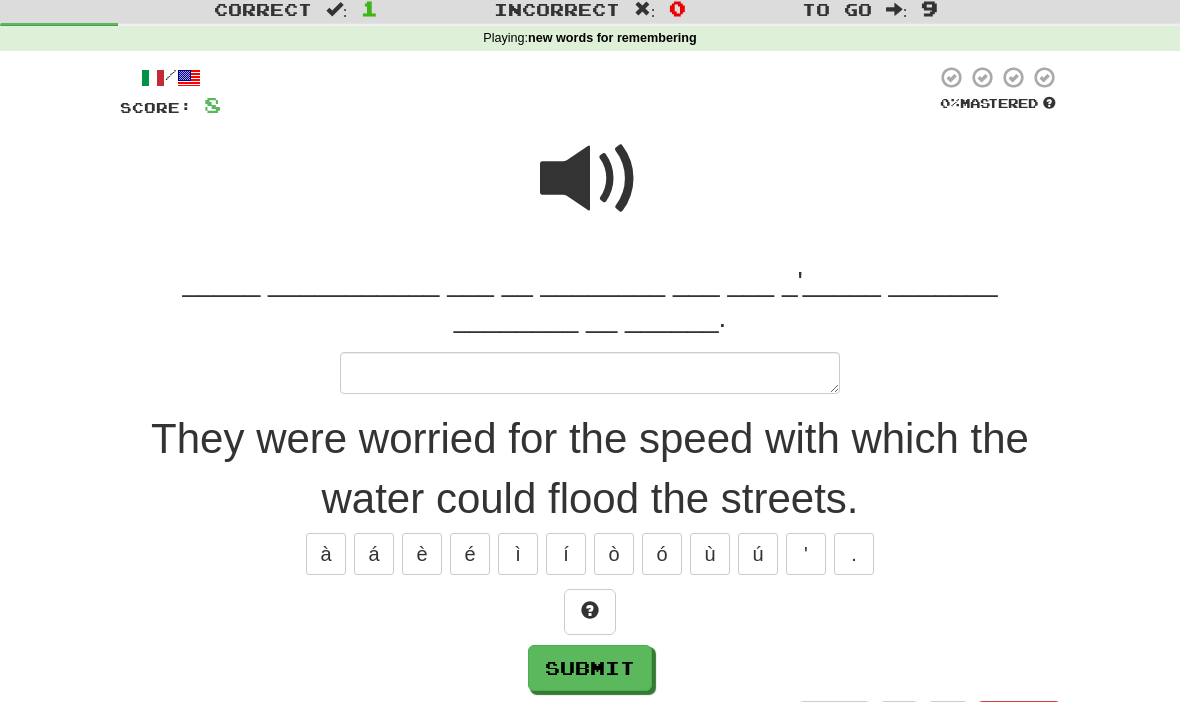 click on "_____ ___________ ___ __ ________ ___ ___ _'_____ _______ ________ __ ______." at bounding box center [590, 300] 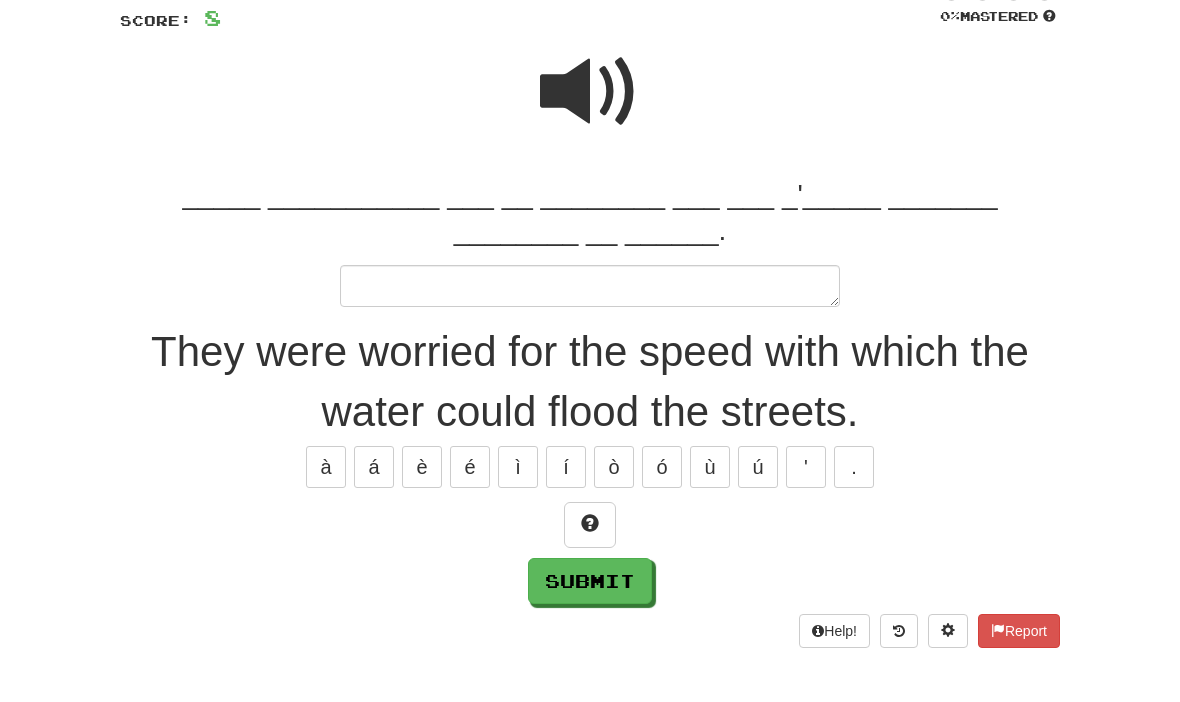 scroll, scrollTop: 152, scrollLeft: 0, axis: vertical 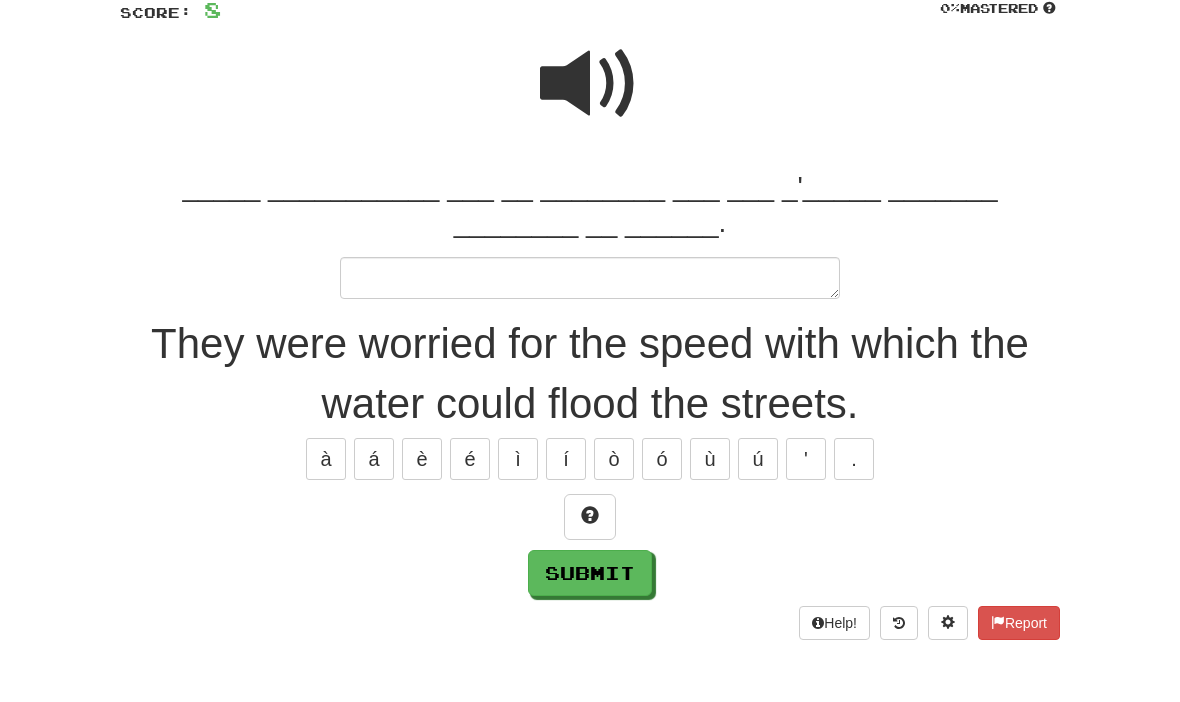 click at bounding box center (948, 622) 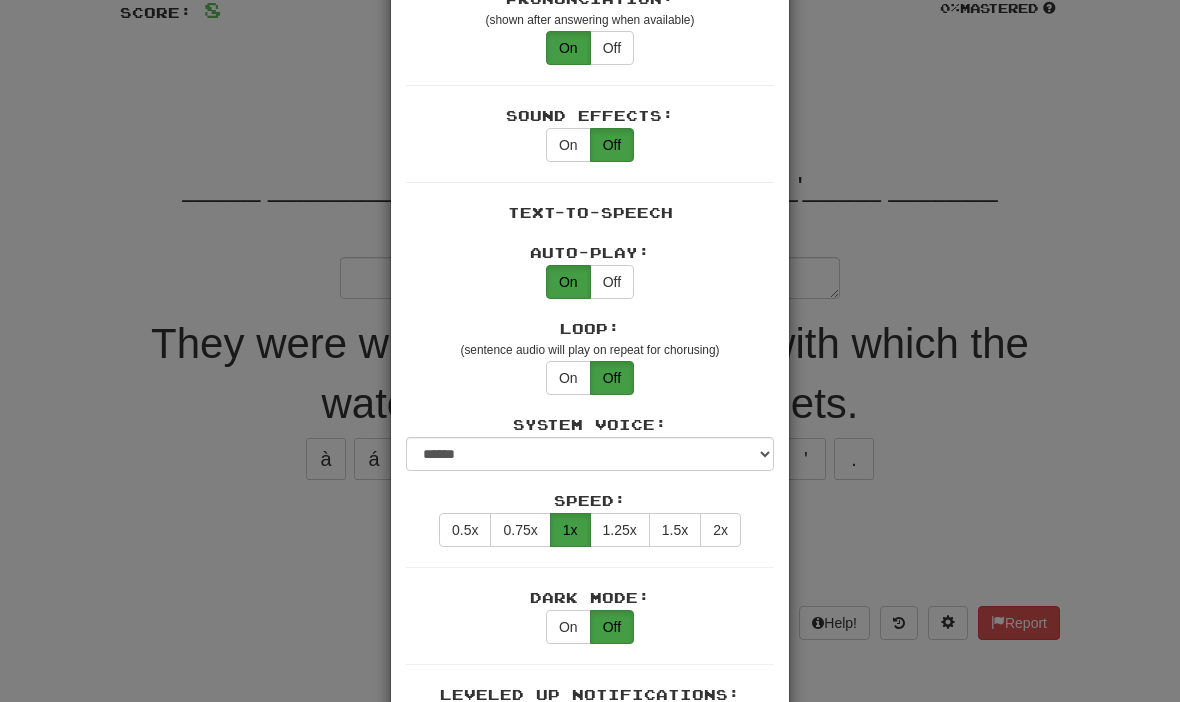 scroll, scrollTop: 1440, scrollLeft: 0, axis: vertical 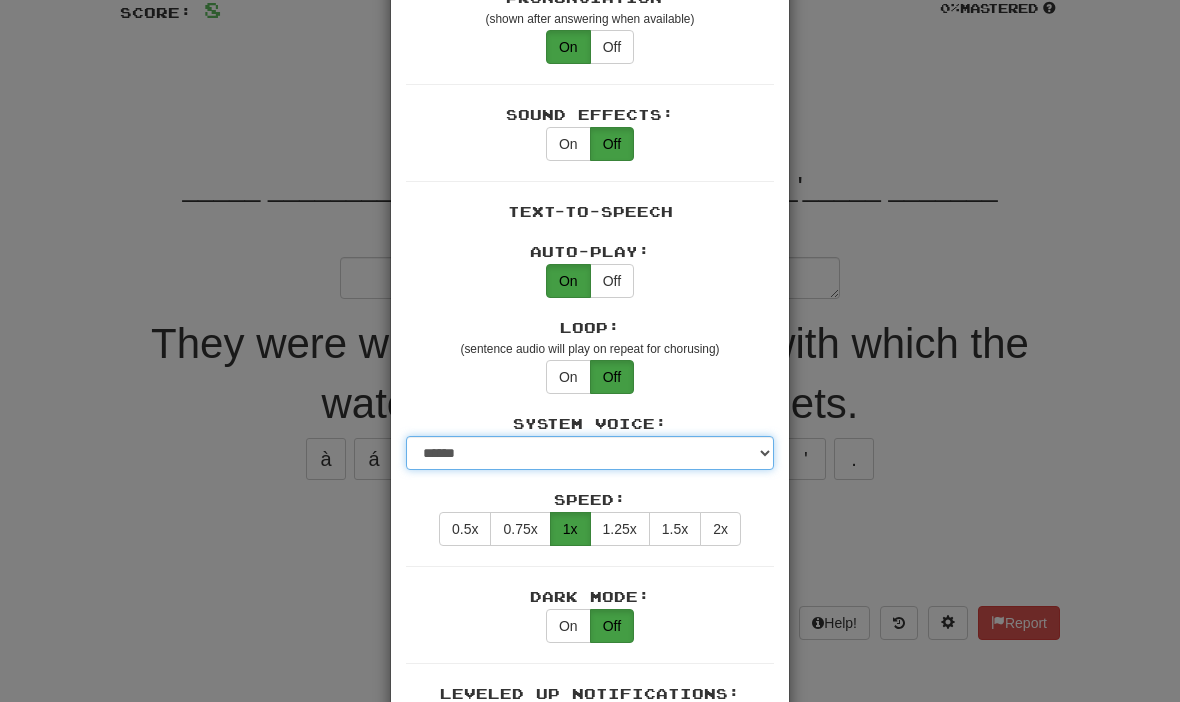 click on "**********" at bounding box center [590, 453] 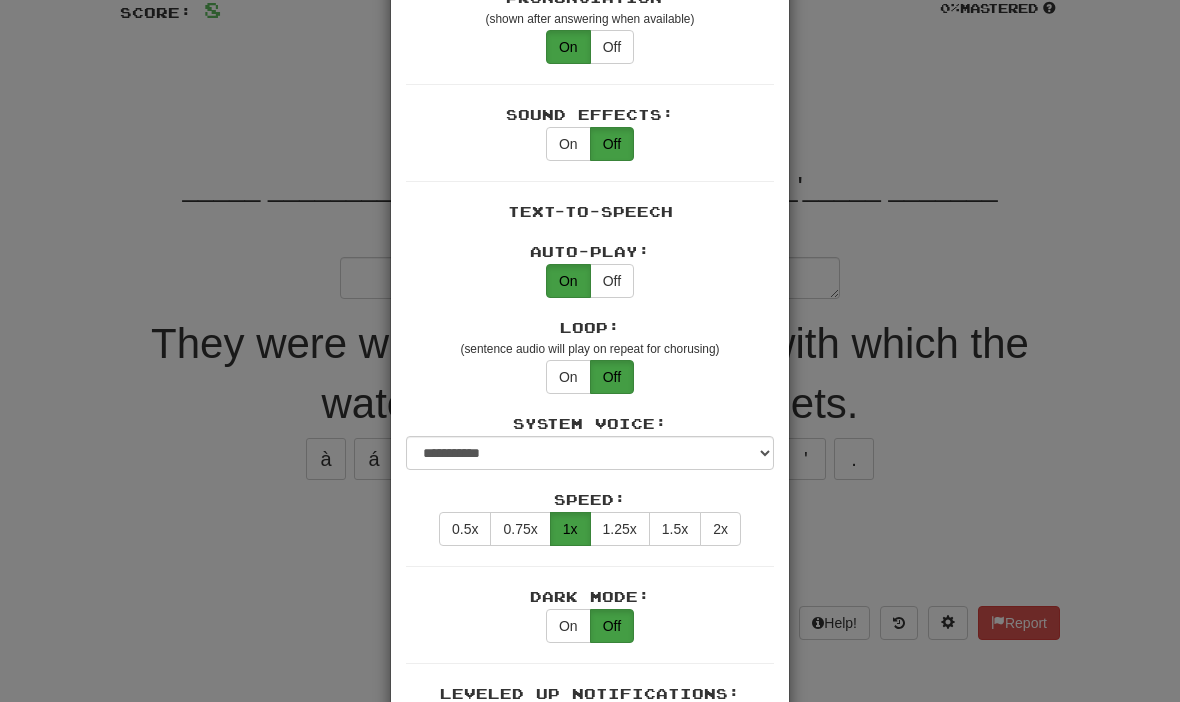 click on "× Game Settings Automatically Show Sentence After First Listen: On Off (when playing listening skill) Translations: Visible Show  After Answering Hidden Sentence Text Initially Hidden: (see just the translation, then click a button to see the sentence text) On Off Hints: (appear above the missing word when available) On Off Spelling Hints: (lets you know if your answer is incorrect by up to 2 letters) On Off Typing Color Hint: (see if you're entering the correct answer as you type) On Off Text Box Size: (text box size can change to match the missing word) Changes Always the Same Enter Submits Empty: (pressing Enter when the input is empty will submit a blank answer) On Off Clear After Answering: (keypress clears the text input after answering so you can practice re-typing the answer) On Off Image Toggle: (toggle button, if sentence image available) After Answering Before and After Off Image Background: (use sentence image as background, if available) On Off Pronunciation: On Off Sound Effects: On Off On Off" at bounding box center [590, 351] 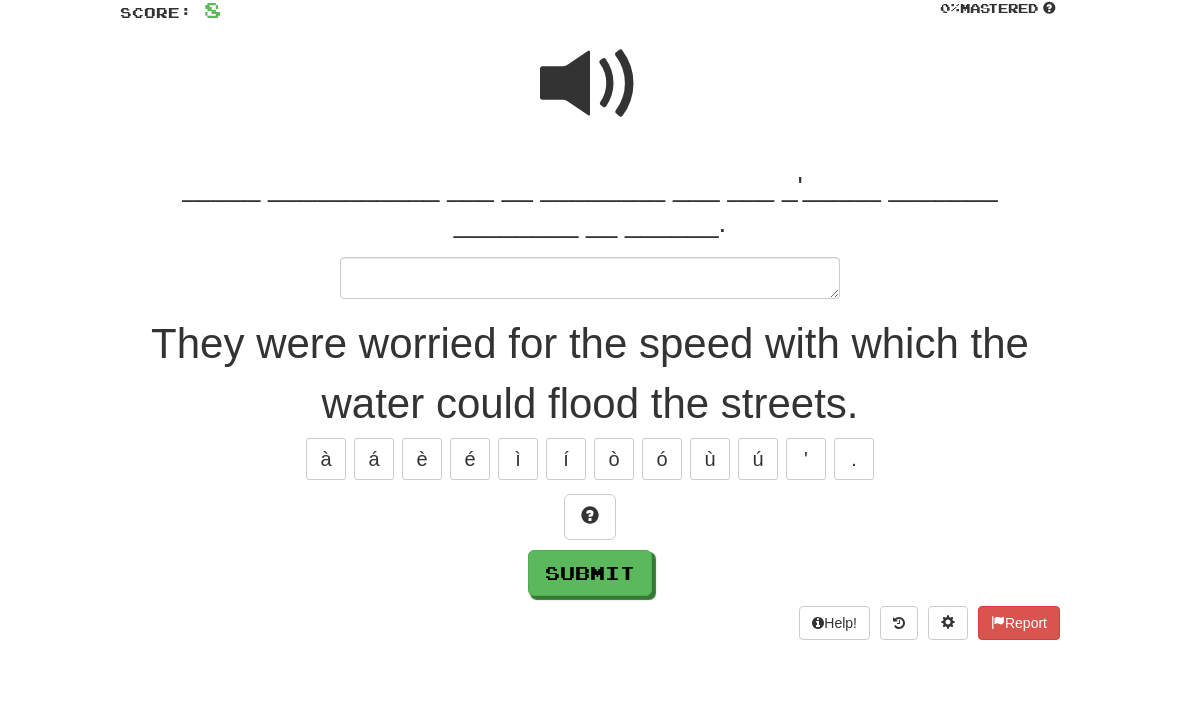 click at bounding box center (590, 84) 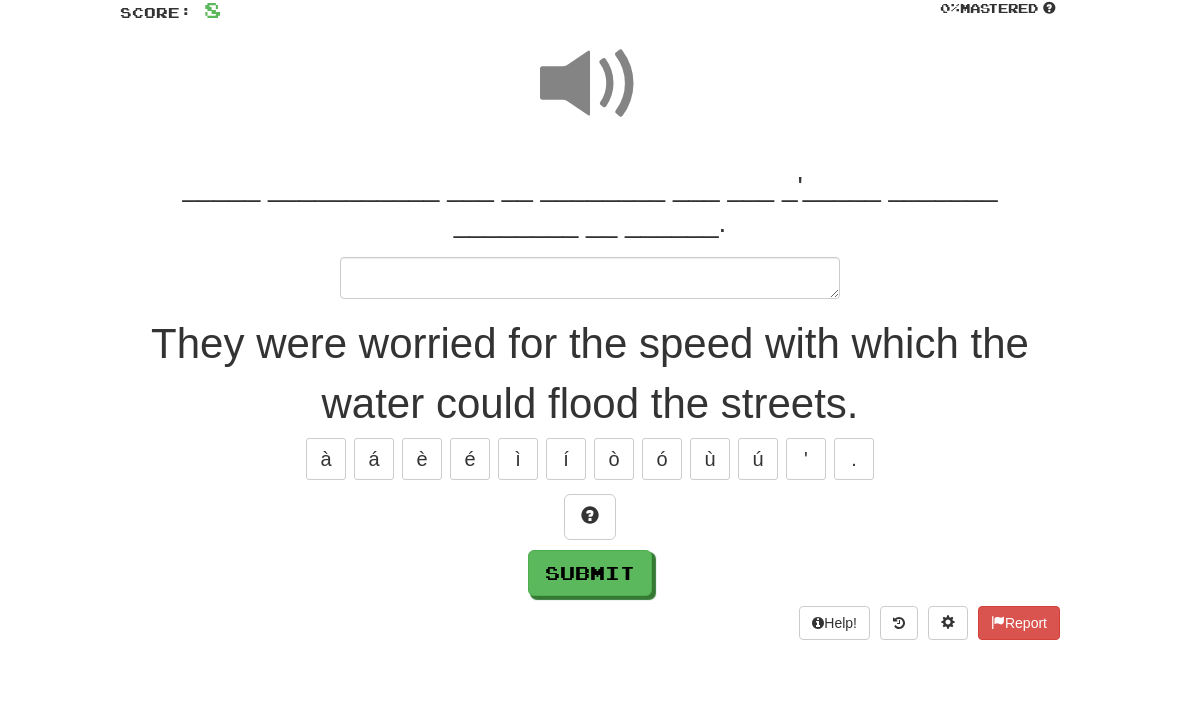 click at bounding box center [590, 84] 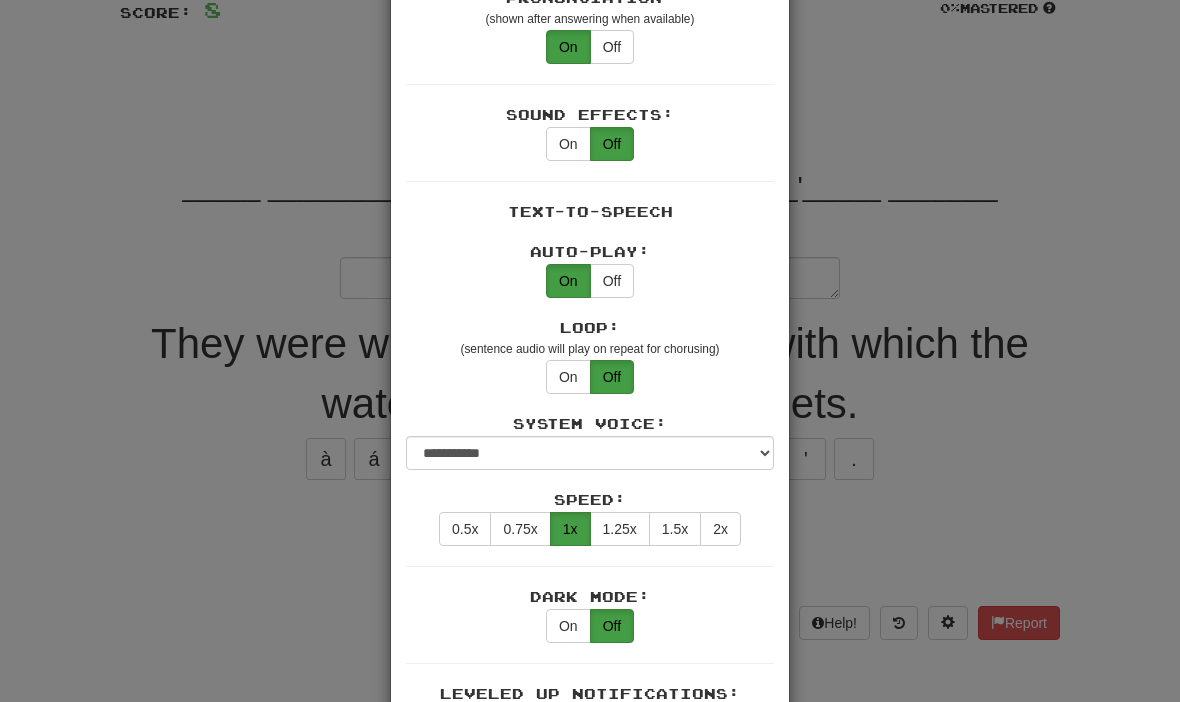 scroll, scrollTop: 0, scrollLeft: 0, axis: both 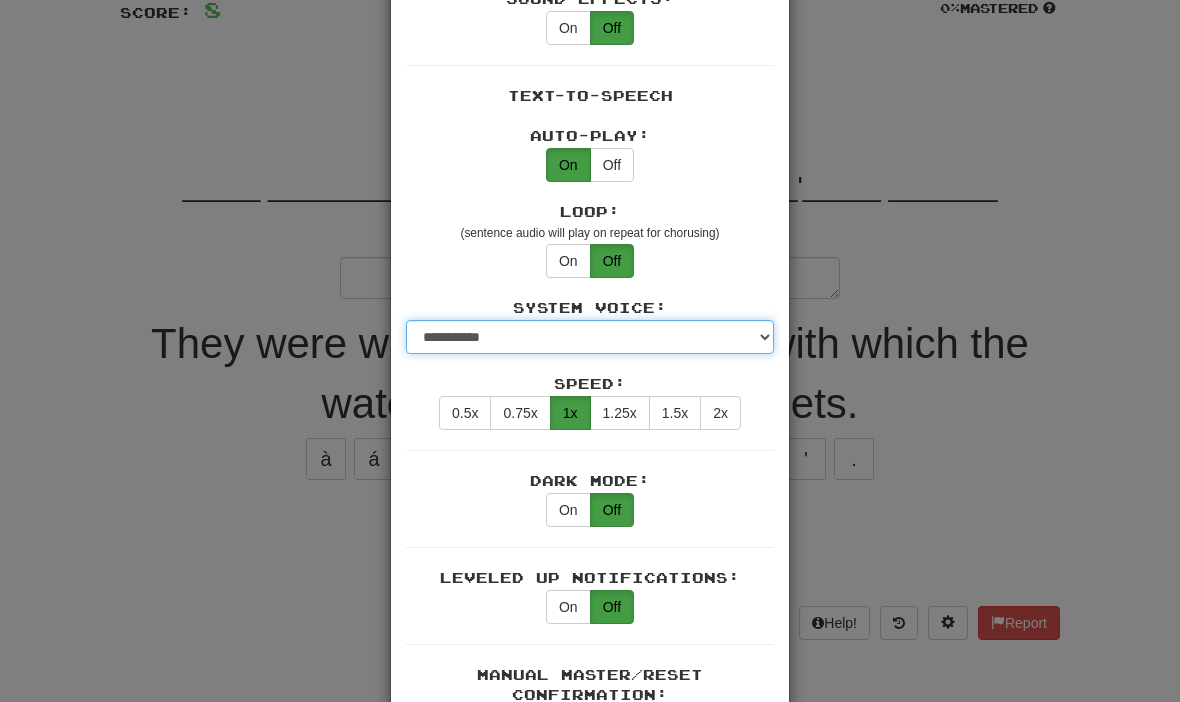 click on "**********" at bounding box center (590, 337) 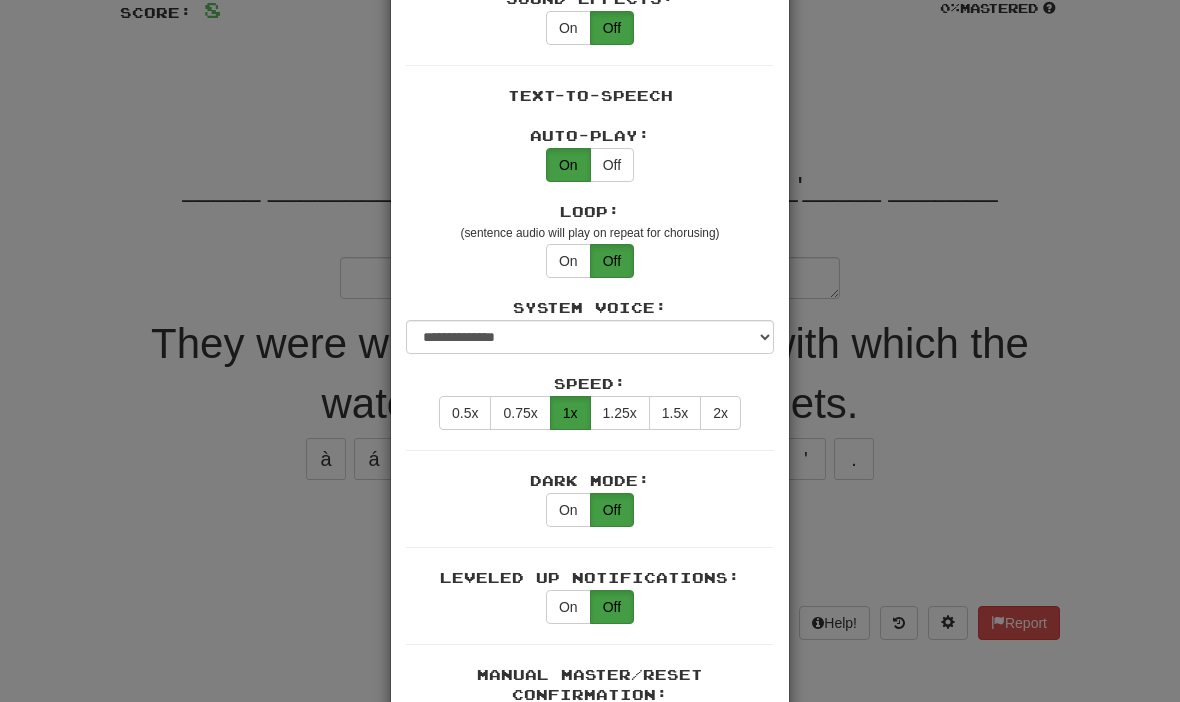 click on "System Voice:" at bounding box center [590, 308] 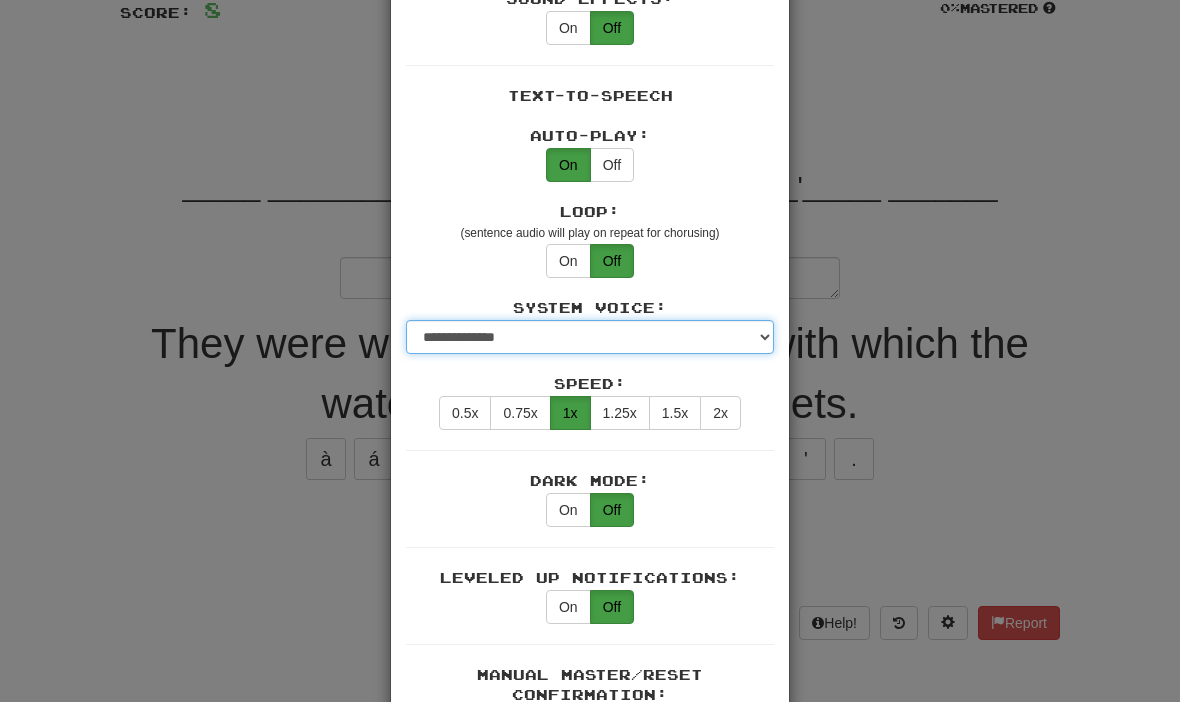 click on "**********" at bounding box center [590, 337] 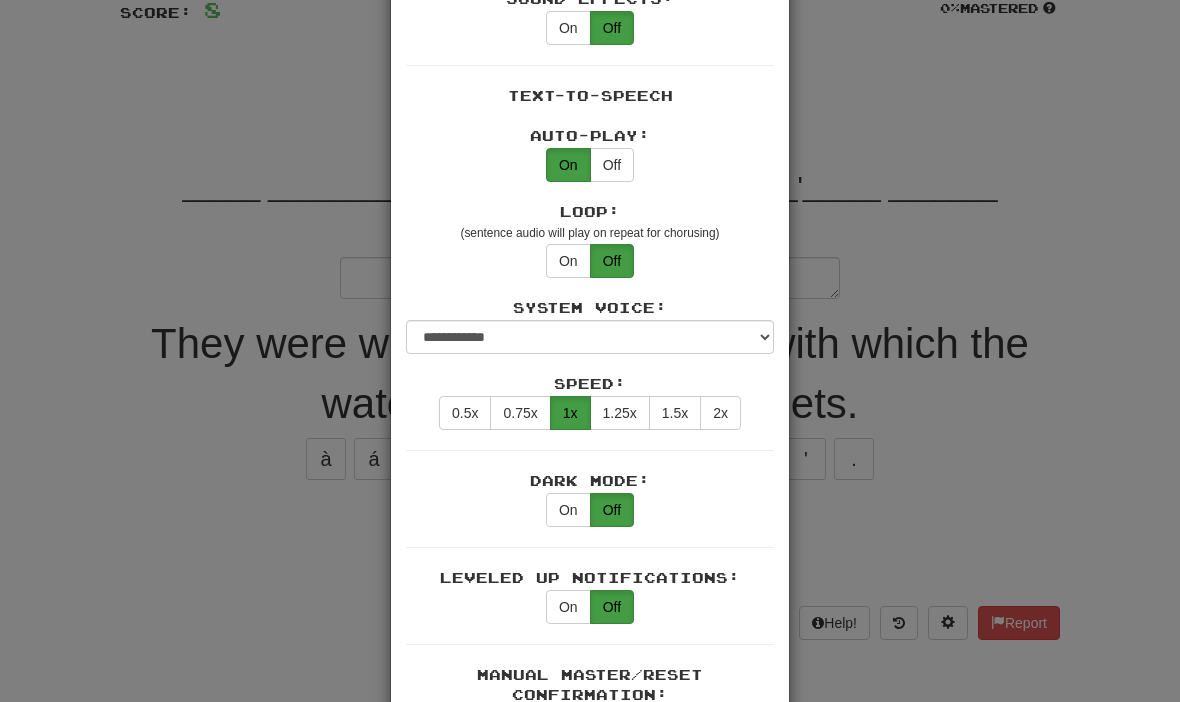 click on "× Game Settings Automatically Show Sentence After First Listen: On Off (when playing listening skill) Translations: Visible Show  After Answering Hidden Sentence Text Initially Hidden: (see just the translation, then click a button to see the sentence text) On Off Hints: (appear above the missing word when available) On Off Spelling Hints: (lets you know if your answer is incorrect by up to 2 letters) On Off Typing Color Hint: (see if you're entering the correct answer as you type) On Off Text Box Size: (text box size can change to match the missing word) Changes Always the Same Enter Submits Empty: (pressing Enter when the input is empty will submit a blank answer) On Off Clear After Answering: (keypress clears the text input after answering so you can practice re-typing the answer) On Off Image Toggle: (toggle button, if sentence image available) After Answering Before and After Off Image Background: (use sentence image as background, if available) On Off Pronunciation: On Off Sound Effects: On Off On Off" at bounding box center [590, 351] 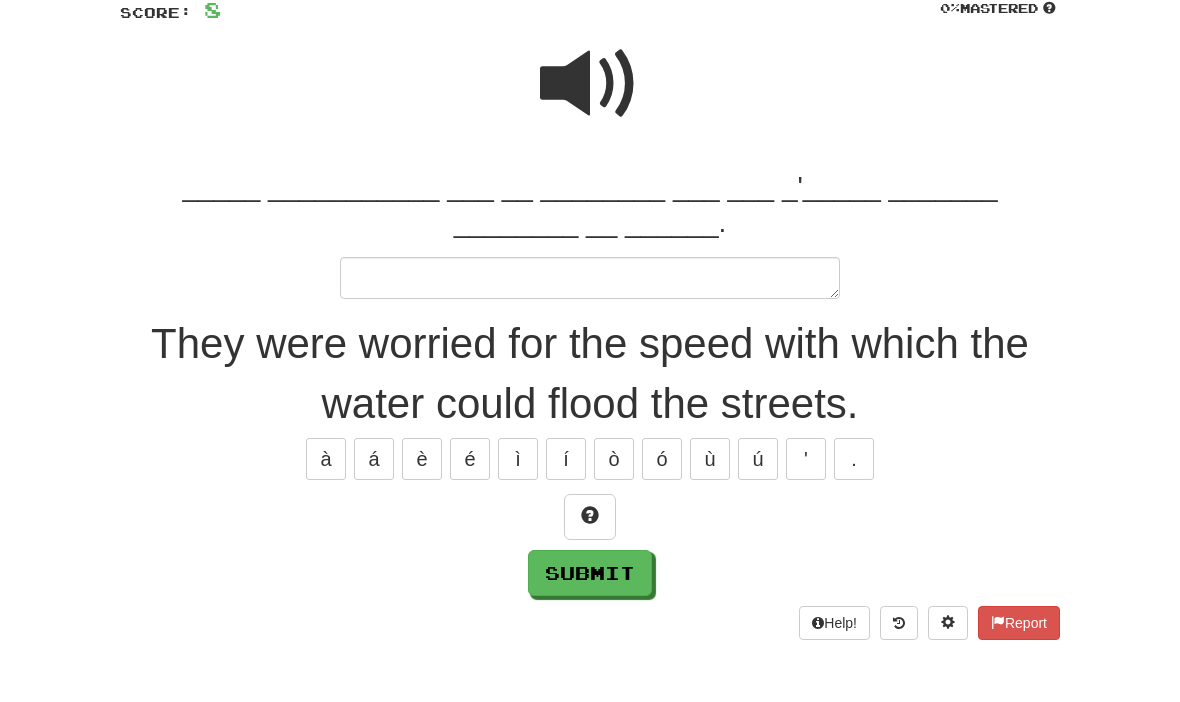 click at bounding box center (590, 84) 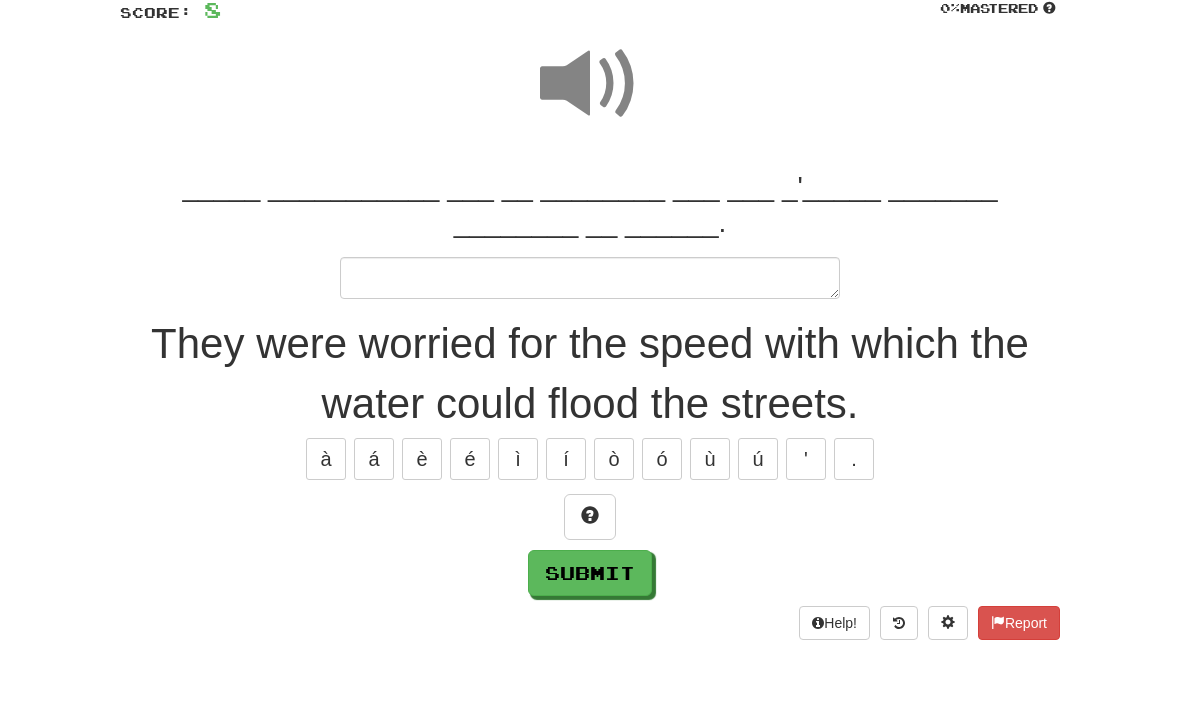 click at bounding box center [948, 623] 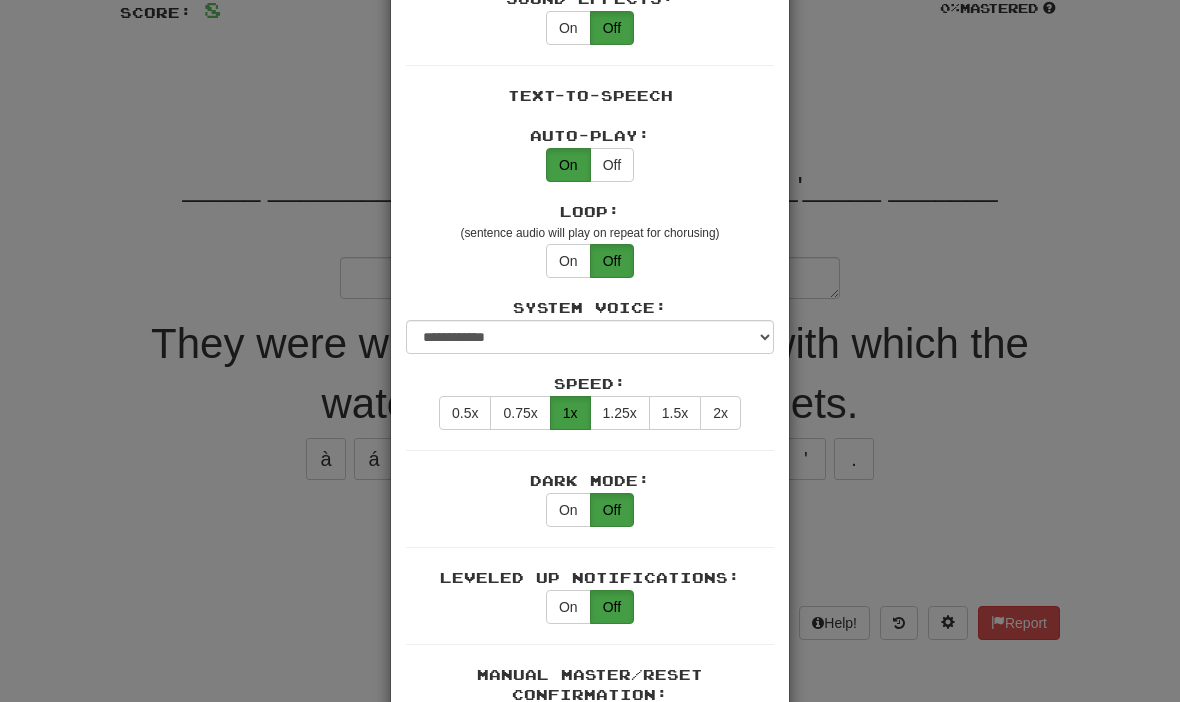 scroll, scrollTop: 0, scrollLeft: 0, axis: both 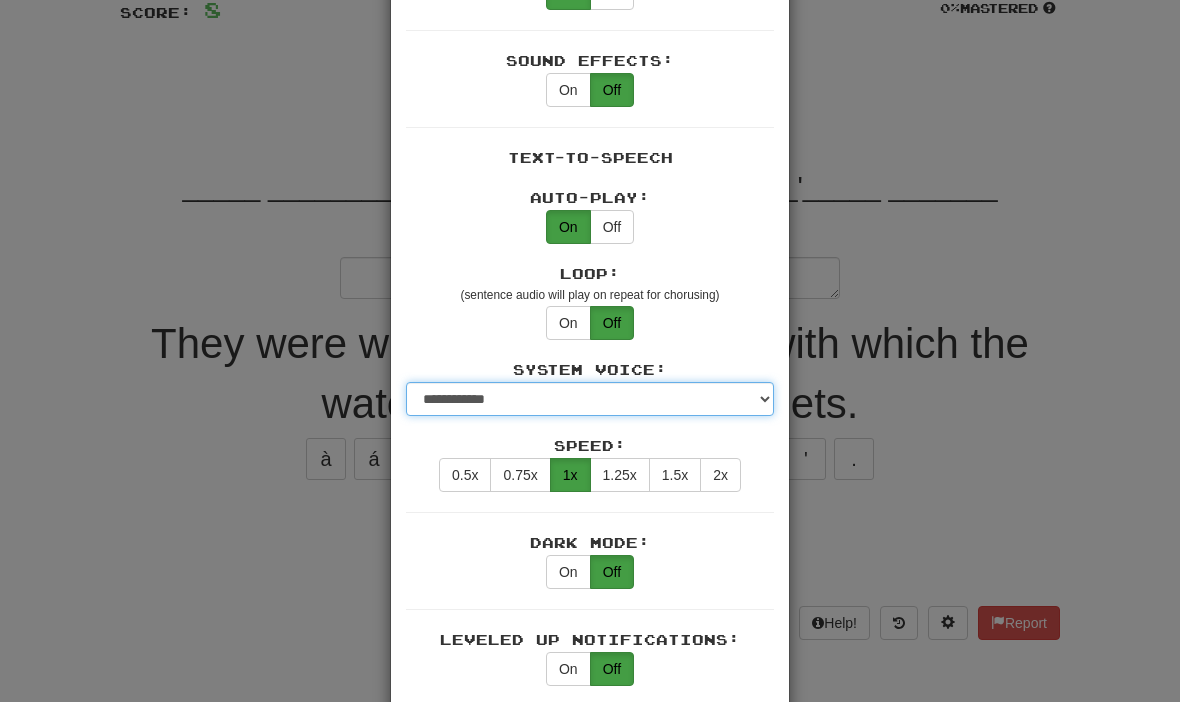 click on "**********" at bounding box center [590, 399] 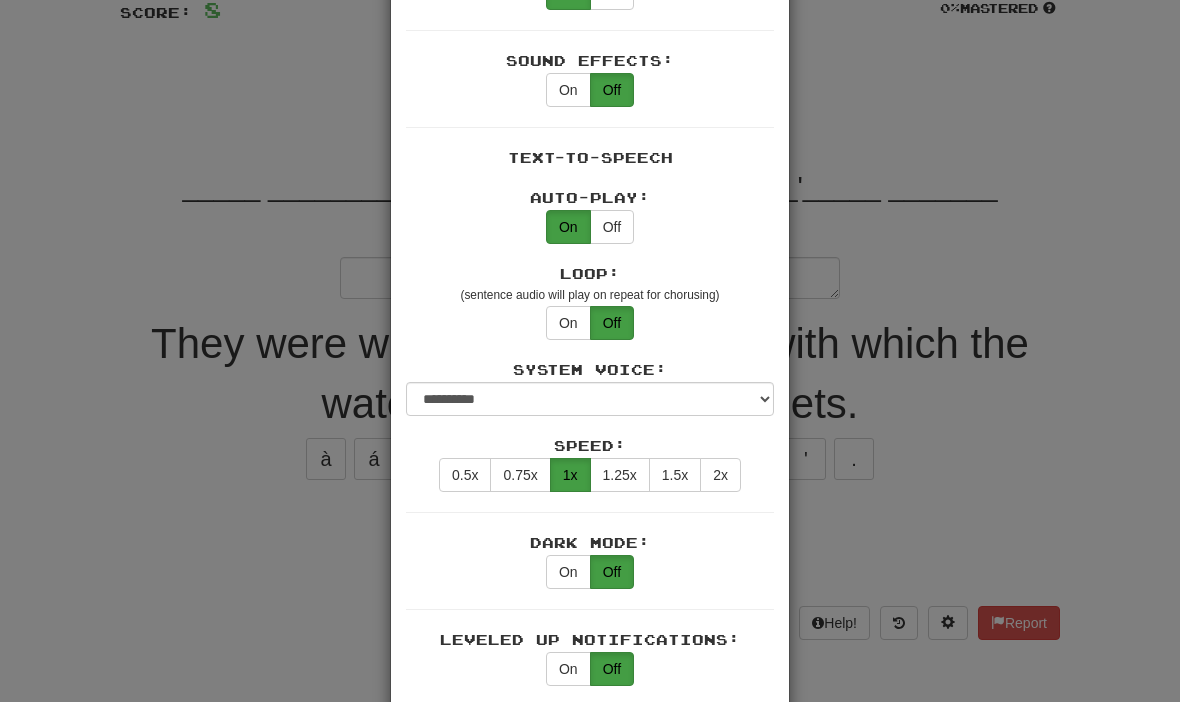 click on "× Game Settings Automatically Show Sentence After First Listen: On Off (when playing listening skill) Translations: Visible Show  After Answering Hidden Sentence Text Initially Hidden: (see just the translation, then click a button to see the sentence text) On Off Hints: (appear above the missing word when available) On Off Spelling Hints: (lets you know if your answer is incorrect by up to 2 letters) On Off Typing Color Hint: (see if you're entering the correct answer as you type) On Off Text Box Size: (text box size can change to match the missing word) Changes Always the Same Enter Submits Empty: (pressing Enter when the input is empty will submit a blank answer) On Off Clear After Answering: (keypress clears the text input after answering so you can practice re-typing the answer) On Off Image Toggle: (toggle button, if sentence image available) After Answering Before and After Off Image Background: (use sentence image as background, if available) On Off Pronunciation: On Off Sound Effects: On Off On Off" at bounding box center [590, 351] 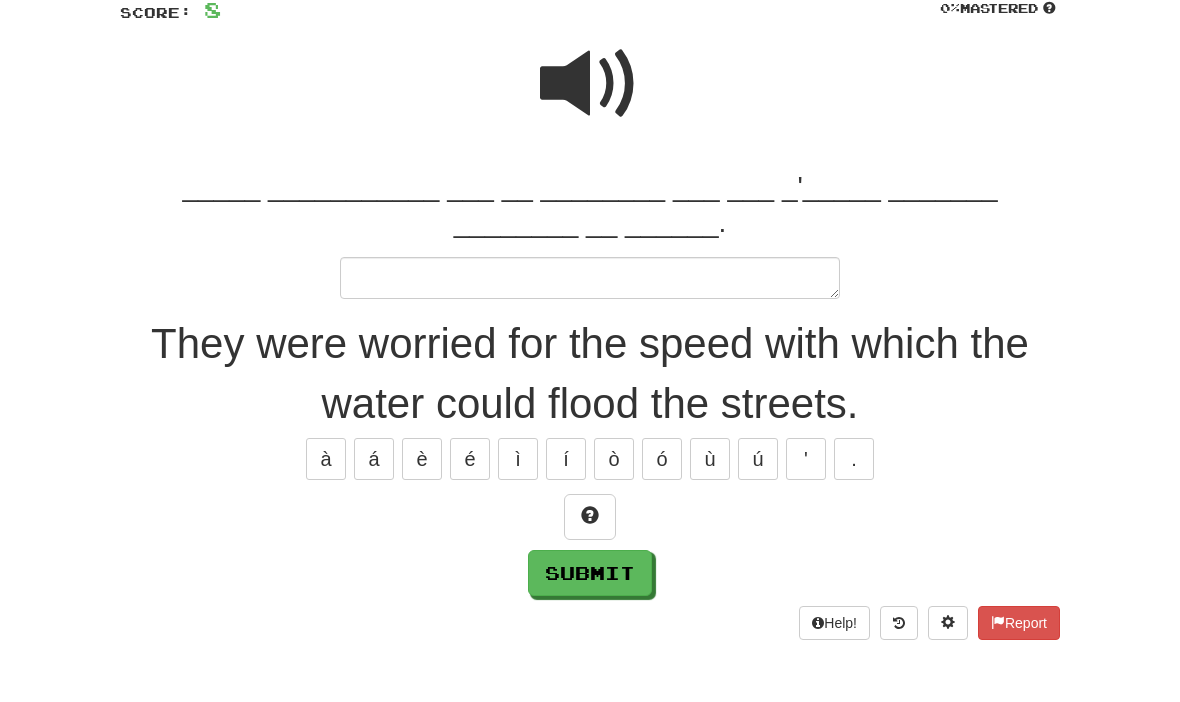 click at bounding box center [590, 84] 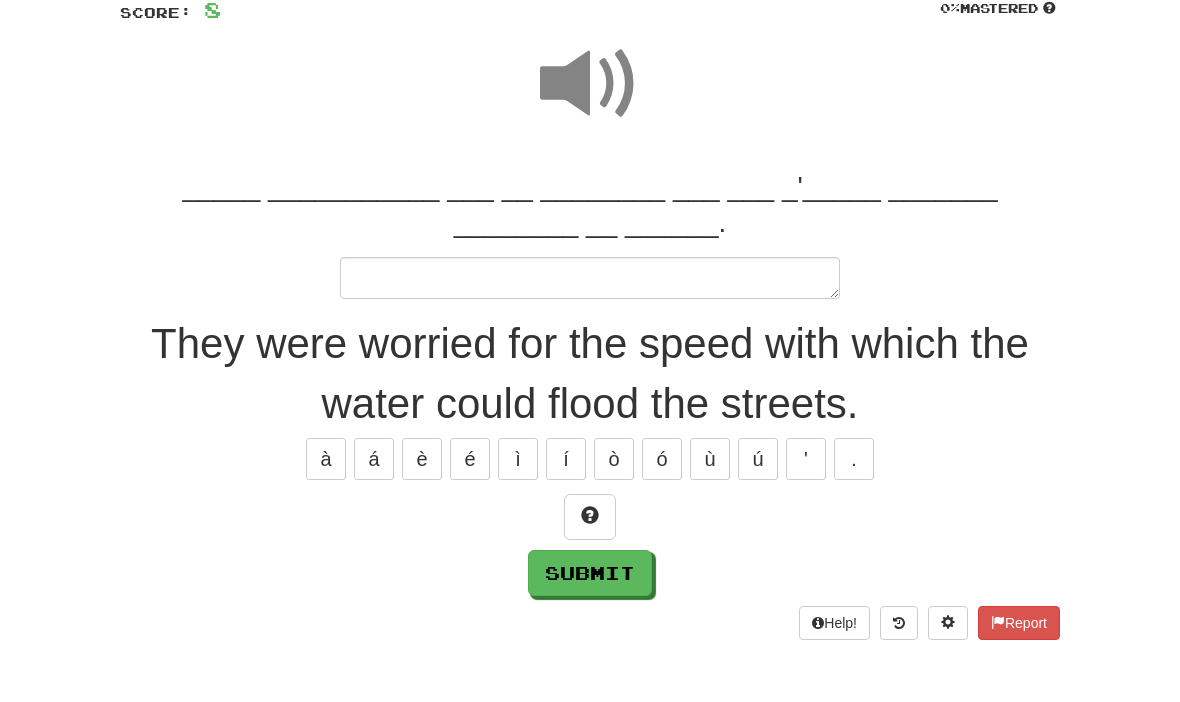 click at bounding box center (948, 622) 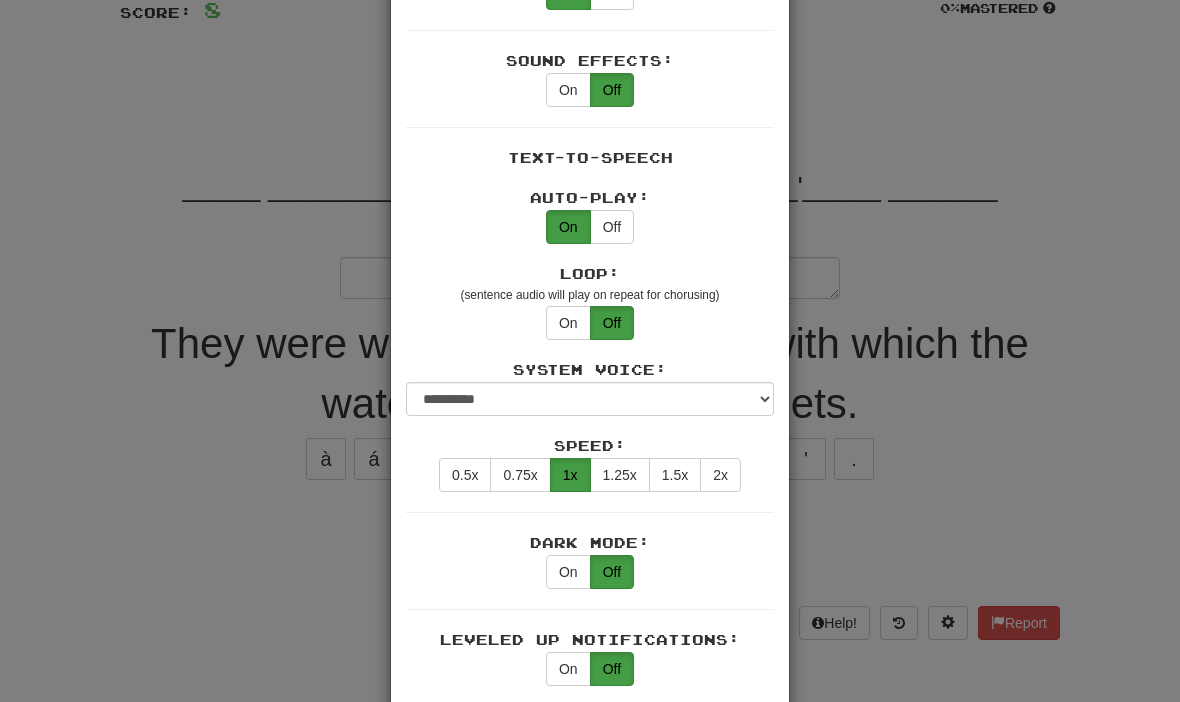 scroll, scrollTop: 0, scrollLeft: 0, axis: both 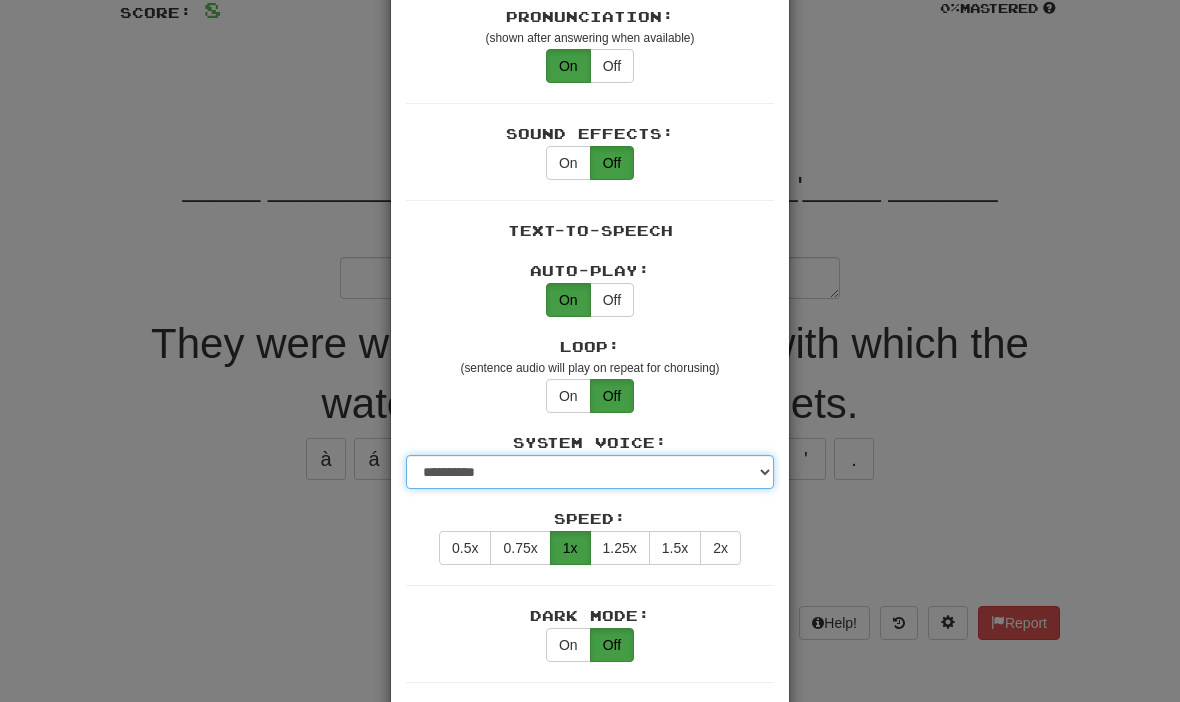 click on "**********" at bounding box center (590, 472) 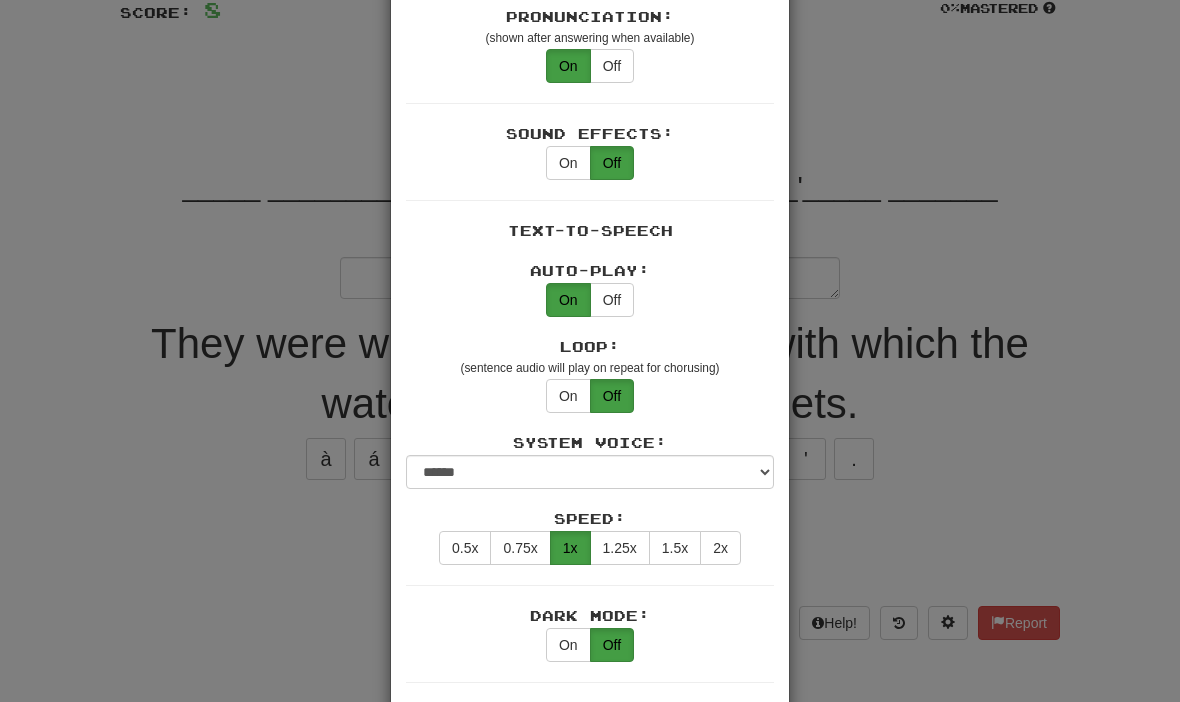 click on "× Game Settings Automatically Show Sentence After First Listen: On Off (when playing listening skill) Translations: Visible Show  After Answering Hidden Sentence Text Initially Hidden: (see just the translation, then click a button to see the sentence text) On Off Hints: (appear above the missing word when available) On Off Spelling Hints: (lets you know if your answer is incorrect by up to 2 letters) On Off Typing Color Hint: (see if you're entering the correct answer as you type) On Off Text Box Size: (text box size can change to match the missing word) Changes Always the Same Enter Submits Empty: (pressing Enter when the input is empty will submit a blank answer) On Off Clear After Answering: (keypress clears the text input after answering so you can practice re-typing the answer) On Off Image Toggle: (toggle button, if sentence image available) After Answering Before and After Off Image Background: (use sentence image as background, if available) On Off Pronunciation: On Off Sound Effects: On Off On Off" at bounding box center [590, 351] 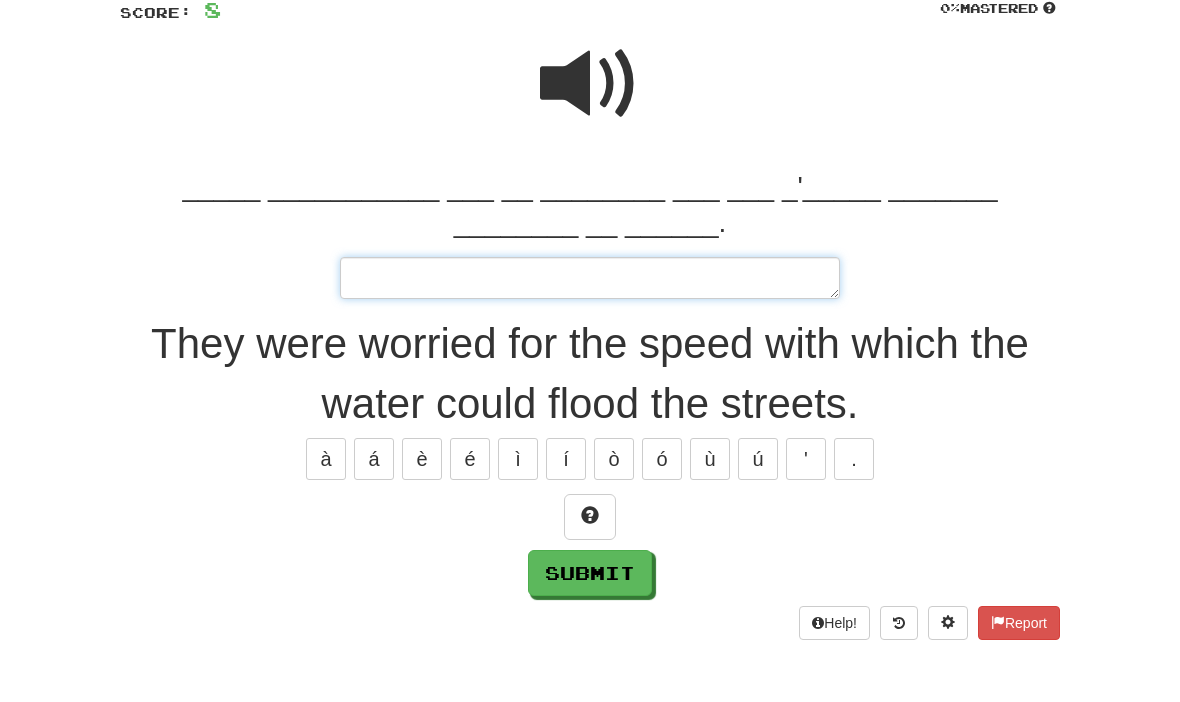 click at bounding box center [590, 278] 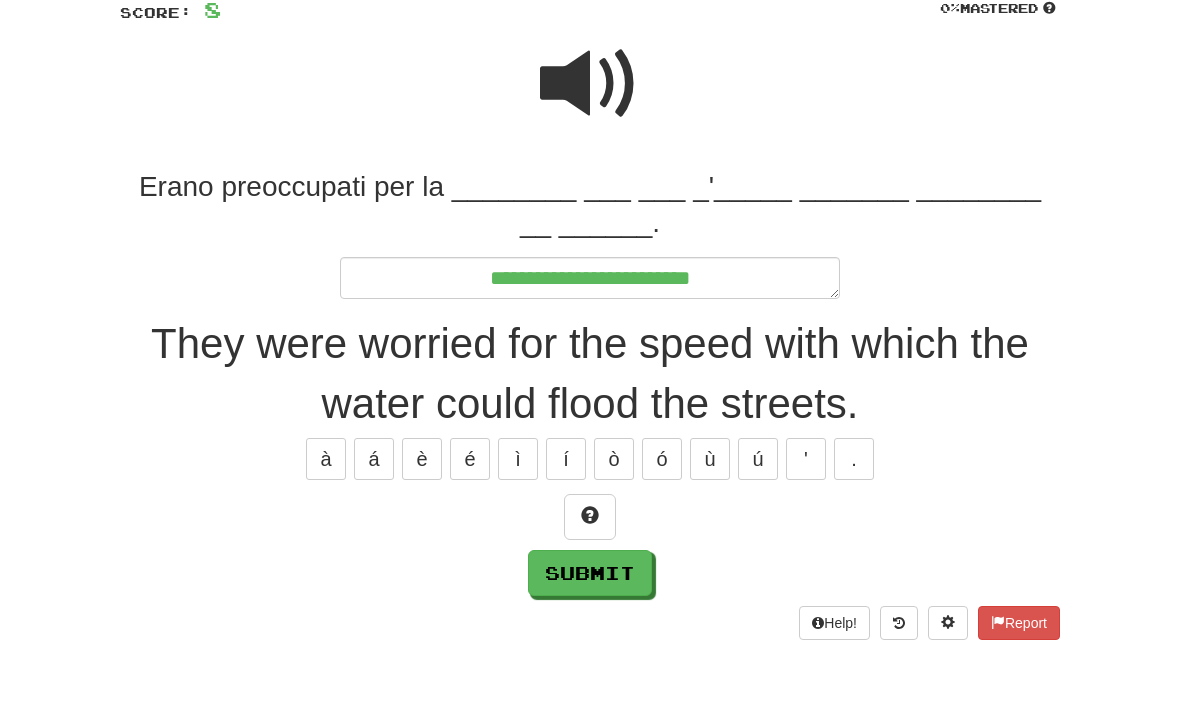 click at bounding box center (590, 515) 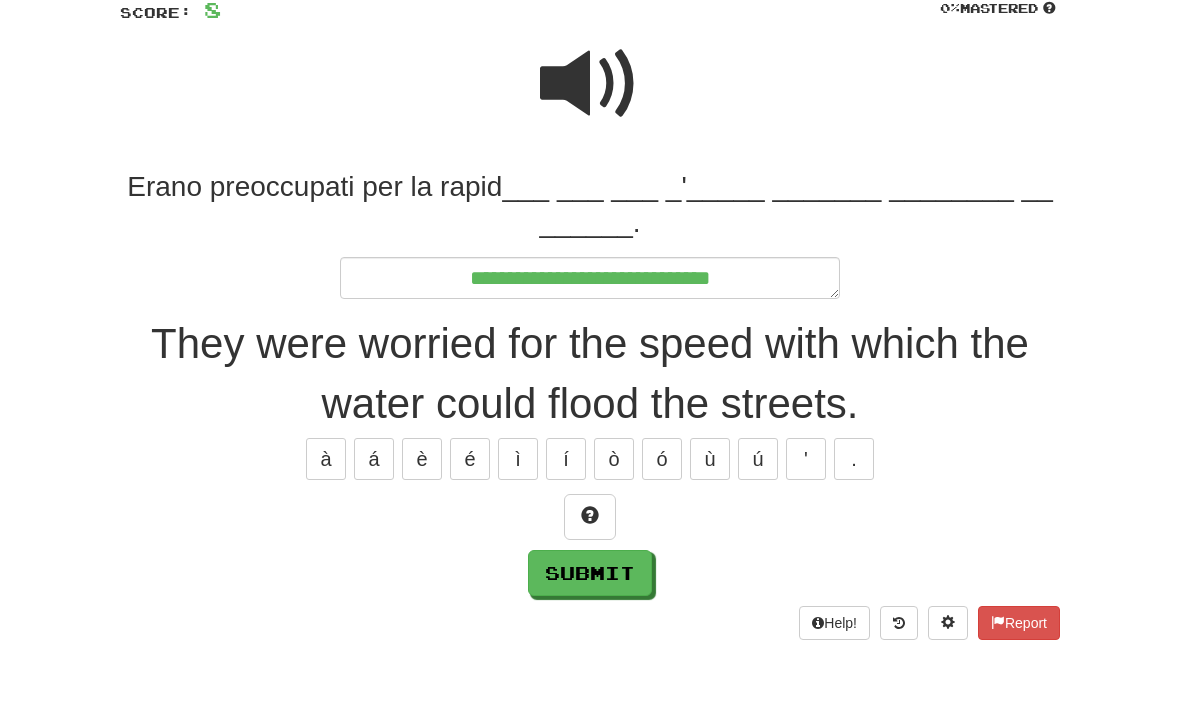 click at bounding box center [590, 515] 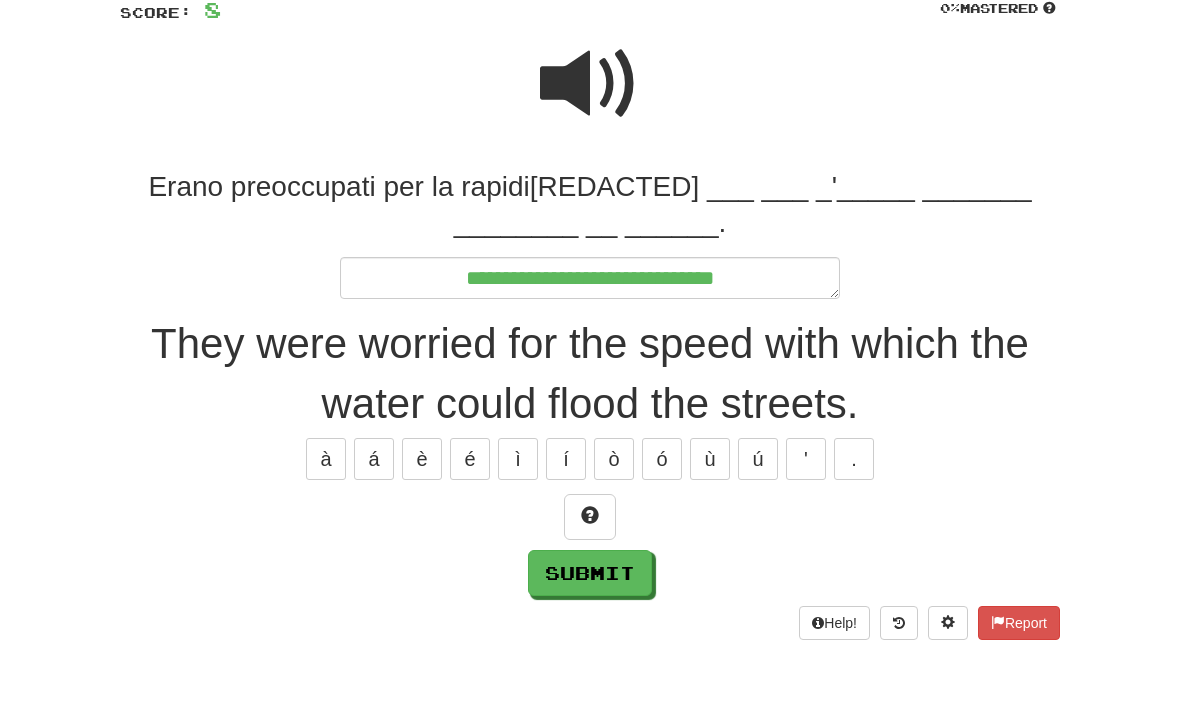 click at bounding box center [590, 515] 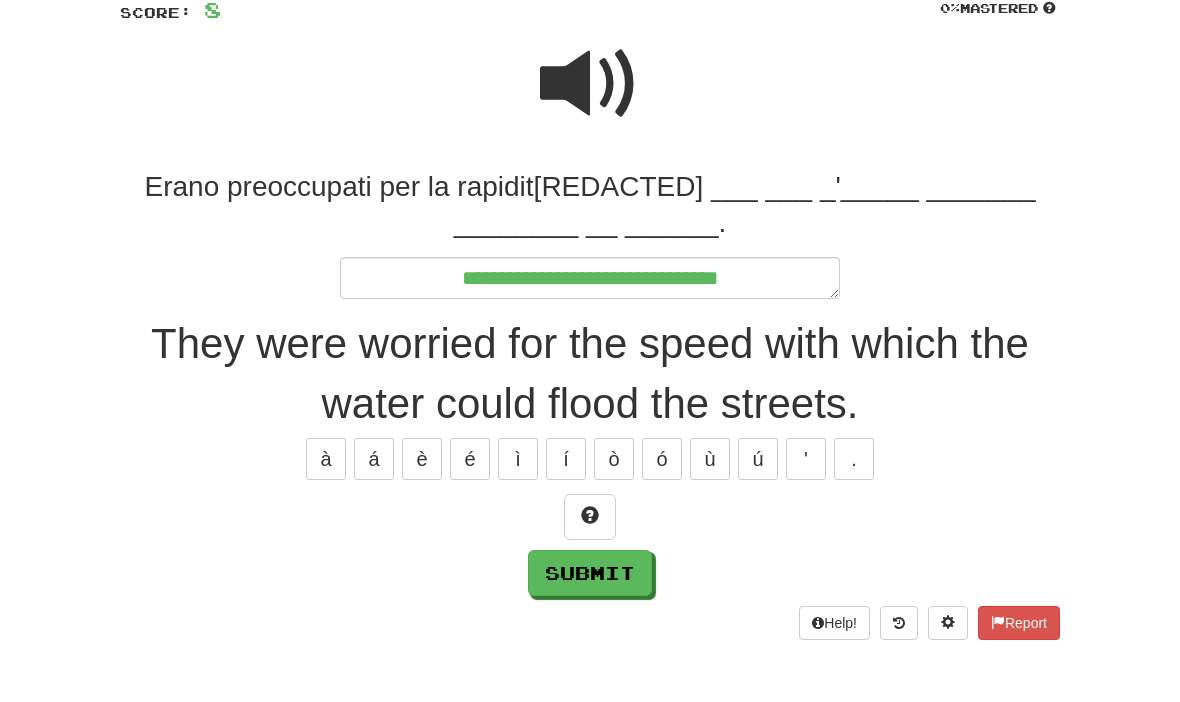 click at bounding box center [590, 517] 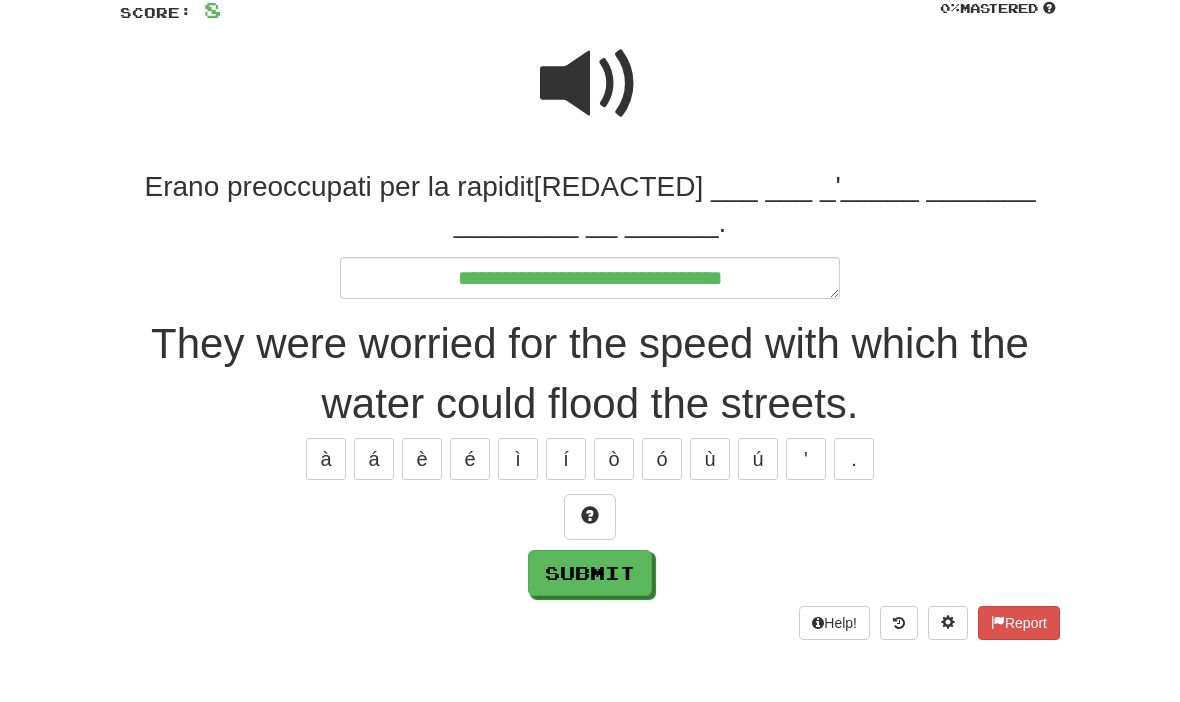 click at bounding box center (590, 517) 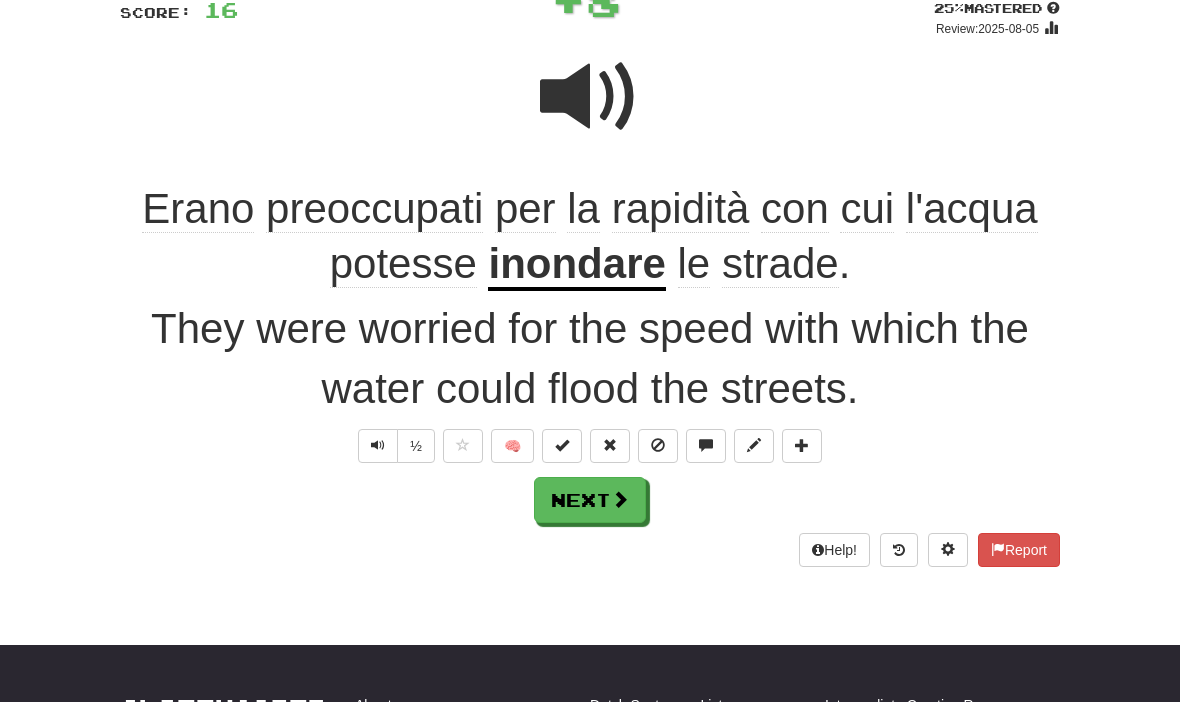 click at bounding box center [620, 499] 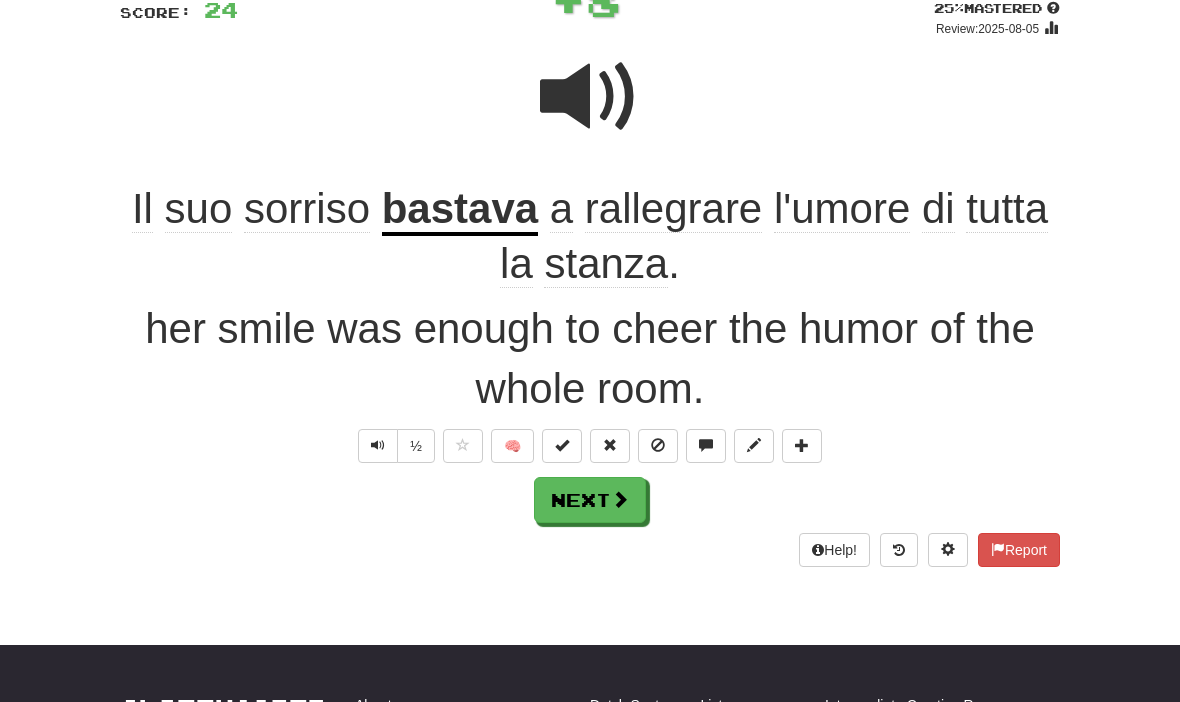 click at bounding box center (620, 499) 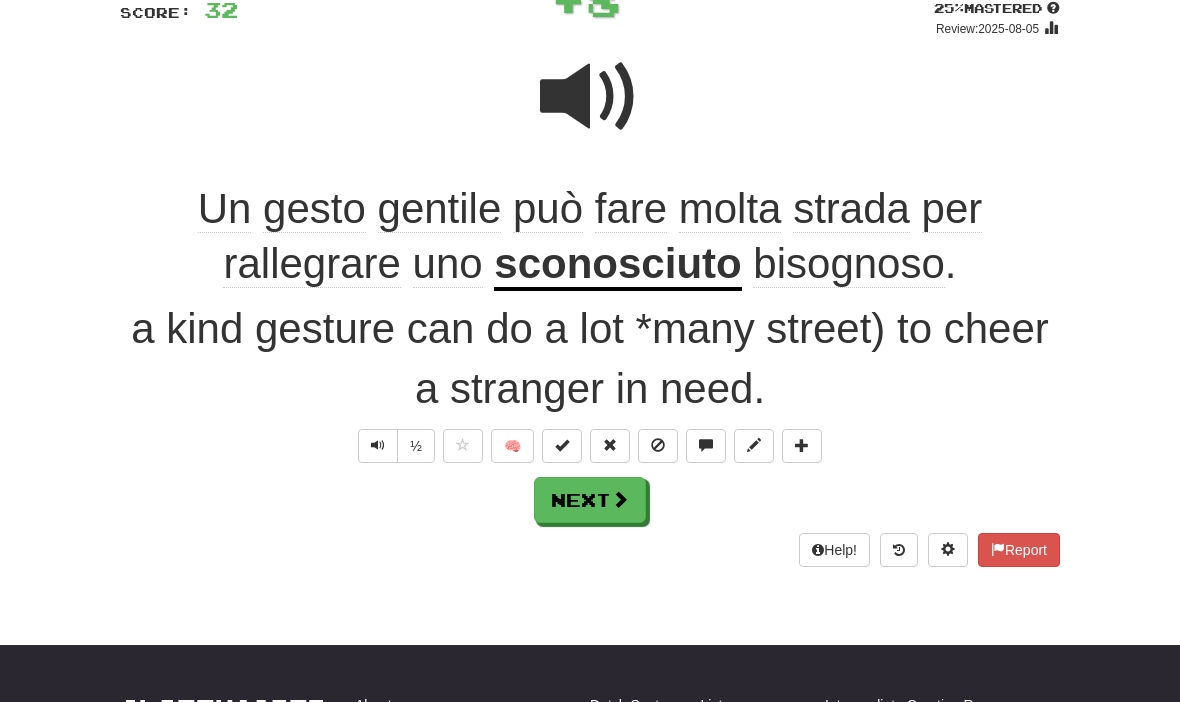 click on "Next" at bounding box center (590, 500) 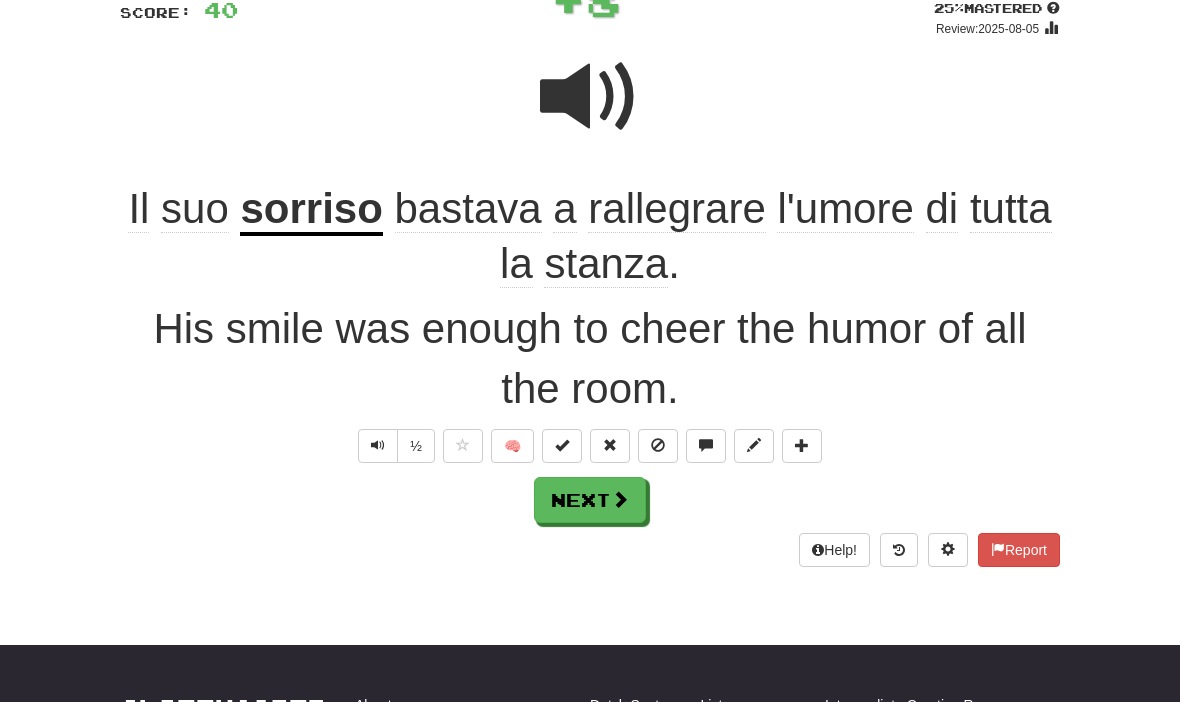 click on "Next" at bounding box center [590, 500] 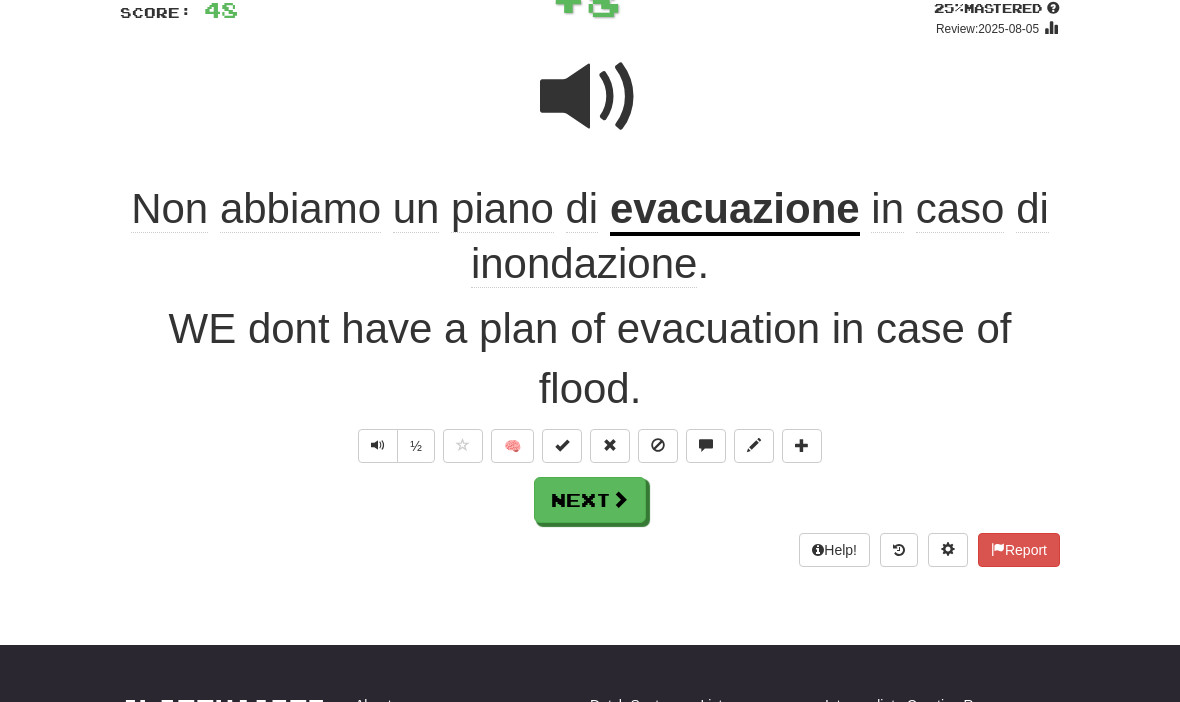 click on "Next" at bounding box center (590, 500) 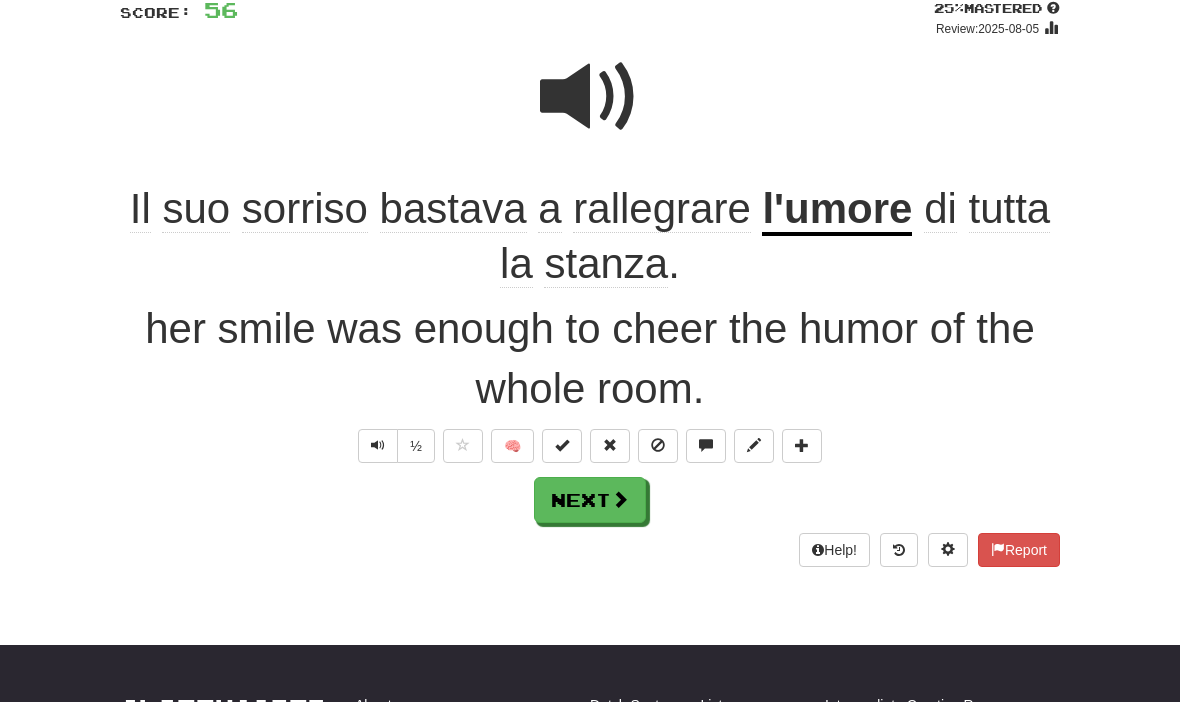 click on "Next" at bounding box center [590, 500] 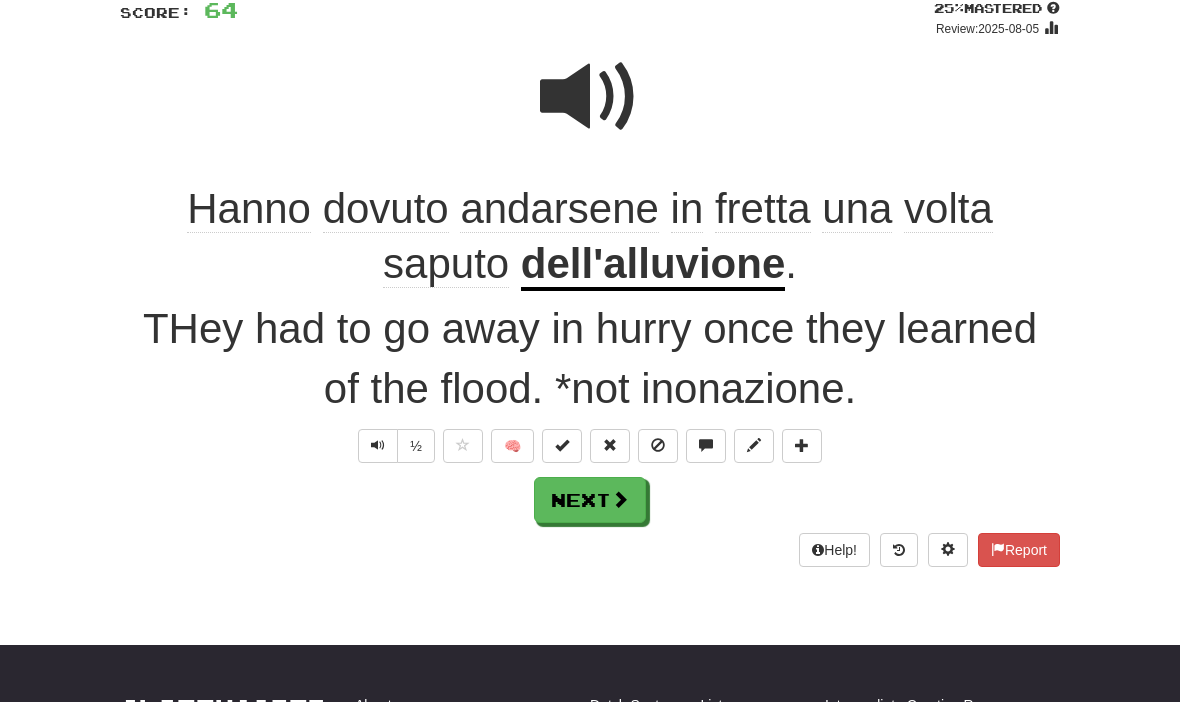 click at bounding box center [620, 499] 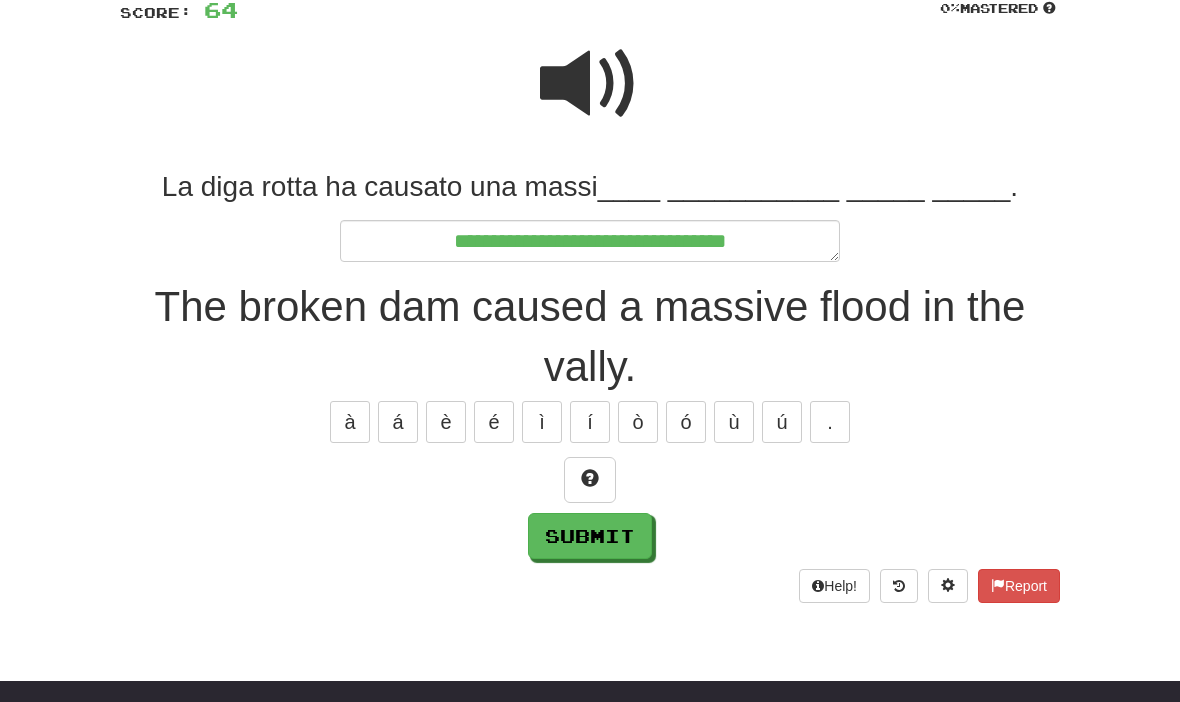 click on "**********" at bounding box center [590, 364] 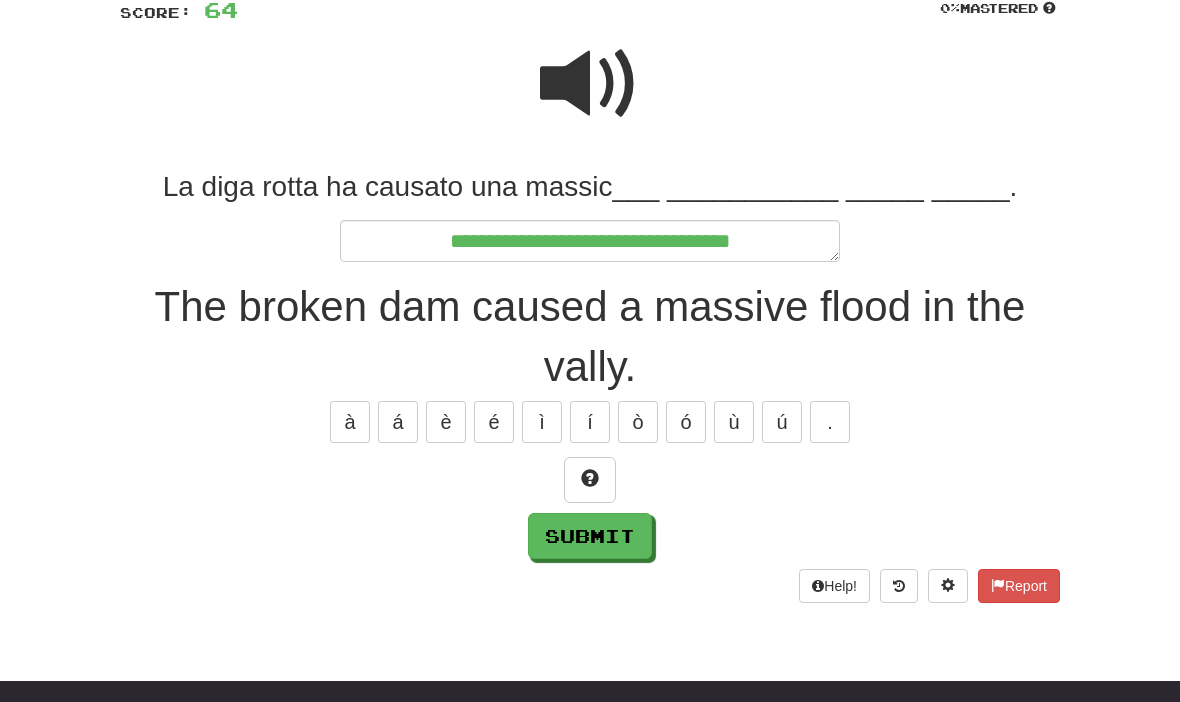 click on "Submit" at bounding box center [590, 536] 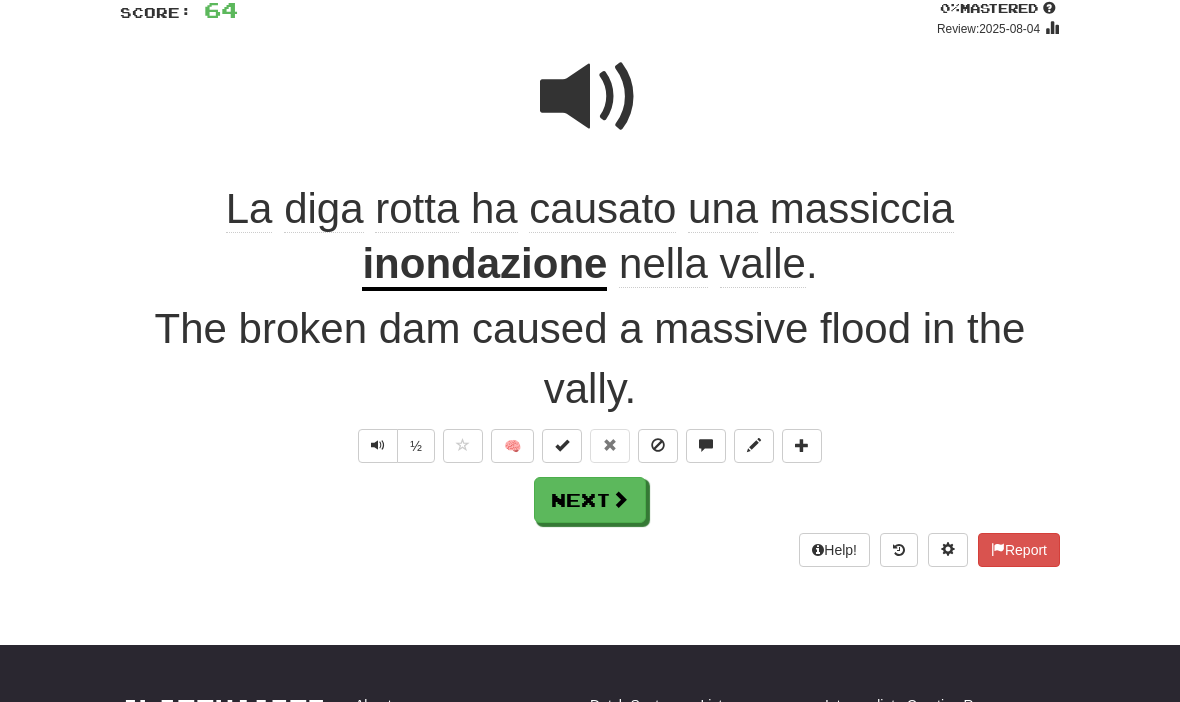 click on "massiccia" 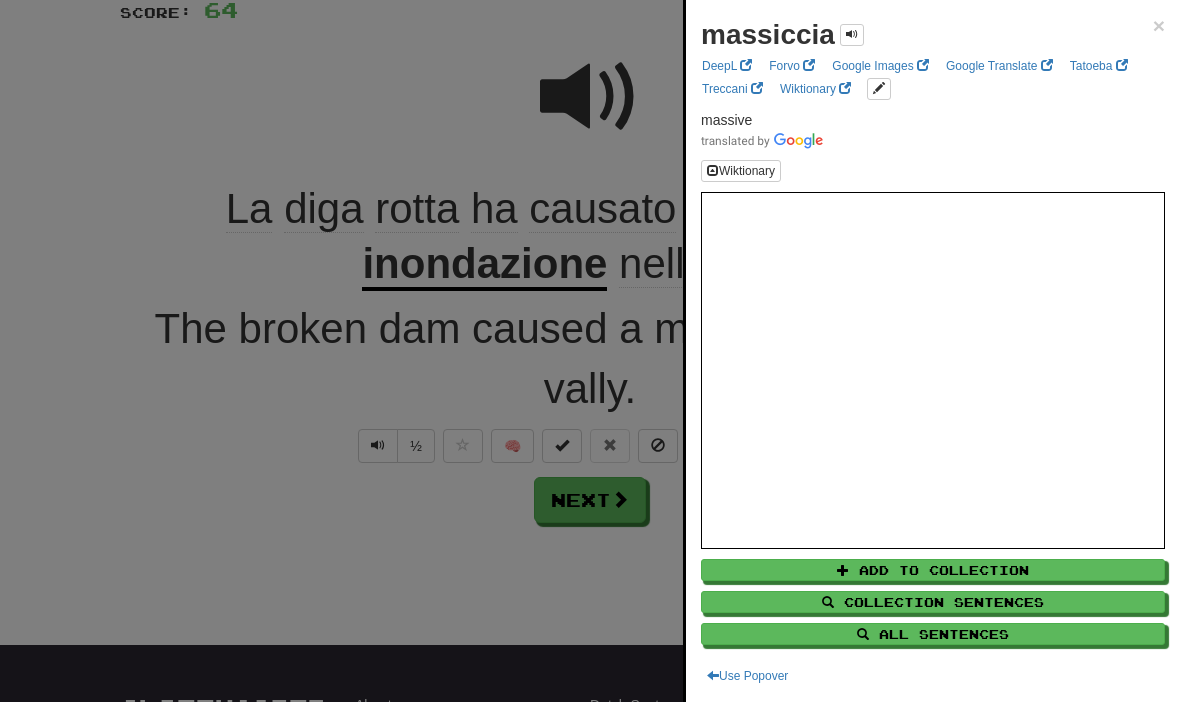 click at bounding box center [852, 35] 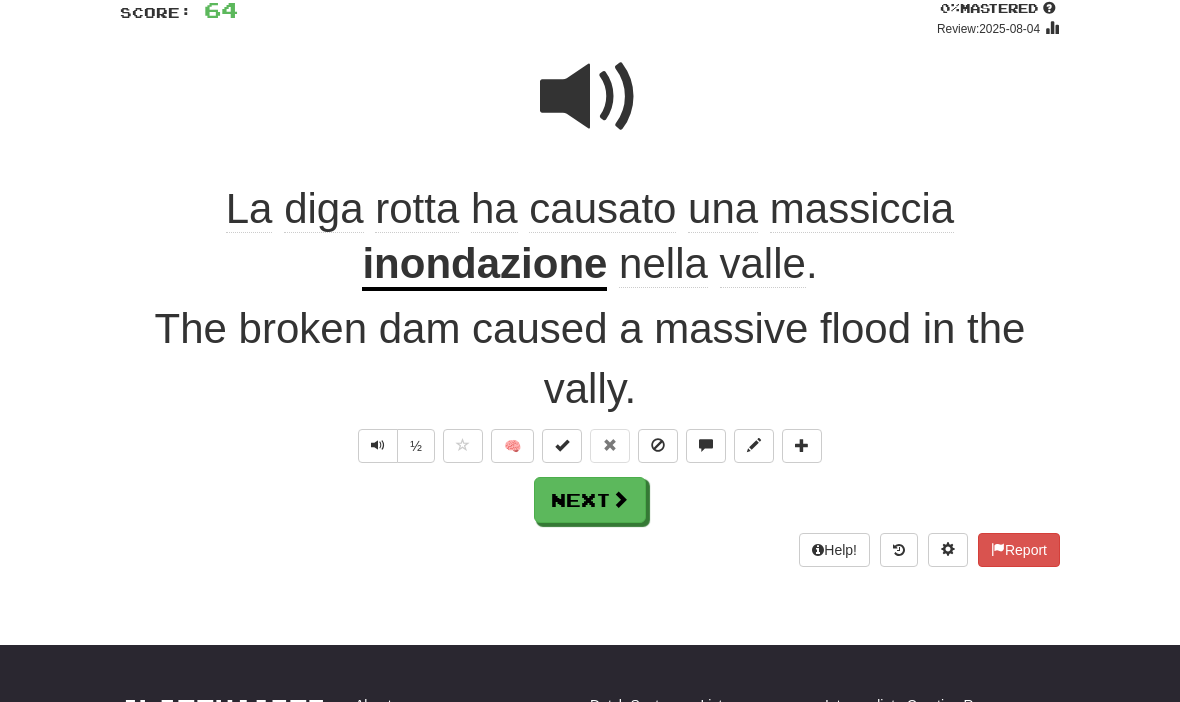 click on "Next" at bounding box center (590, 500) 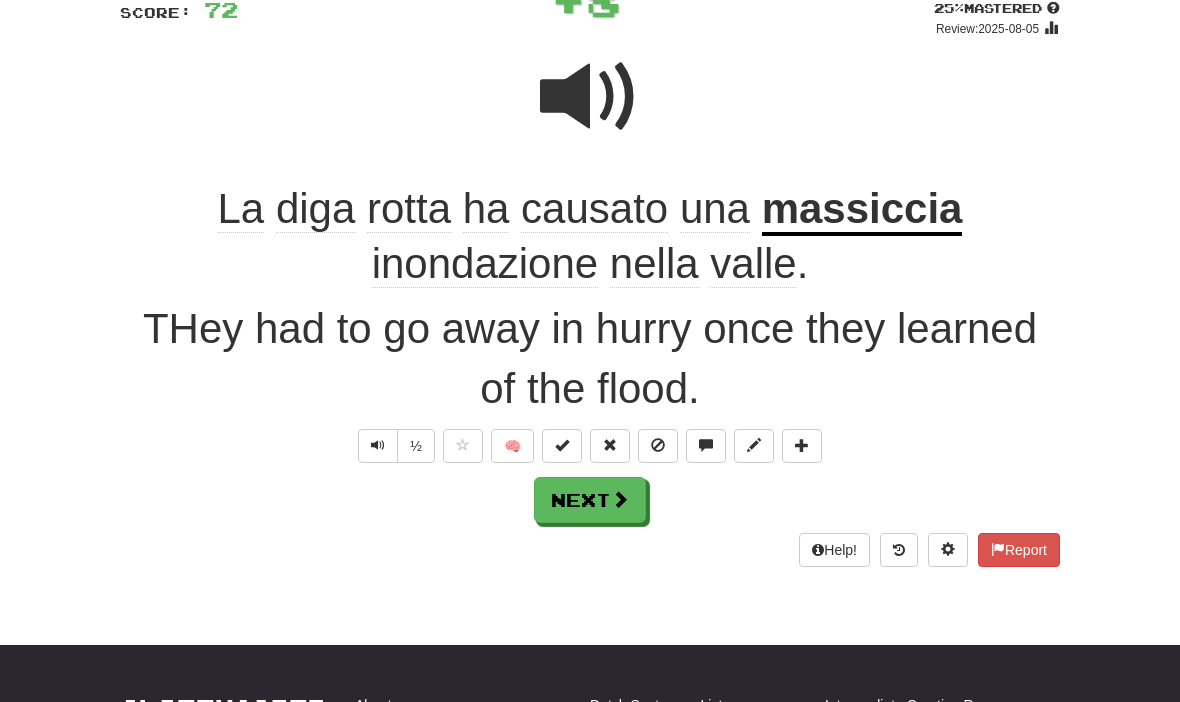 click on "Next" at bounding box center (590, 500) 